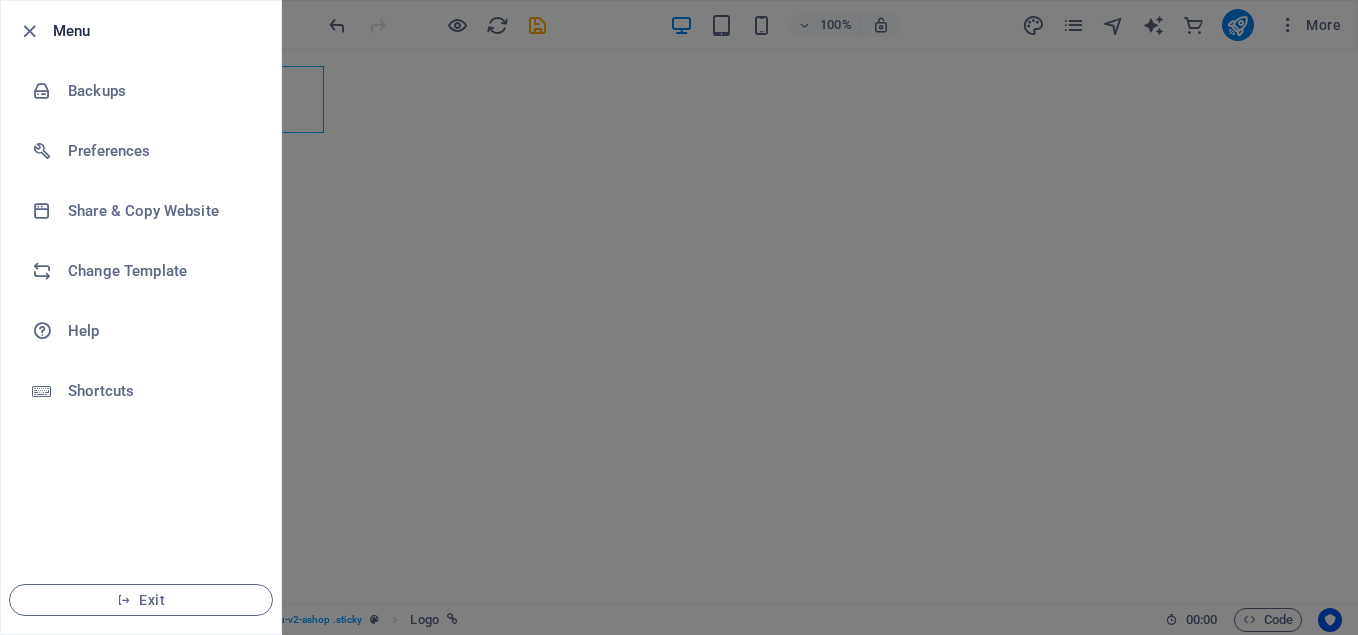 scroll, scrollTop: 0, scrollLeft: 0, axis: both 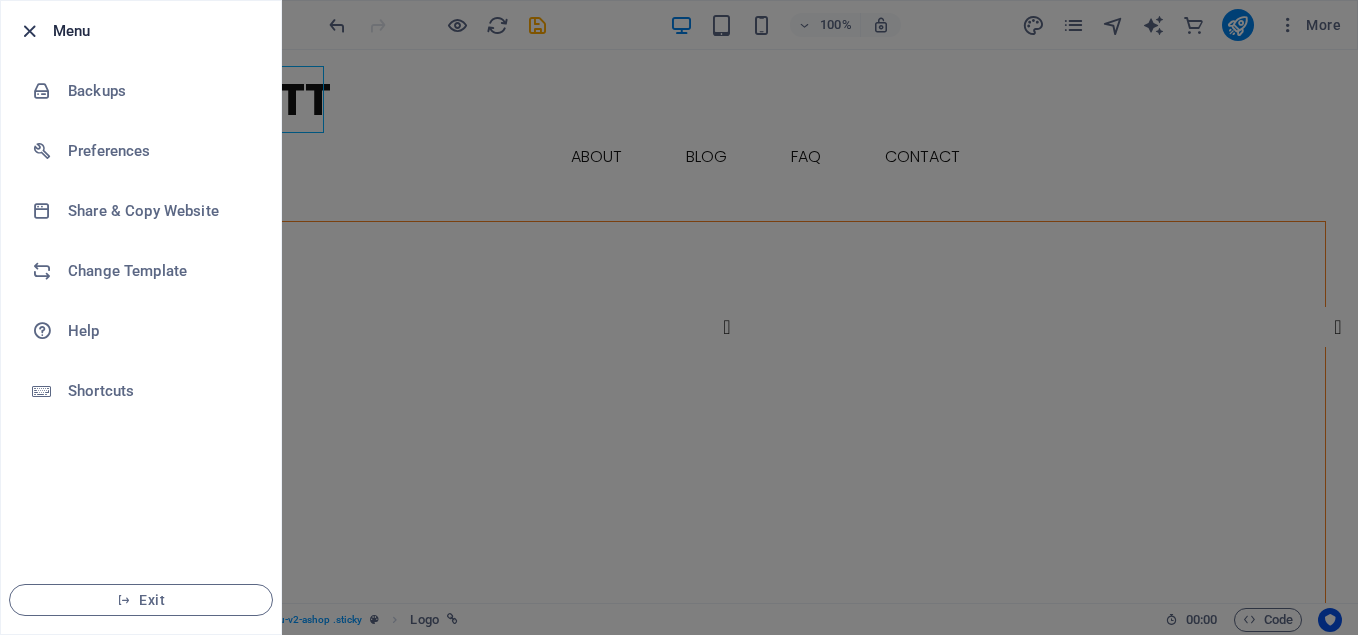 click at bounding box center (29, 31) 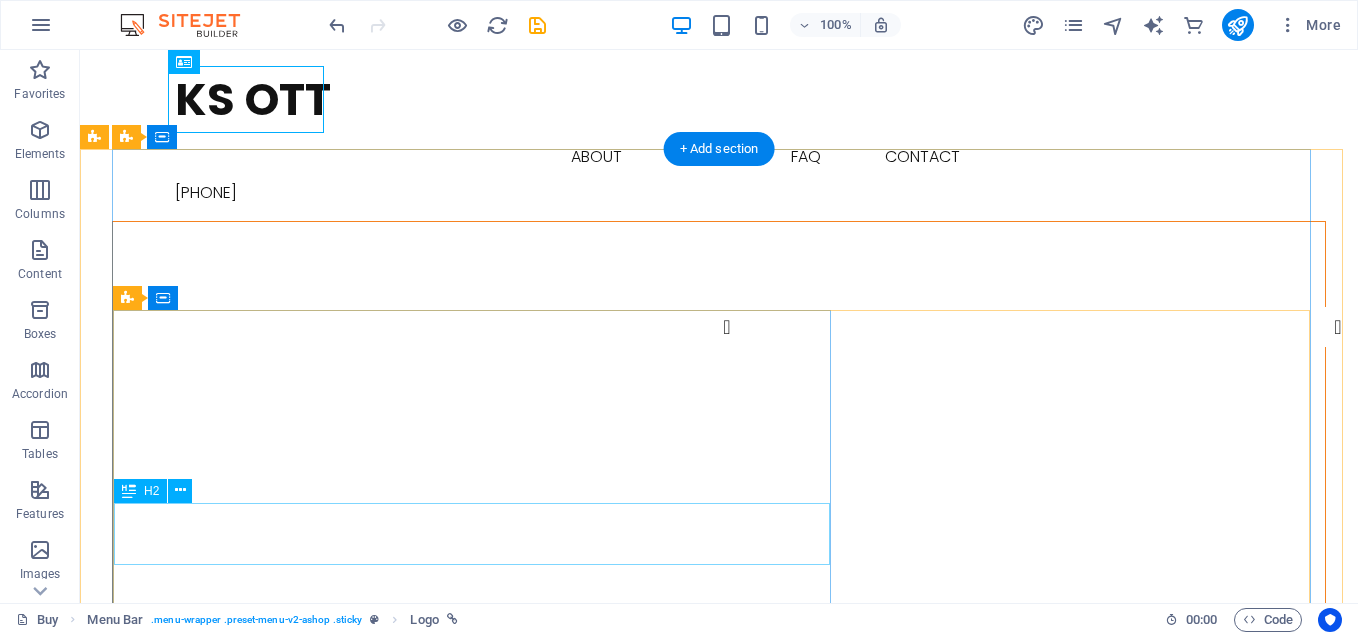 click on "KS ENTERTAINMENT" at bounding box center (719, 1215) 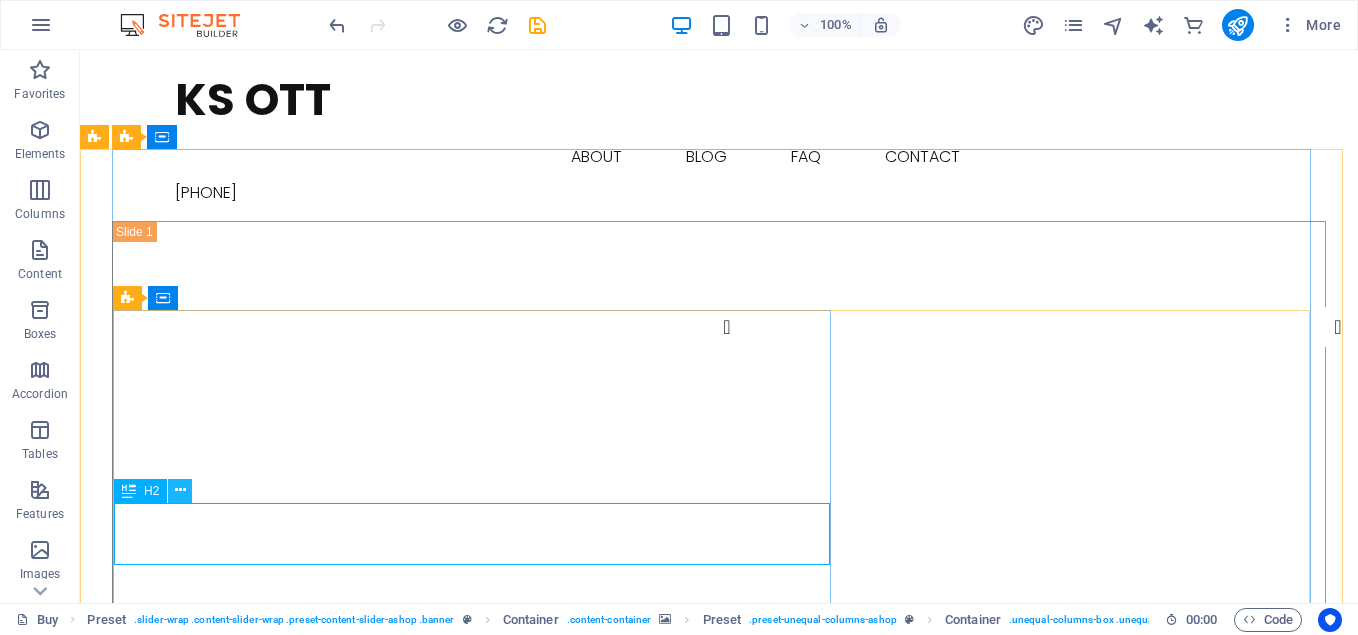 click at bounding box center (180, 490) 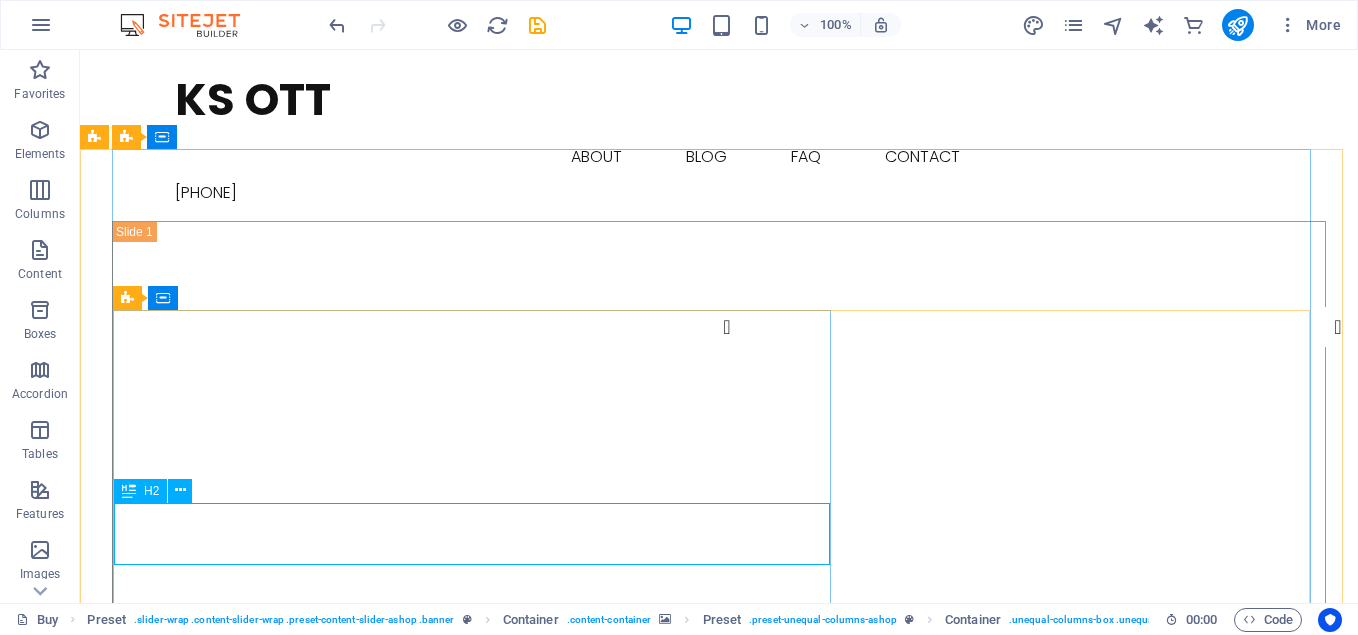 click at bounding box center (129, 491) 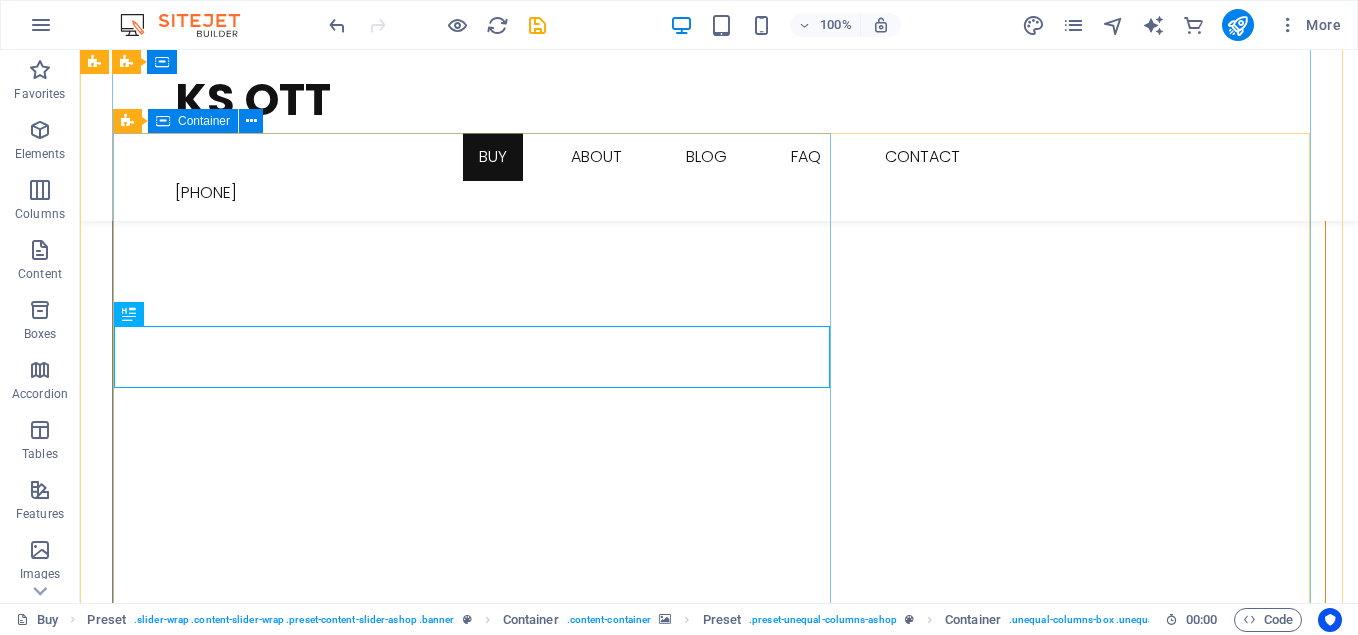scroll, scrollTop: 200, scrollLeft: 0, axis: vertical 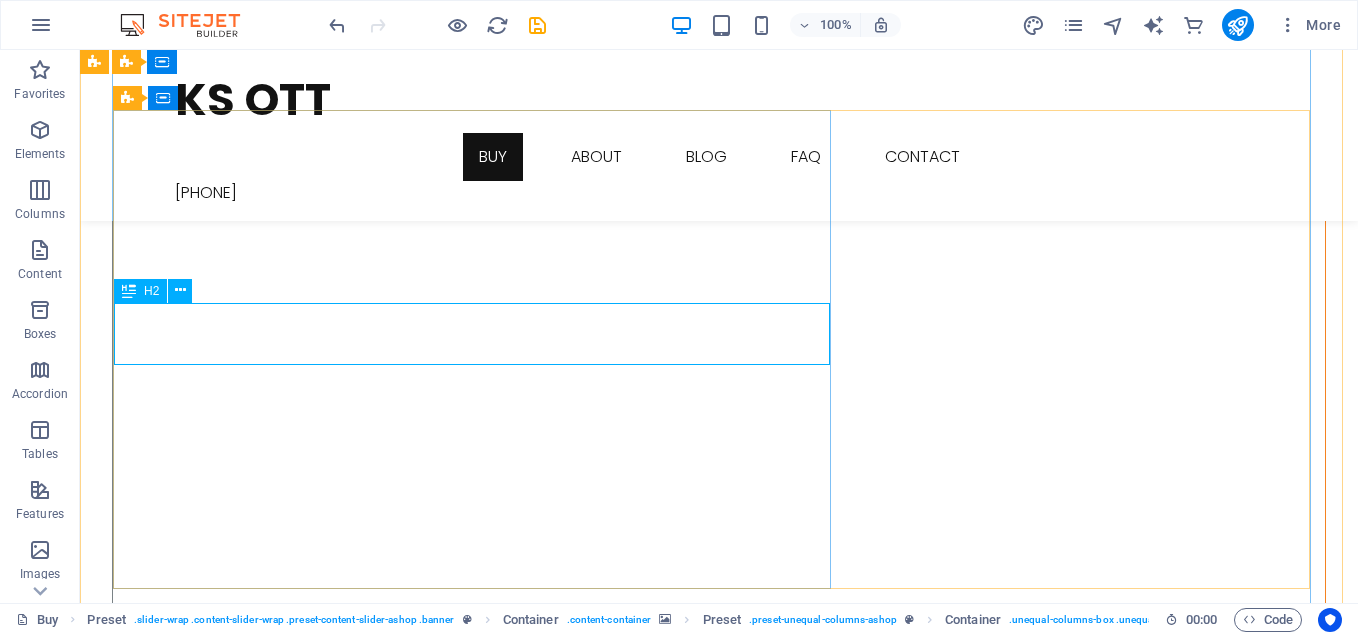 click on "KS ENTERTAINMENT" at bounding box center (719, 943) 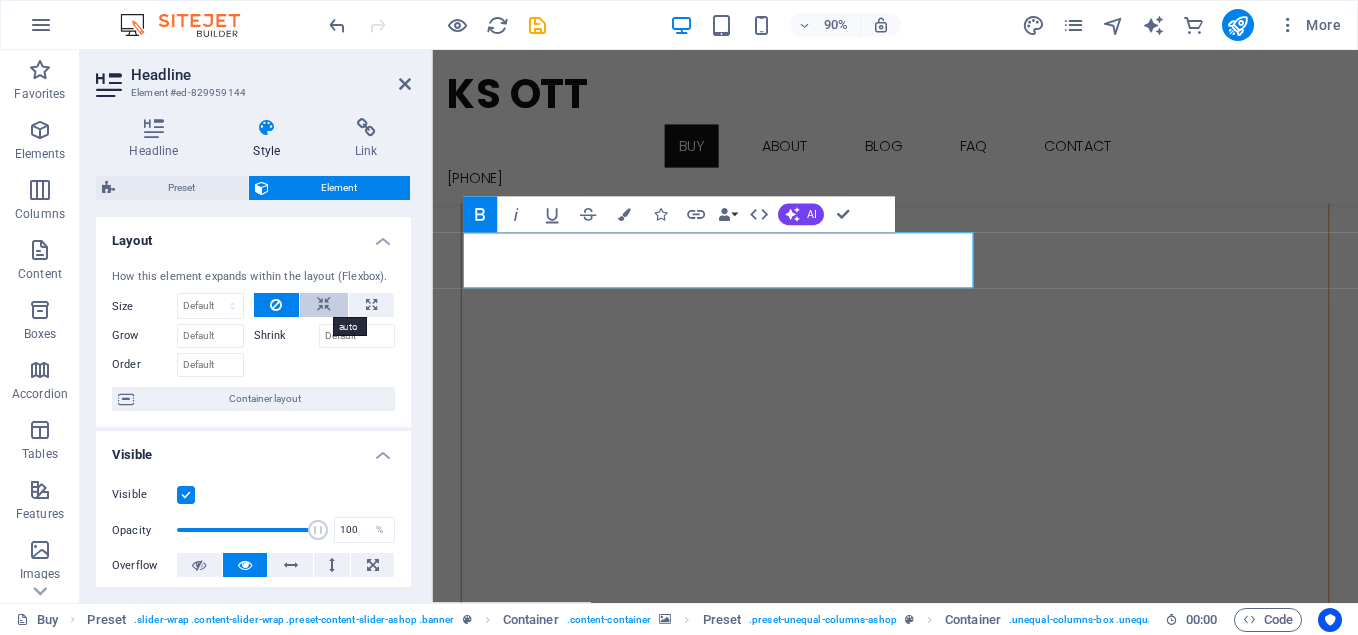 click at bounding box center (324, 305) 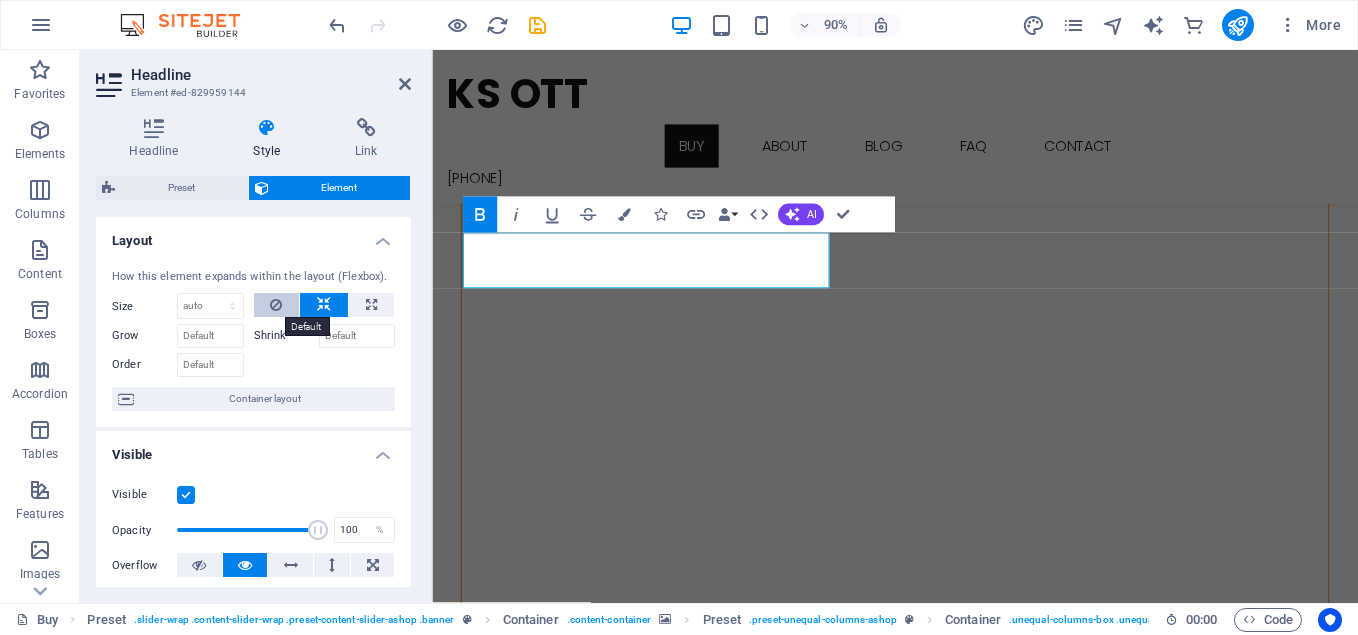 click at bounding box center [277, 305] 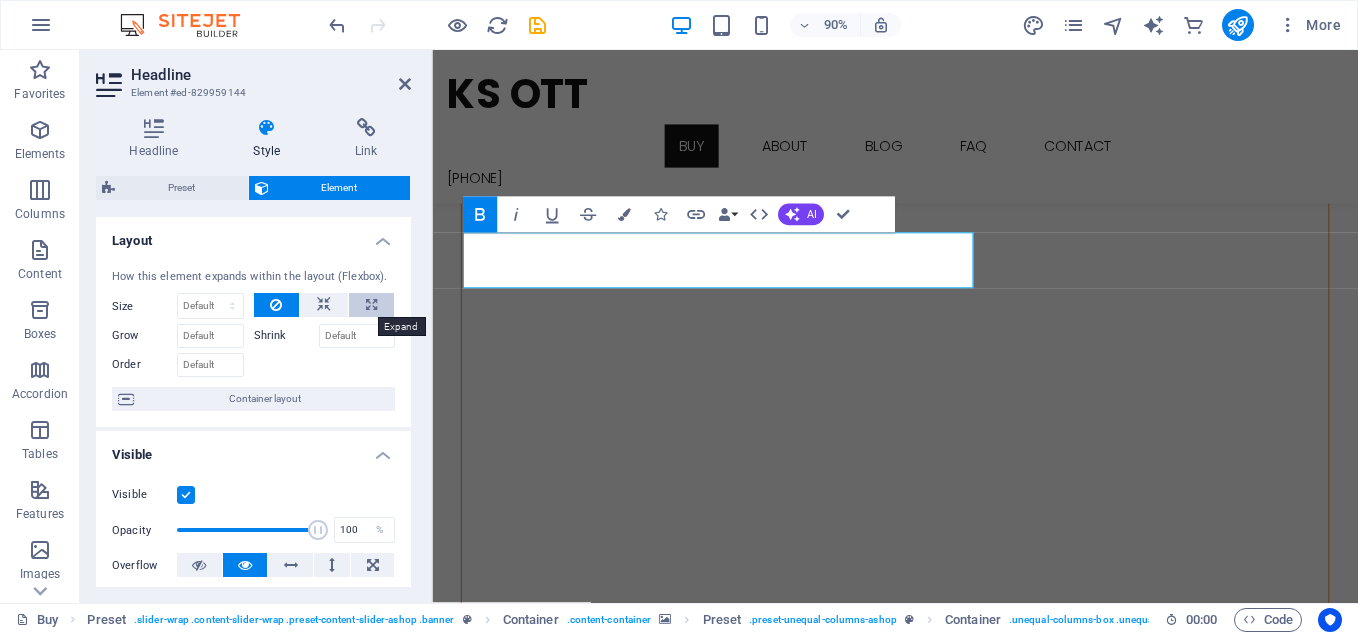 click at bounding box center [371, 305] 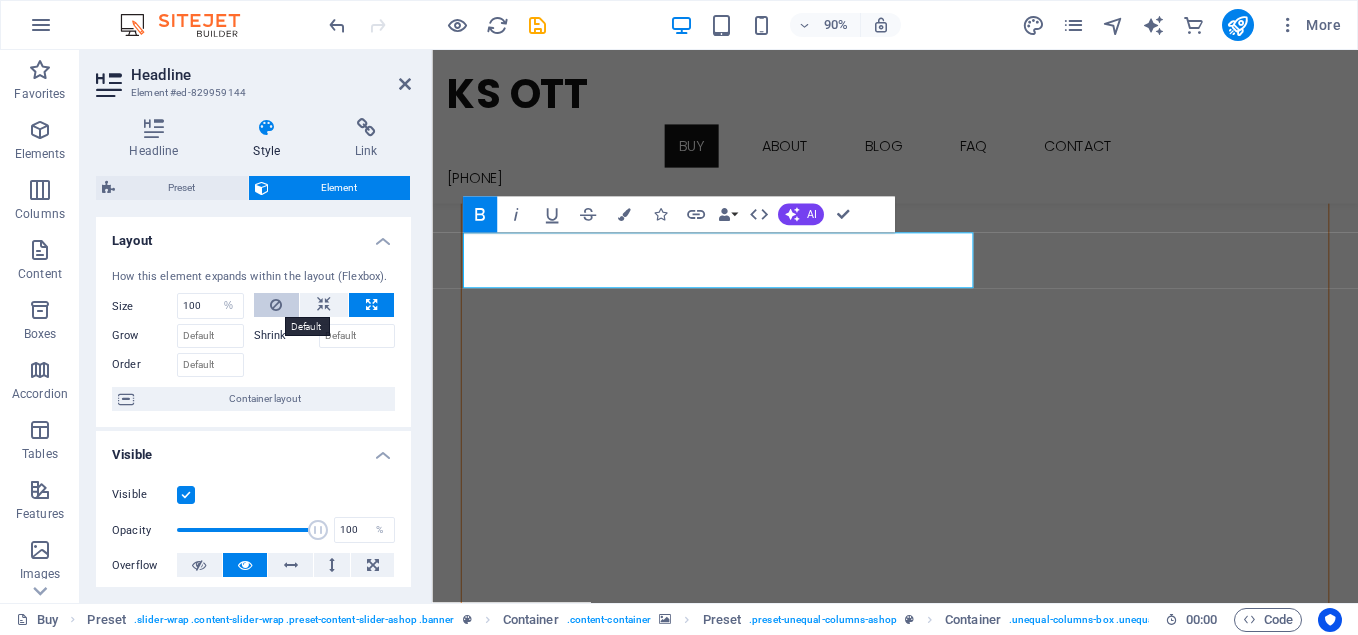 click at bounding box center (276, 305) 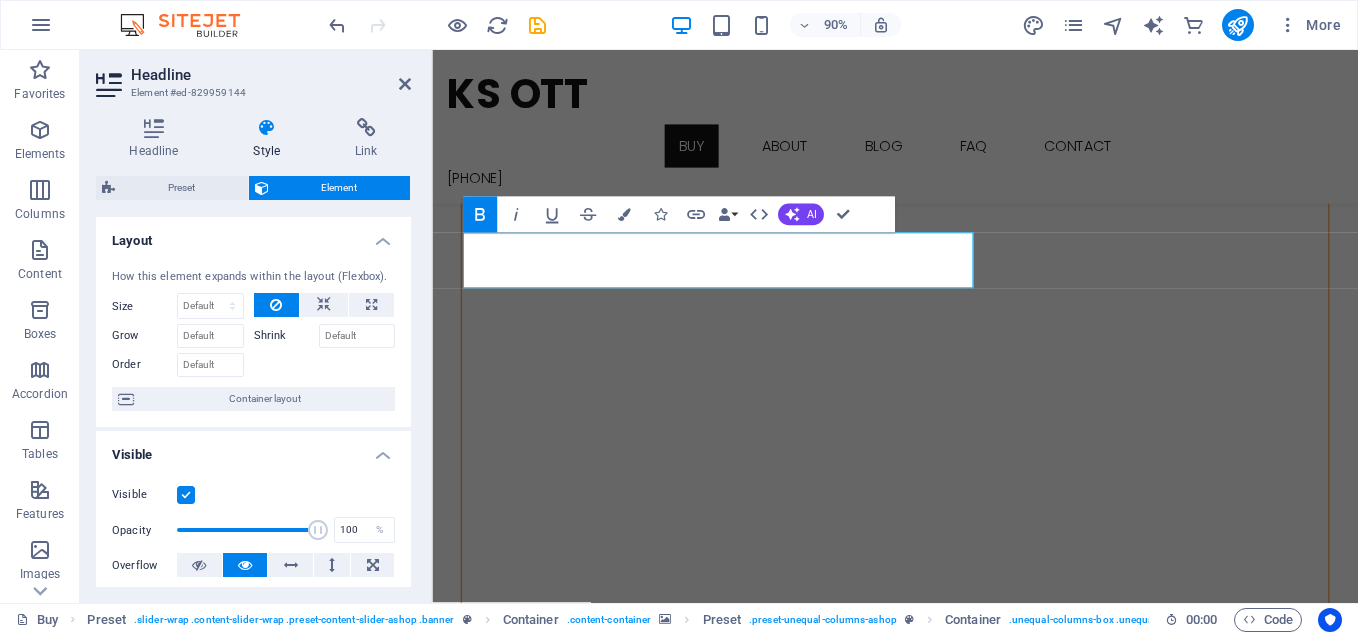 click on "Style" at bounding box center (271, 139) 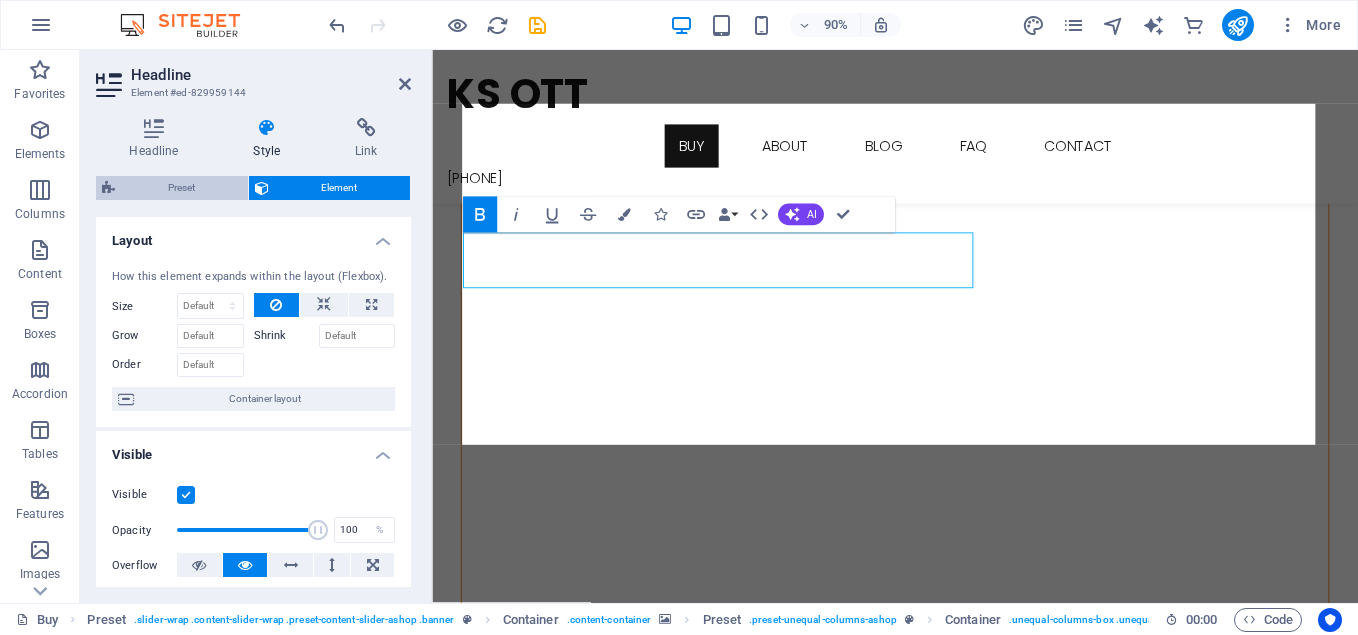 click on "Preset" at bounding box center (181, 188) 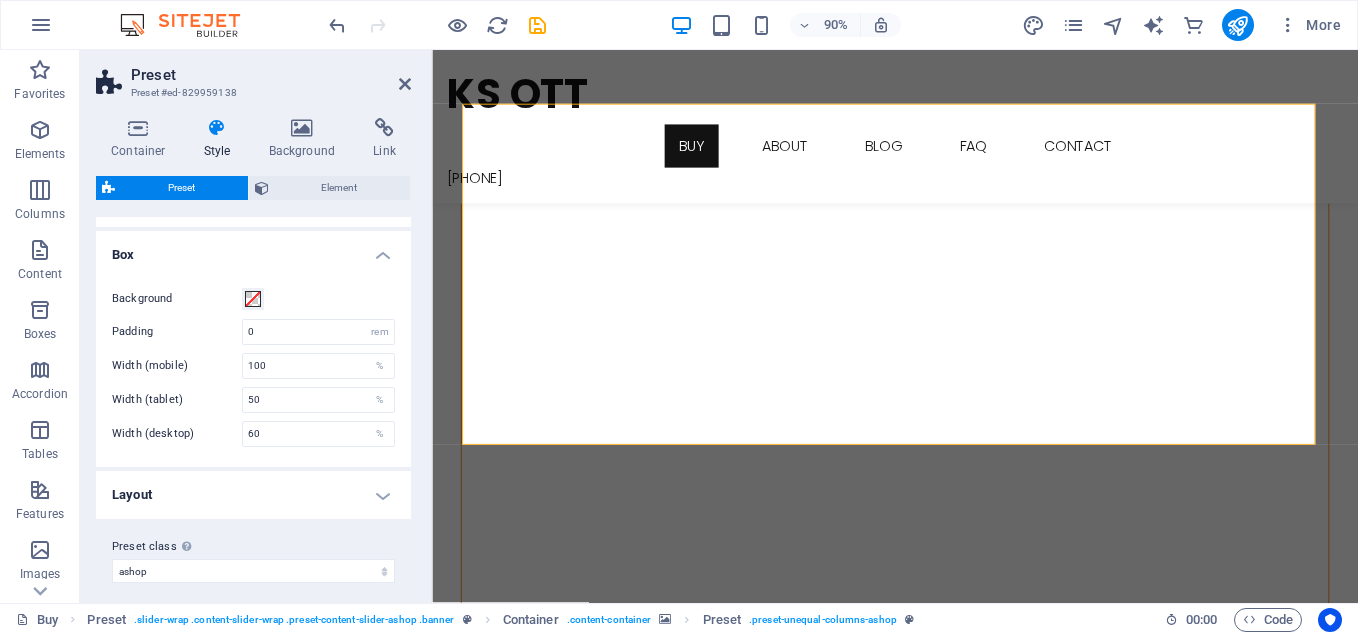scroll, scrollTop: 342, scrollLeft: 0, axis: vertical 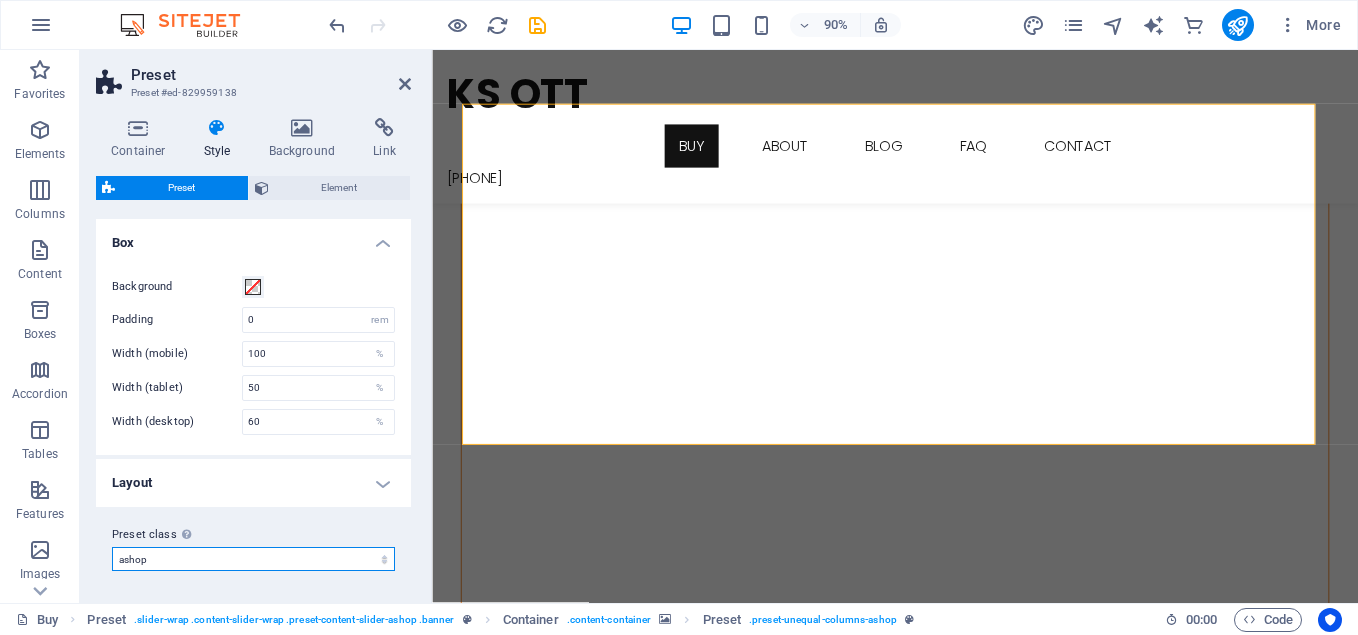 click on "ashop contact Add preset class" at bounding box center [253, 559] 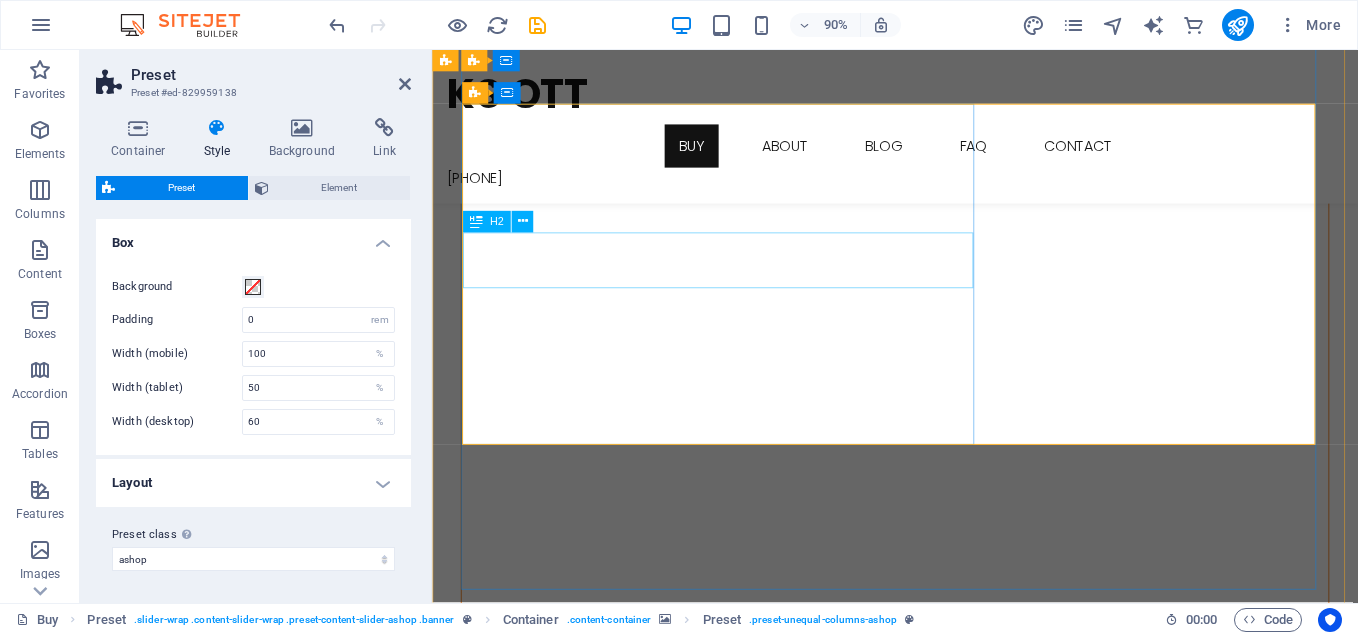 click on "KS ENTERTAINMENT" at bounding box center (946, 843) 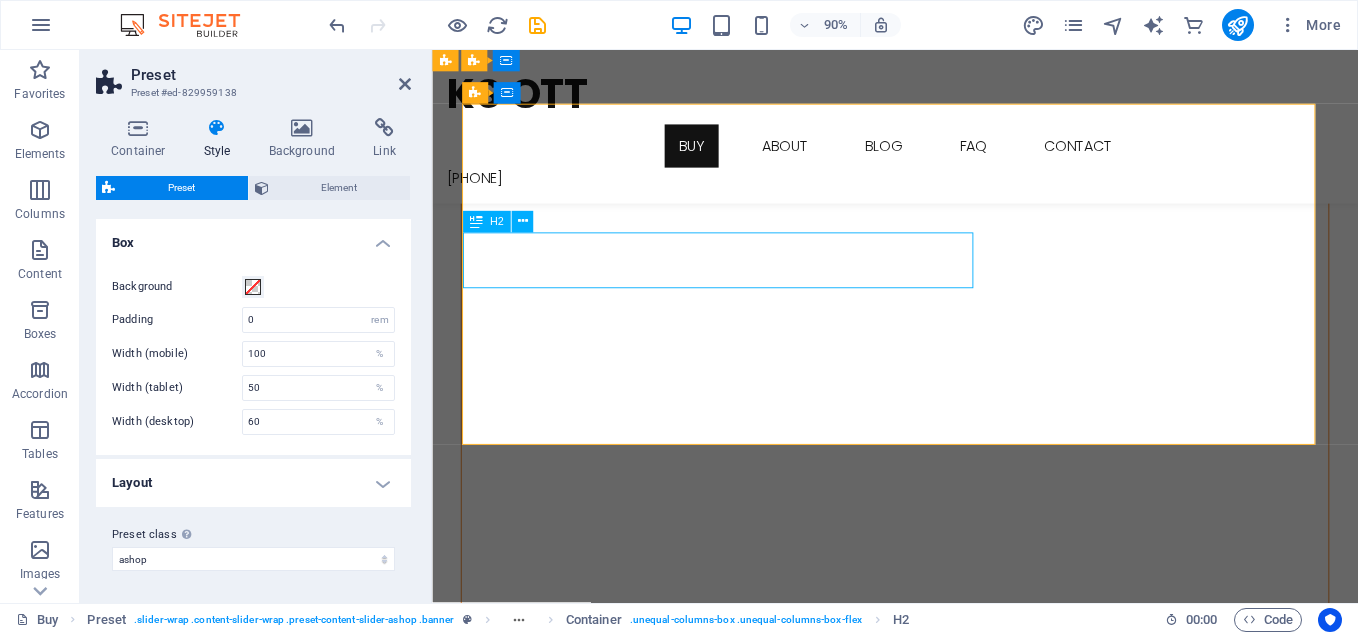 click on "KS ENTERTAINMENT" at bounding box center (946, 843) 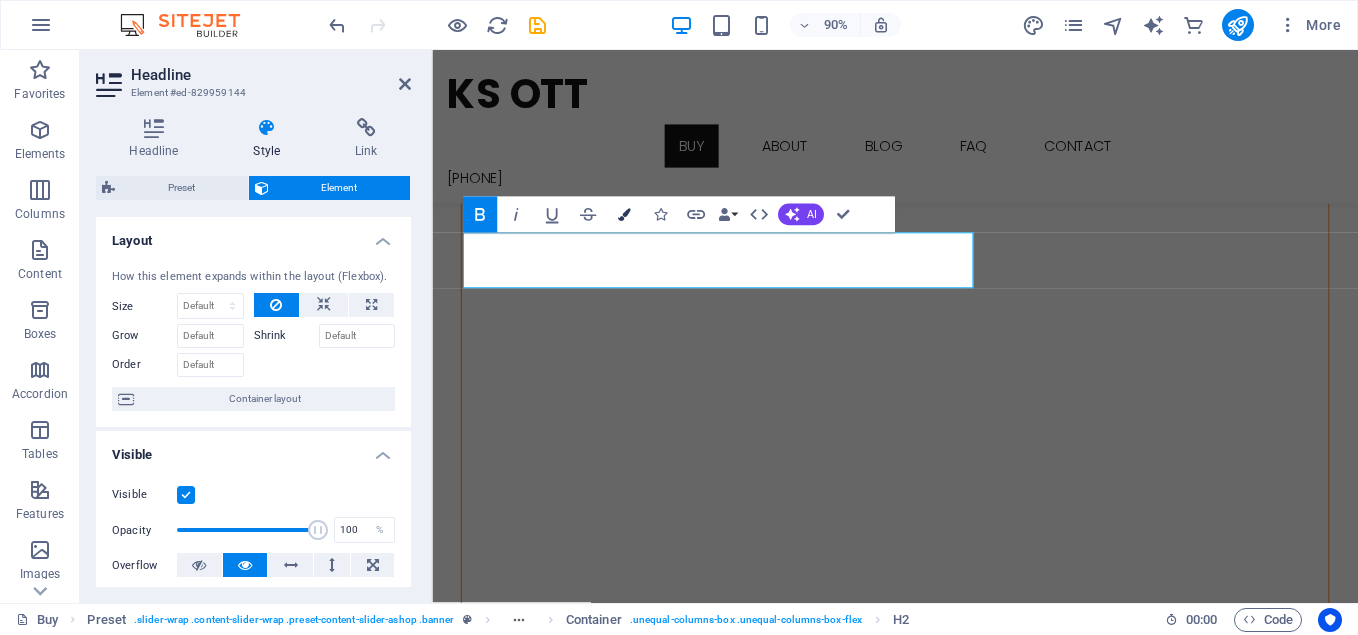 click at bounding box center [623, 214] 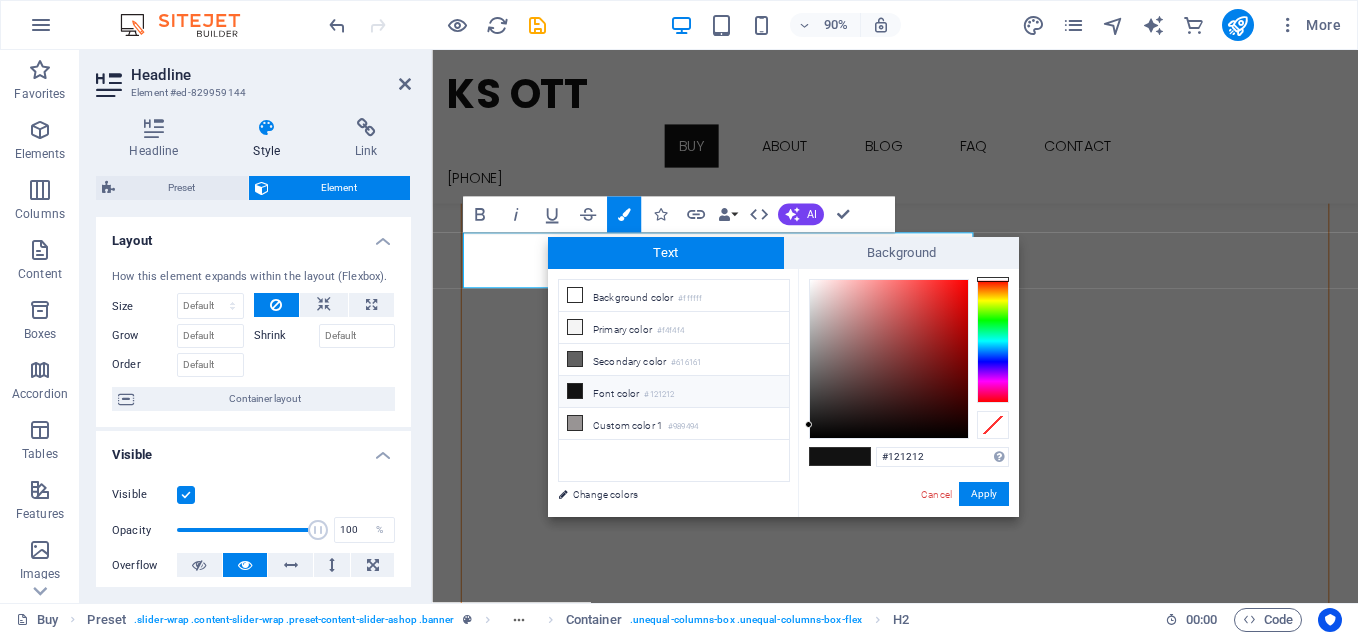 click at bounding box center [993, 341] 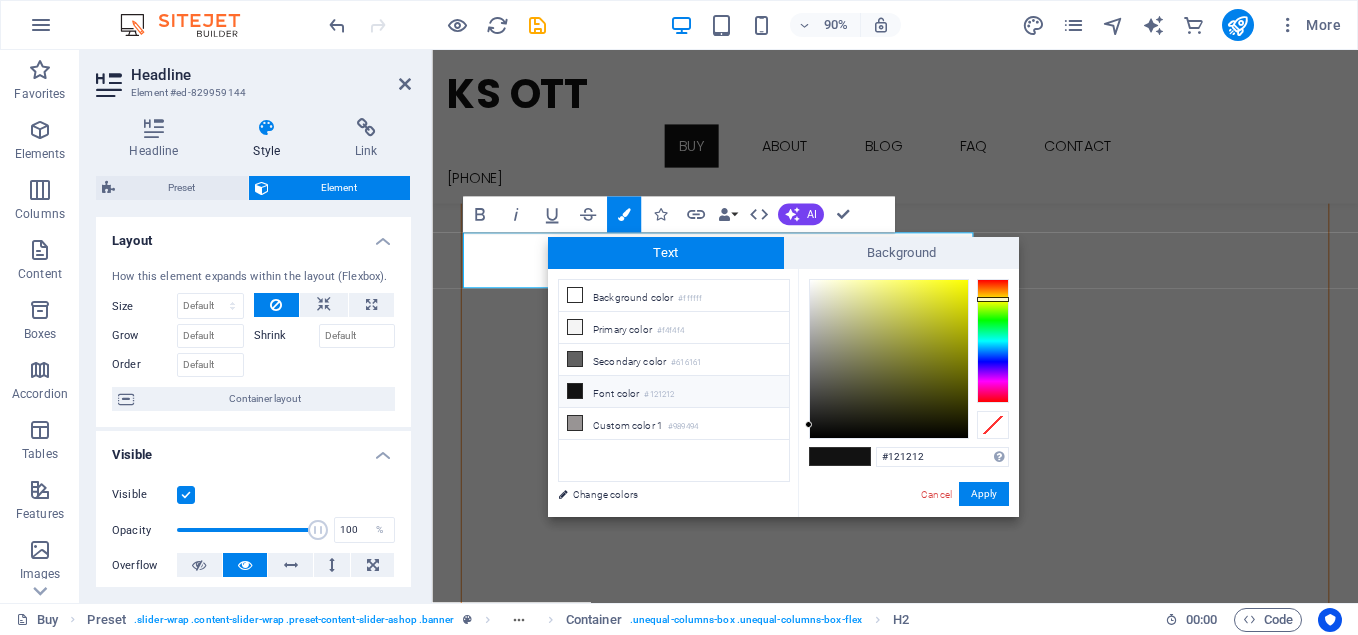 click at bounding box center [993, 299] 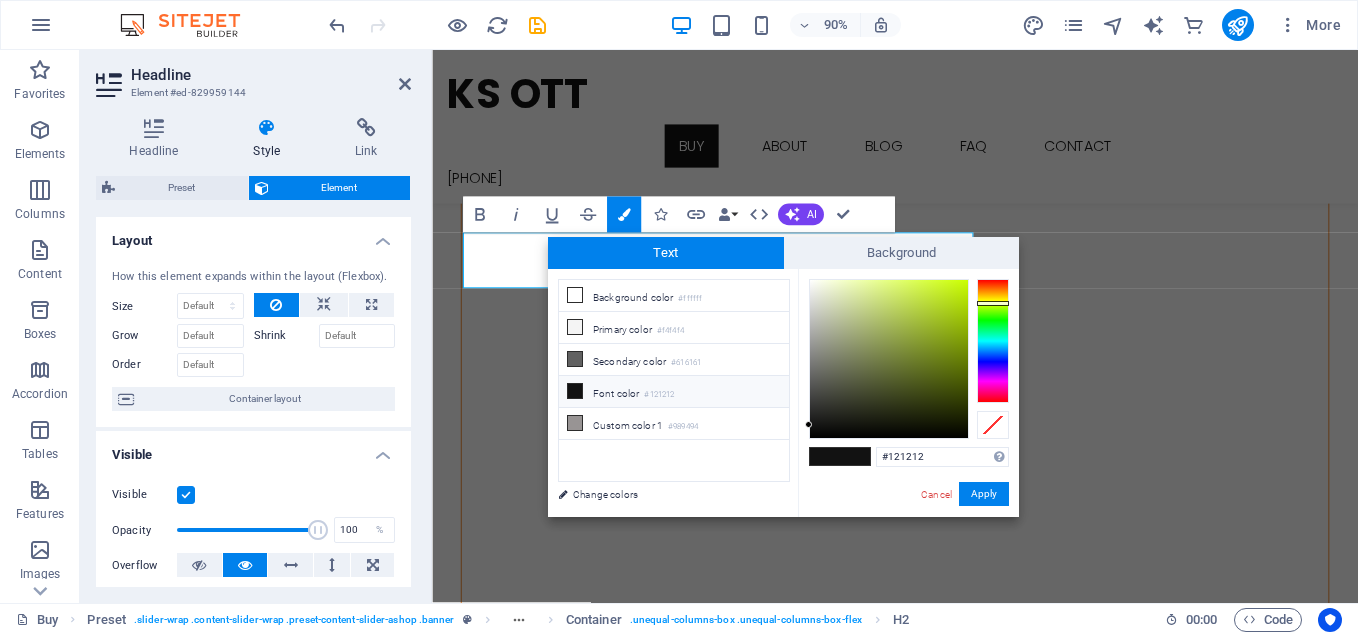 click at bounding box center [993, 303] 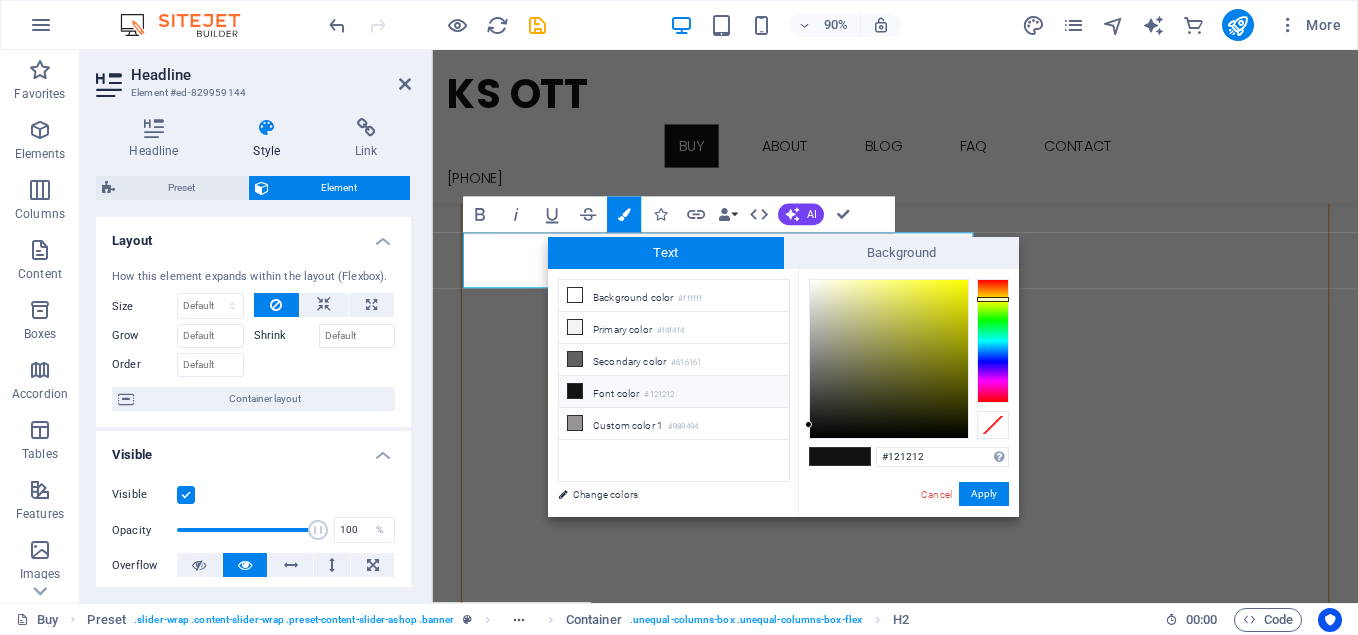 click at bounding box center [993, 341] 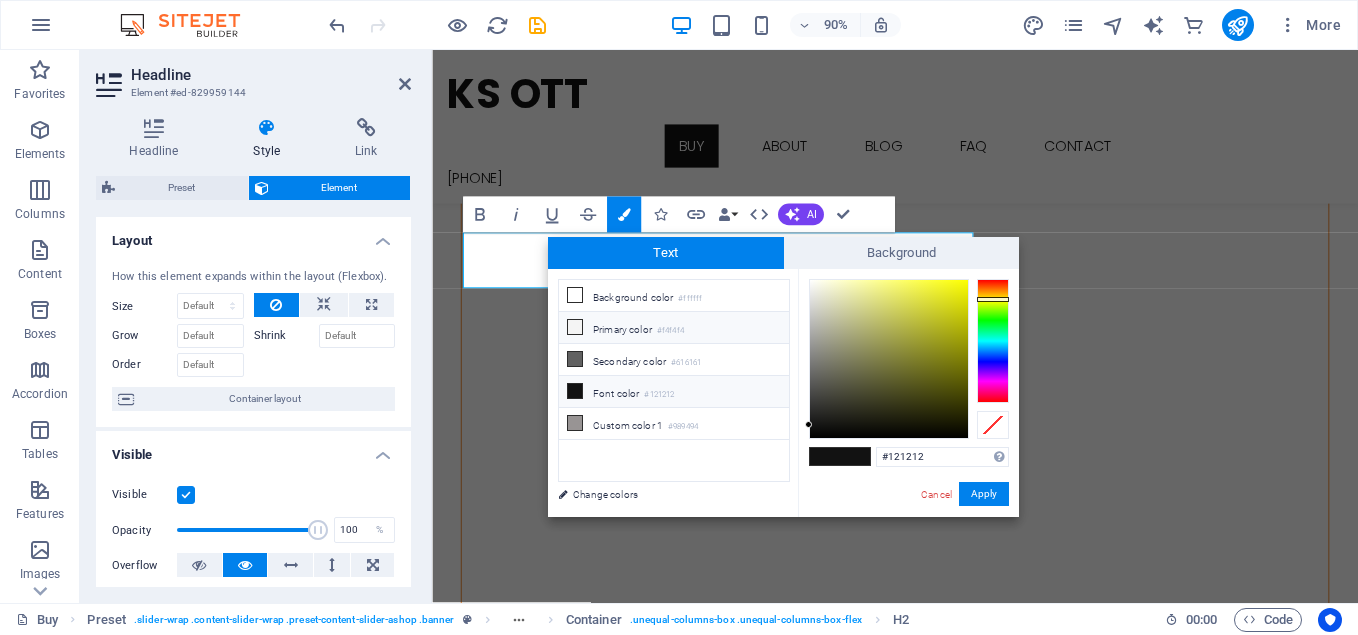 click at bounding box center [575, 327] 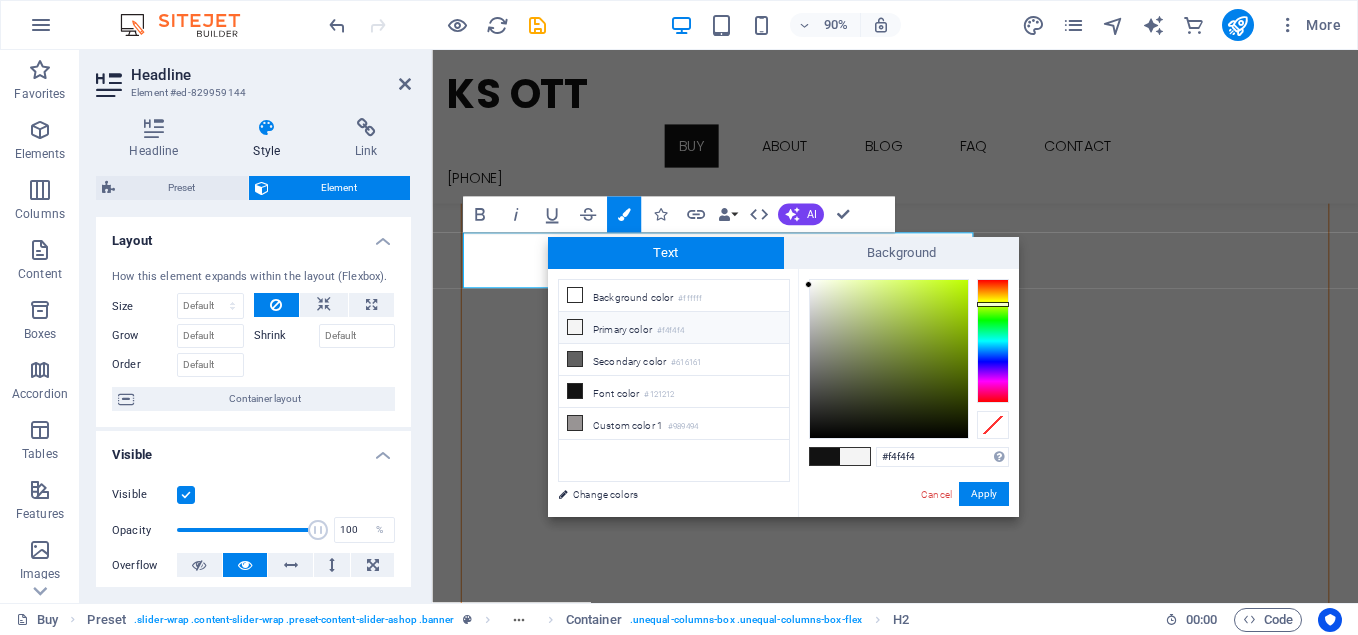 click at bounding box center (993, 341) 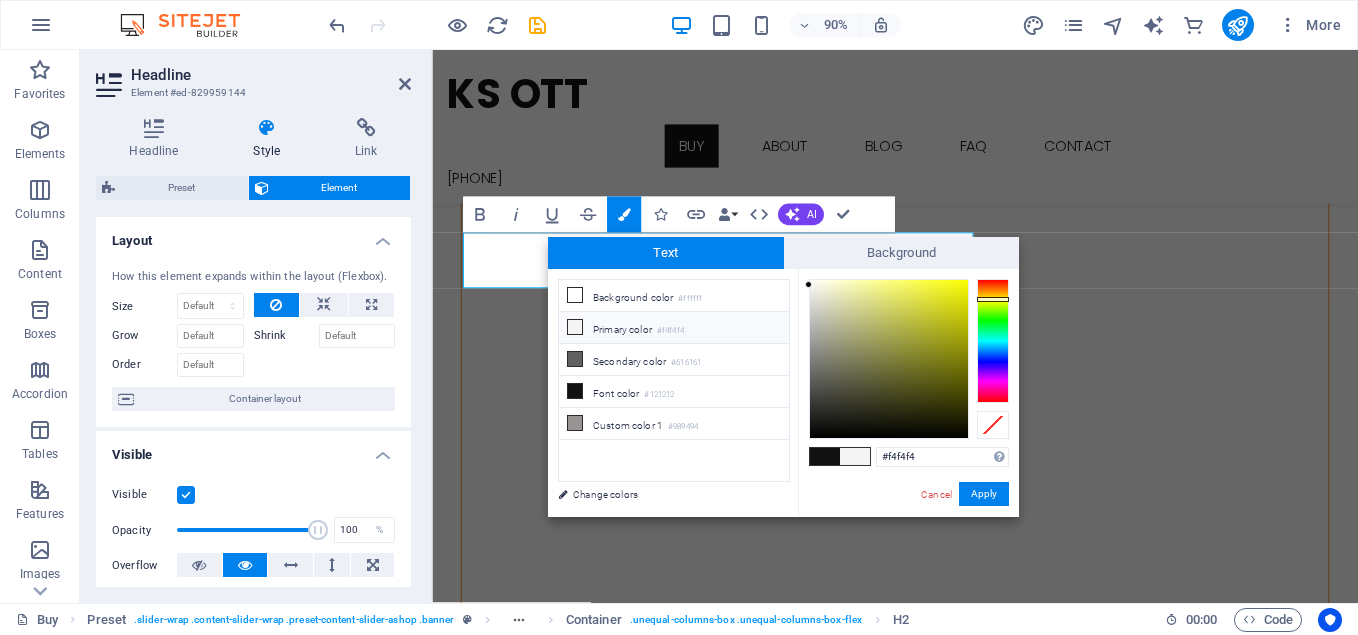 click at bounding box center (993, 341) 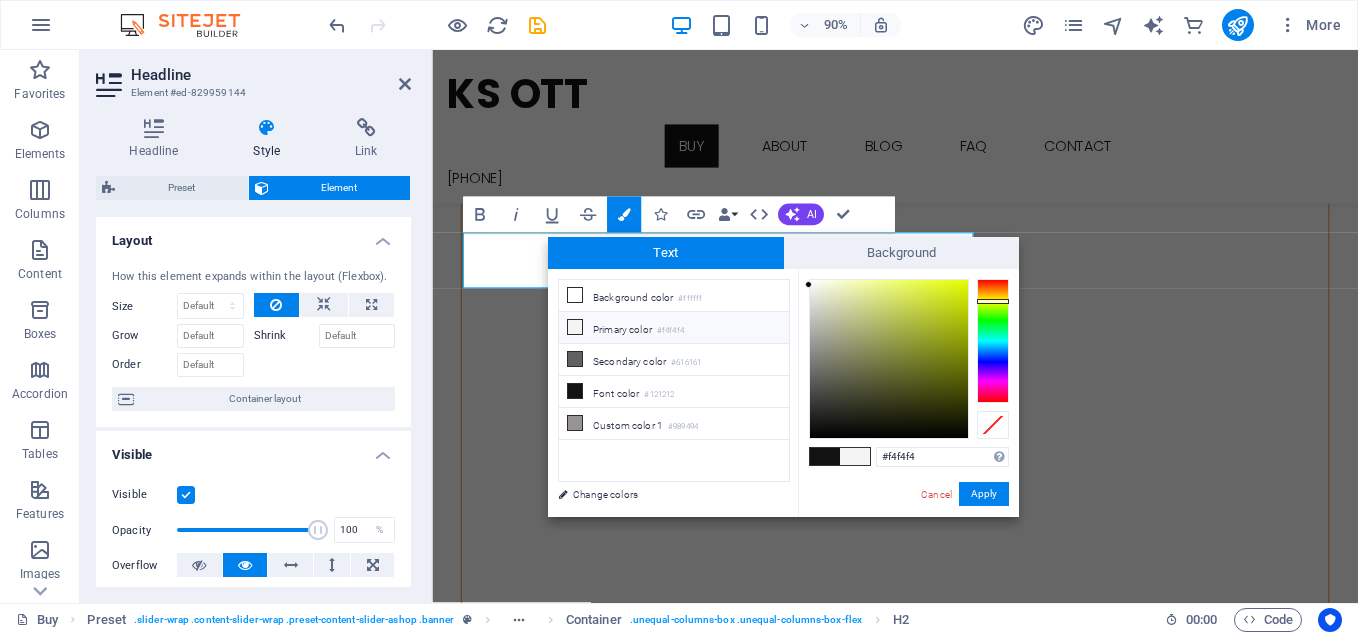 click at bounding box center (993, 341) 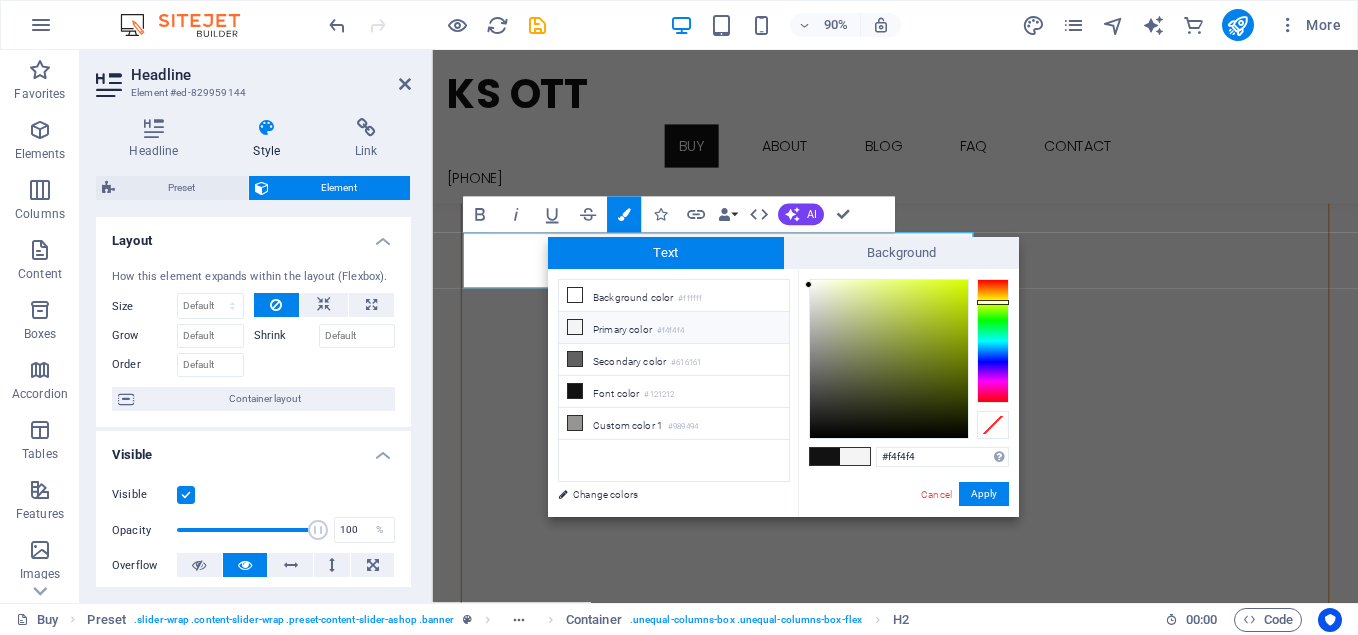 click at bounding box center (993, 302) 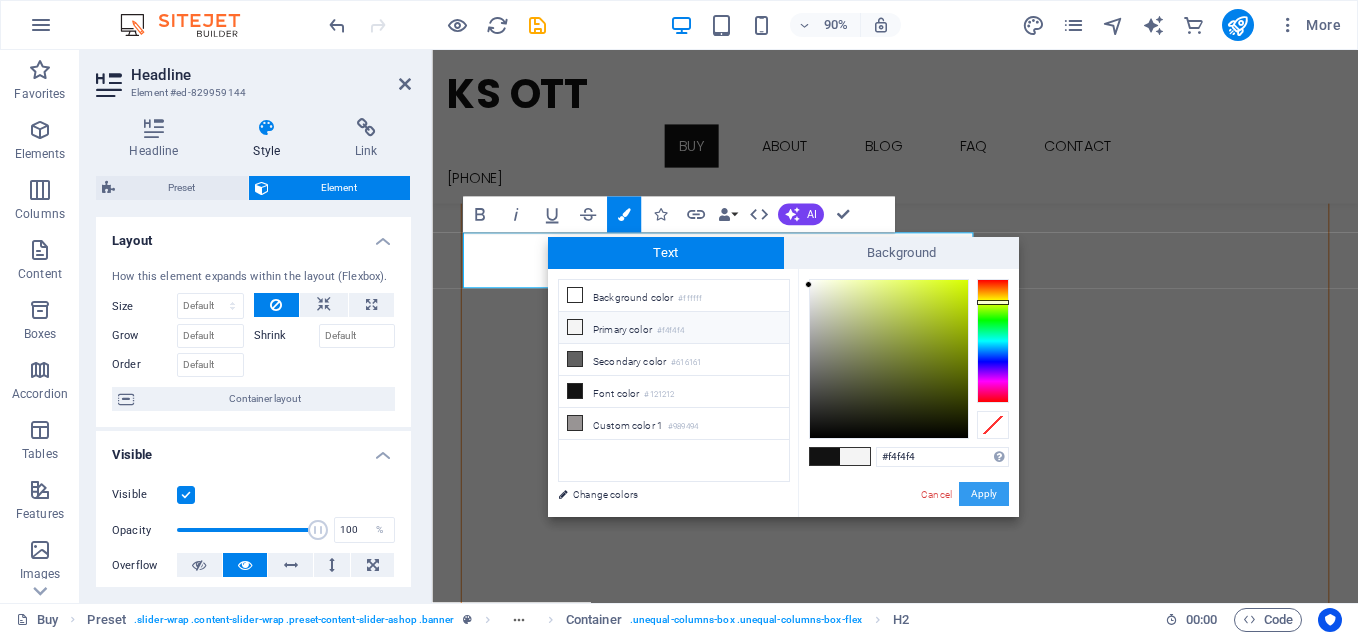 click on "Apply" at bounding box center (984, 494) 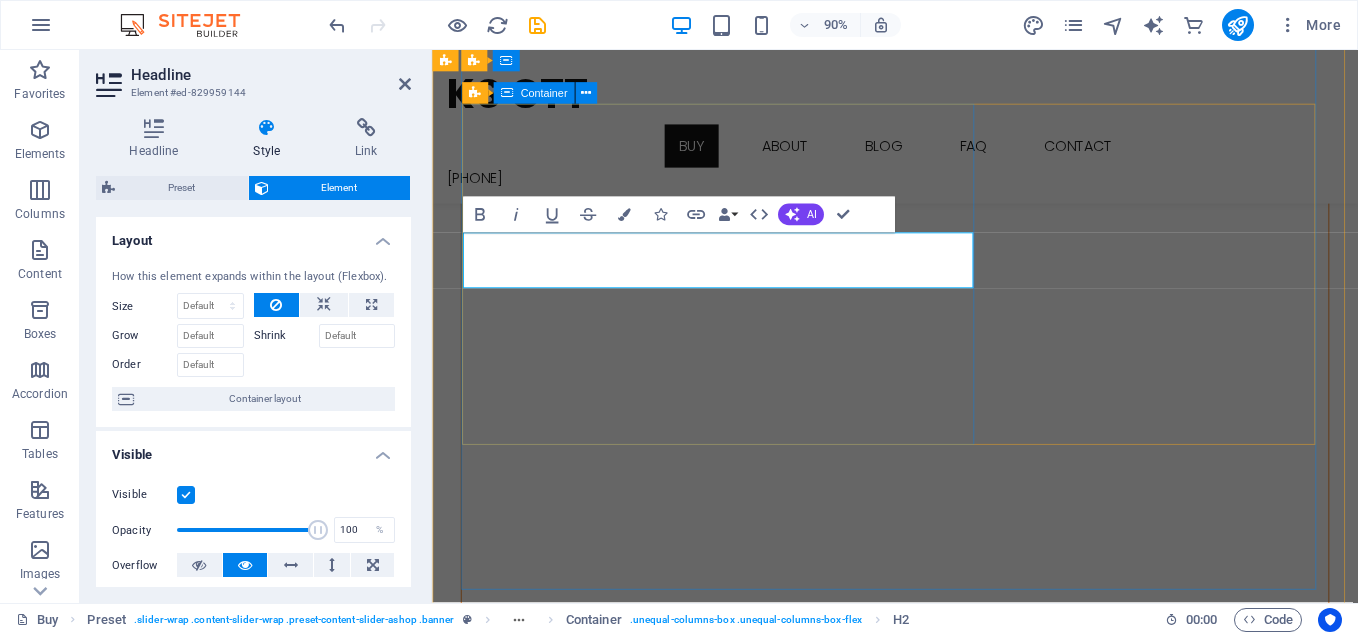 click on "KS ENTERTAINMENT a pREMIUM iptv service" at bounding box center (946, 859) 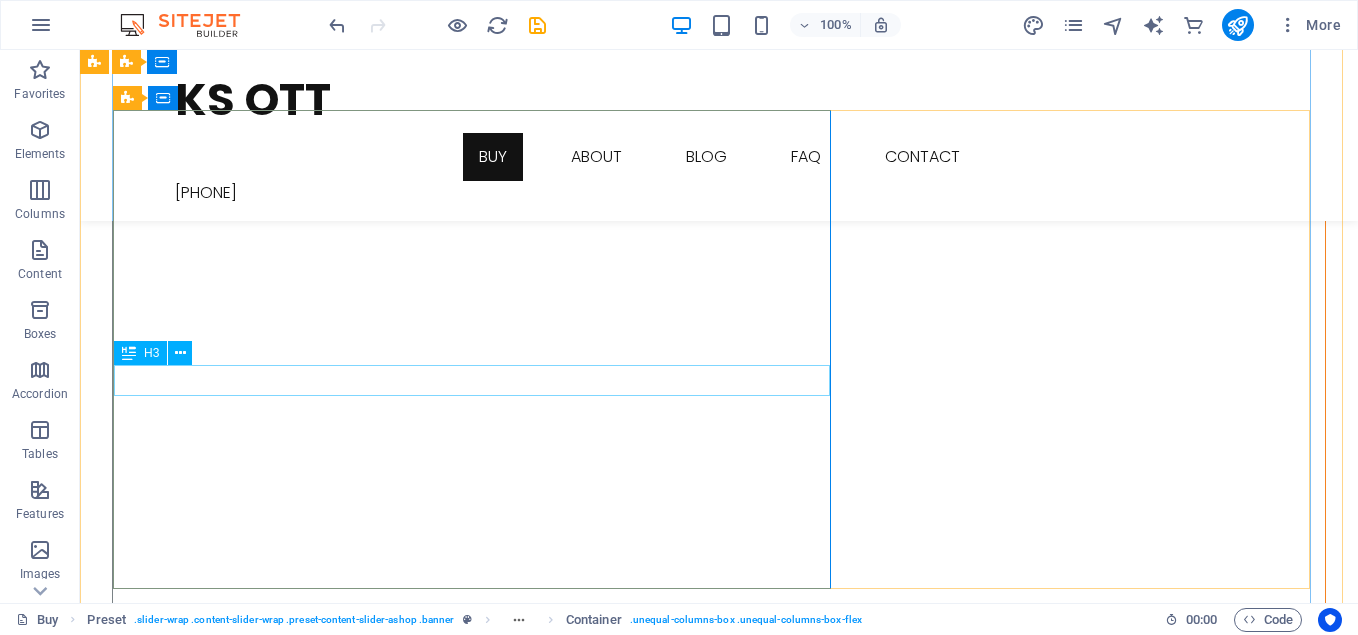 click on "a pREMIUM iptv service" at bounding box center (719, 989) 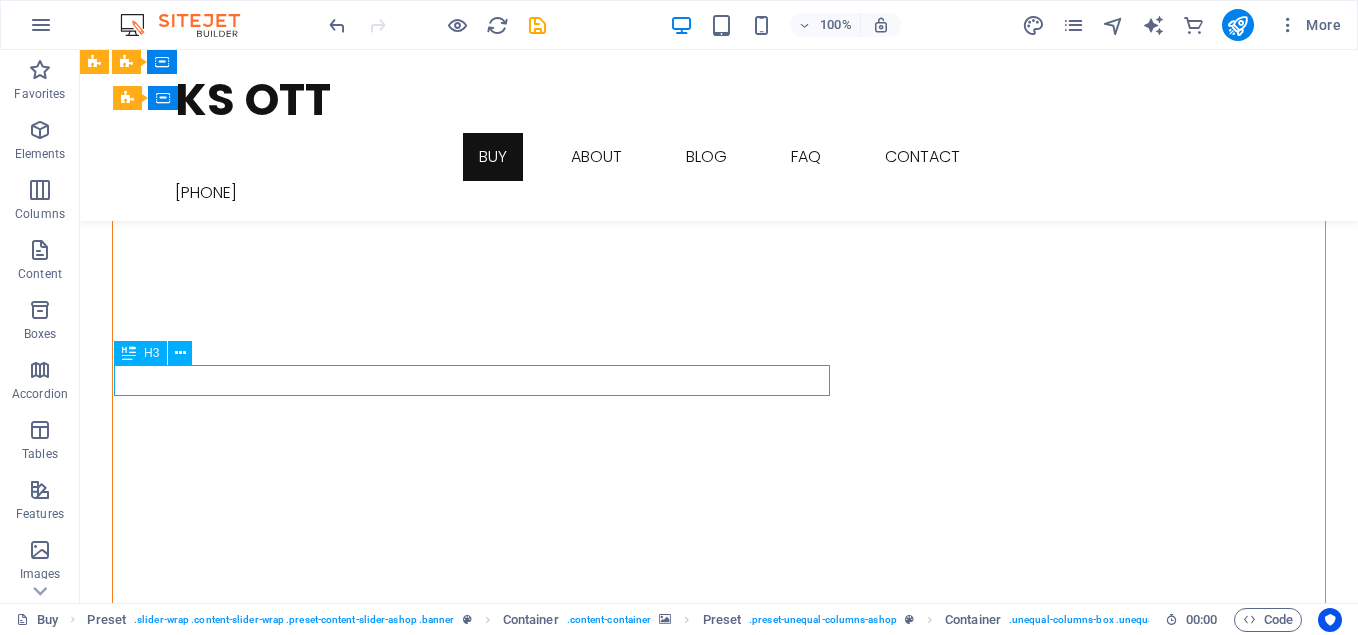 click on "a pREMIUM iptv service" at bounding box center [719, 989] 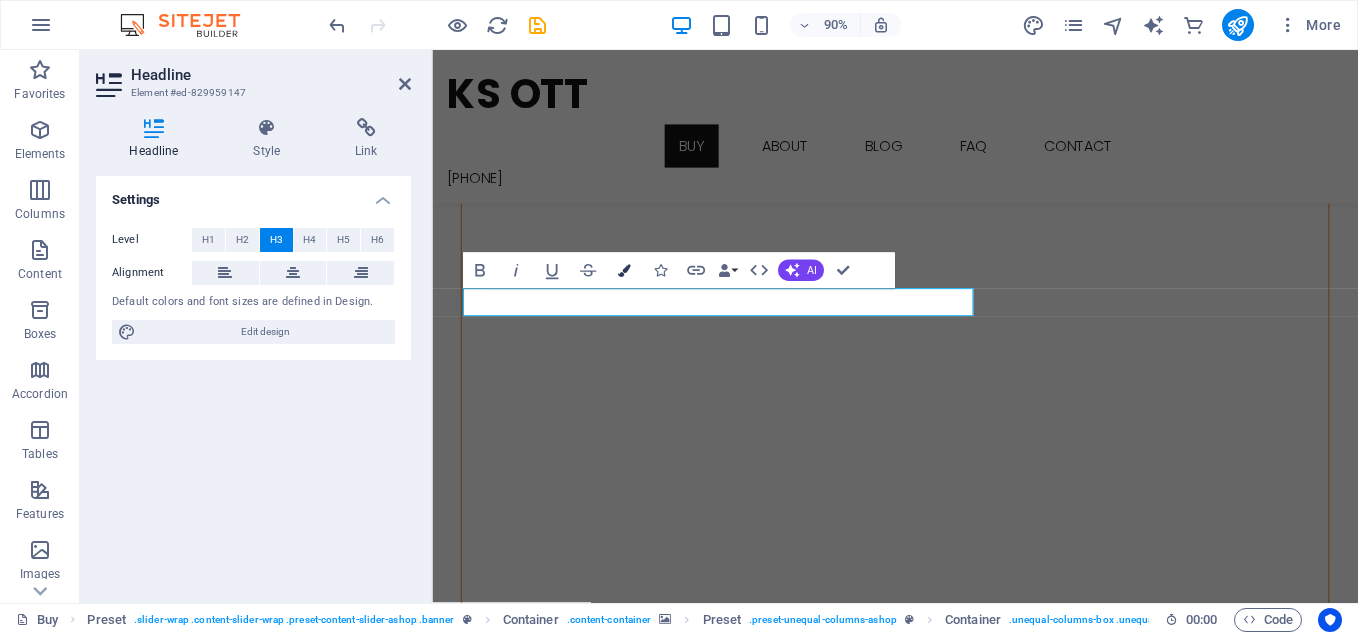 click at bounding box center [623, 270] 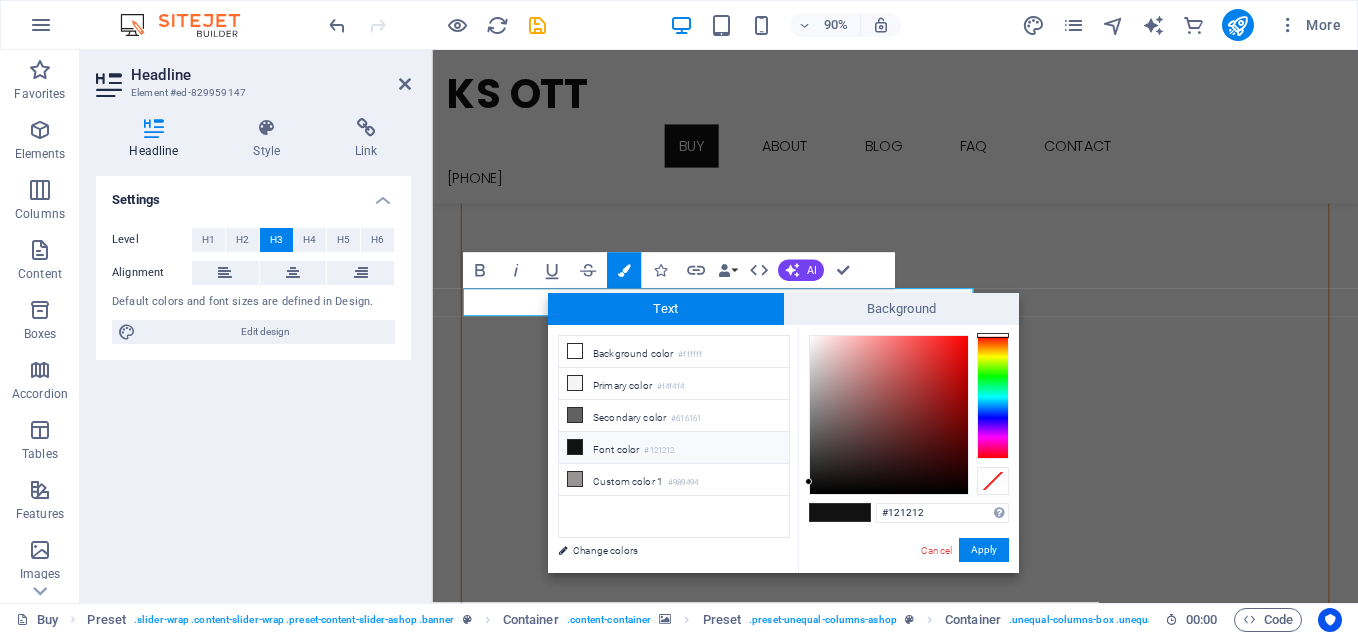 click at bounding box center [575, 447] 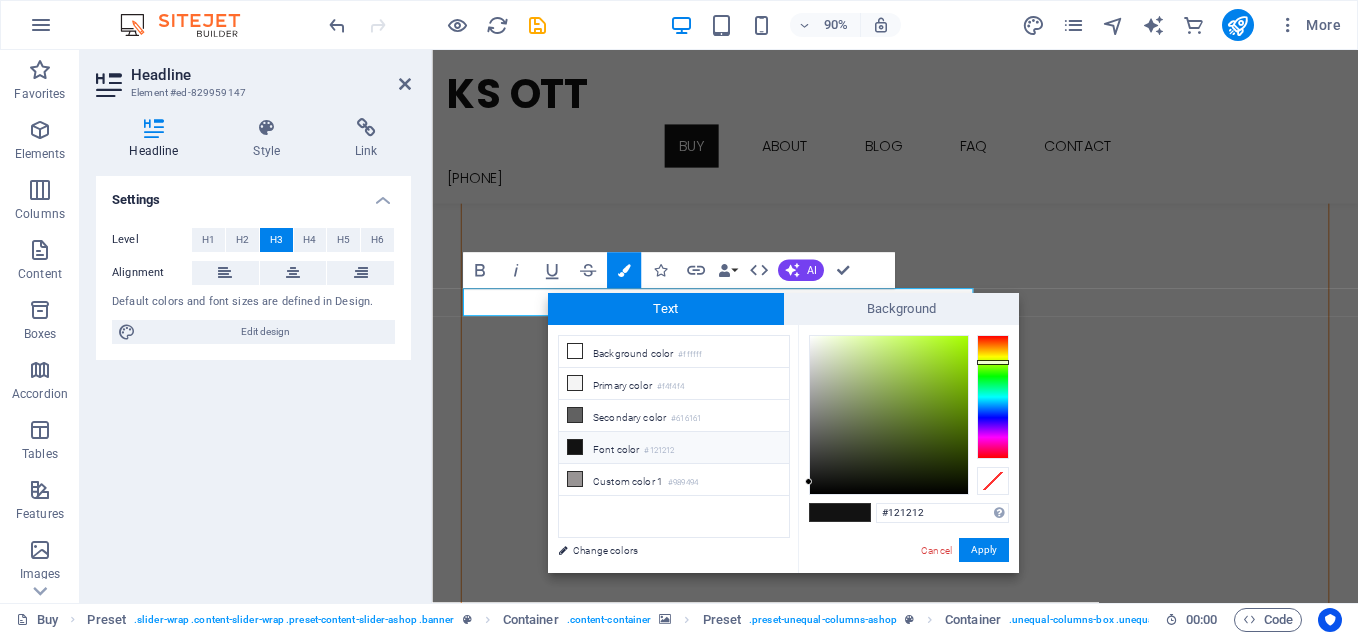 click at bounding box center [993, 397] 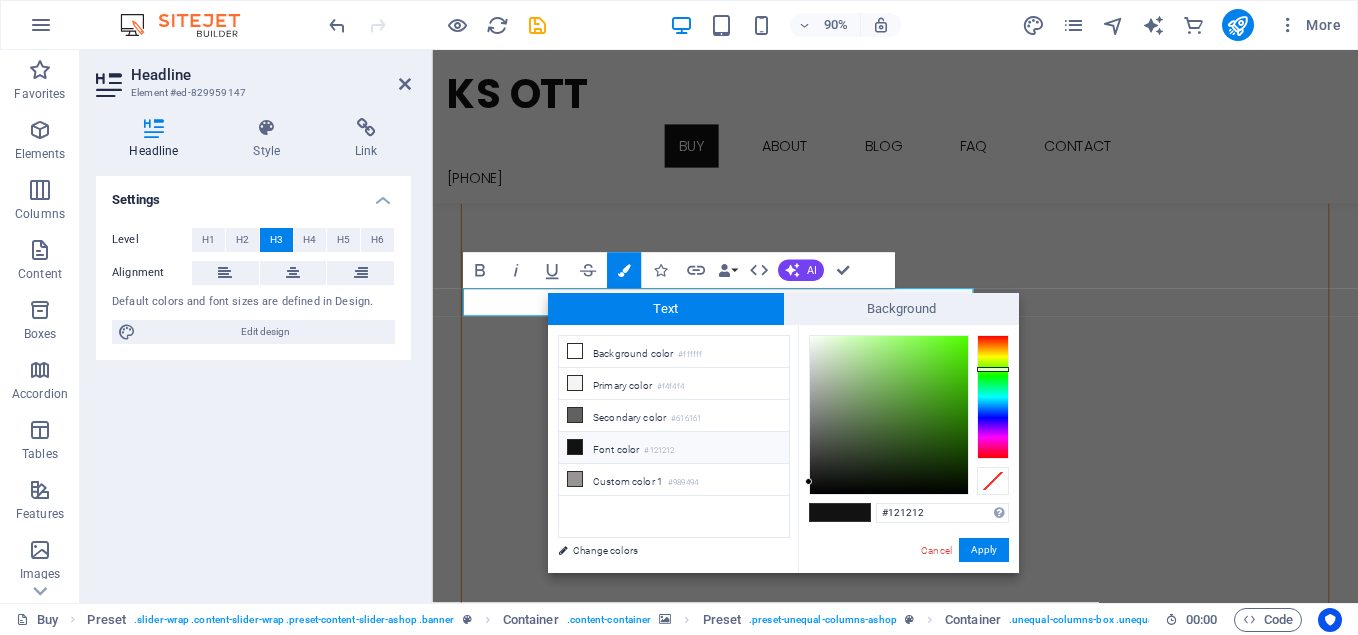 click at bounding box center [993, 397] 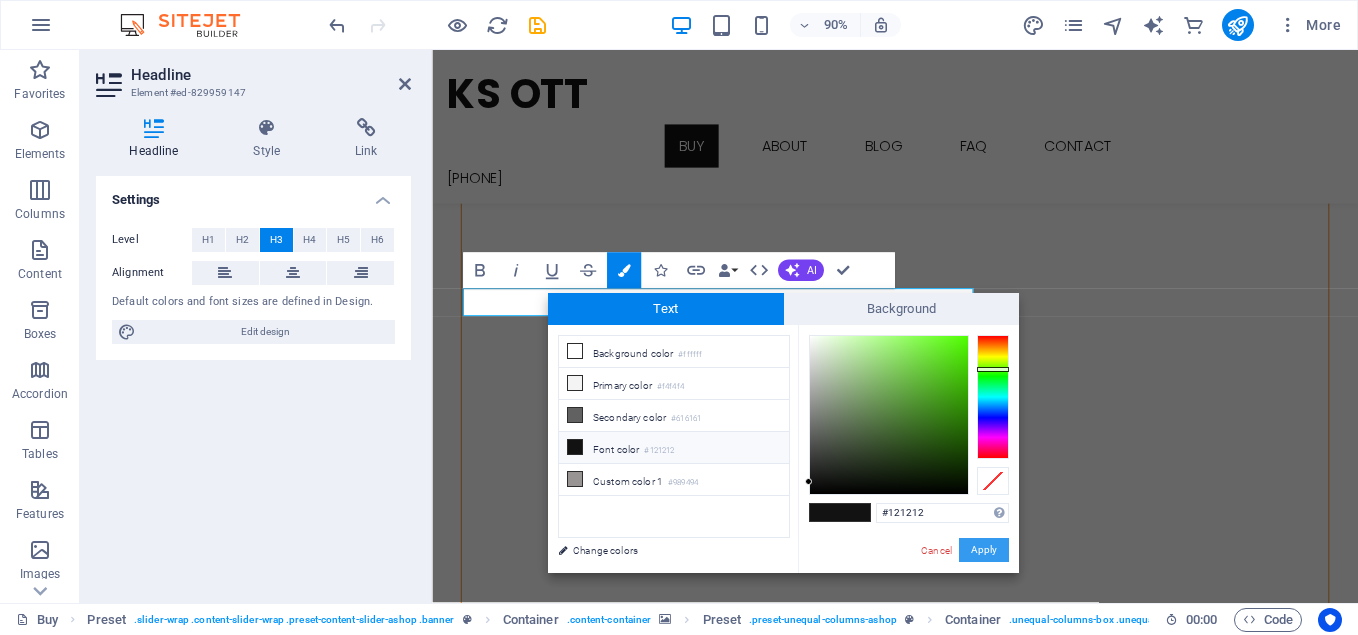 click on "Apply" at bounding box center (984, 550) 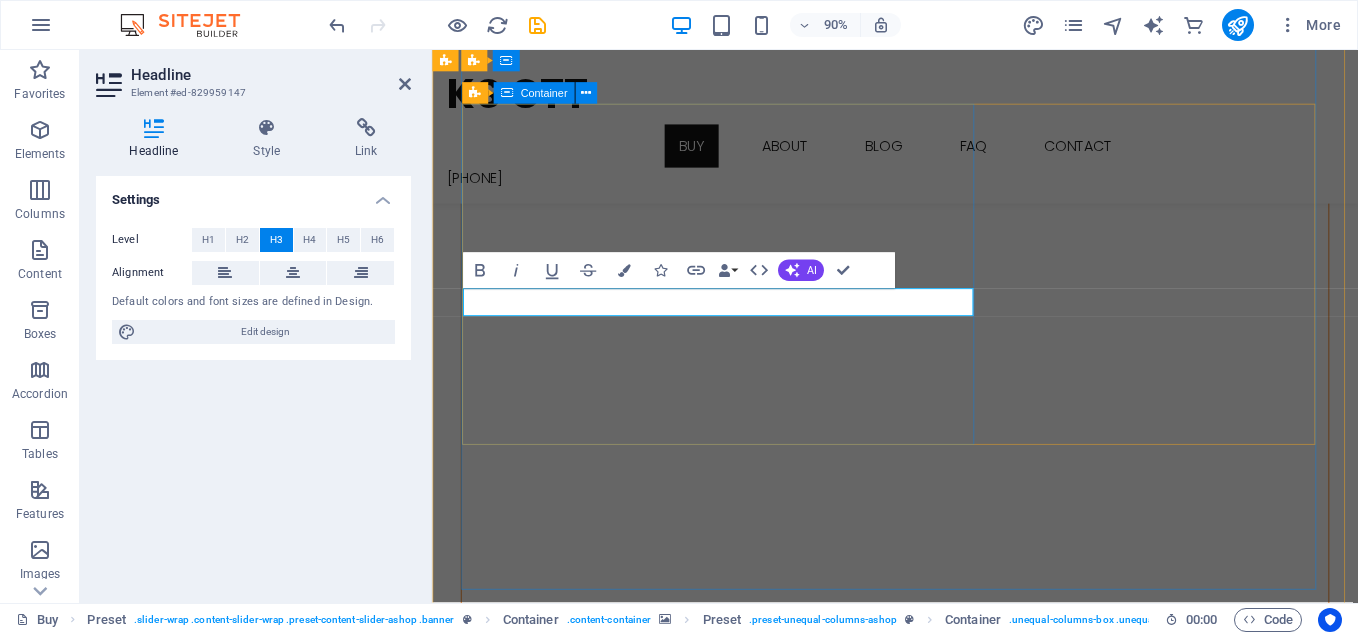 click on "KS ENTERTAINMENT a pREMIUM iptv service" at bounding box center (946, 859) 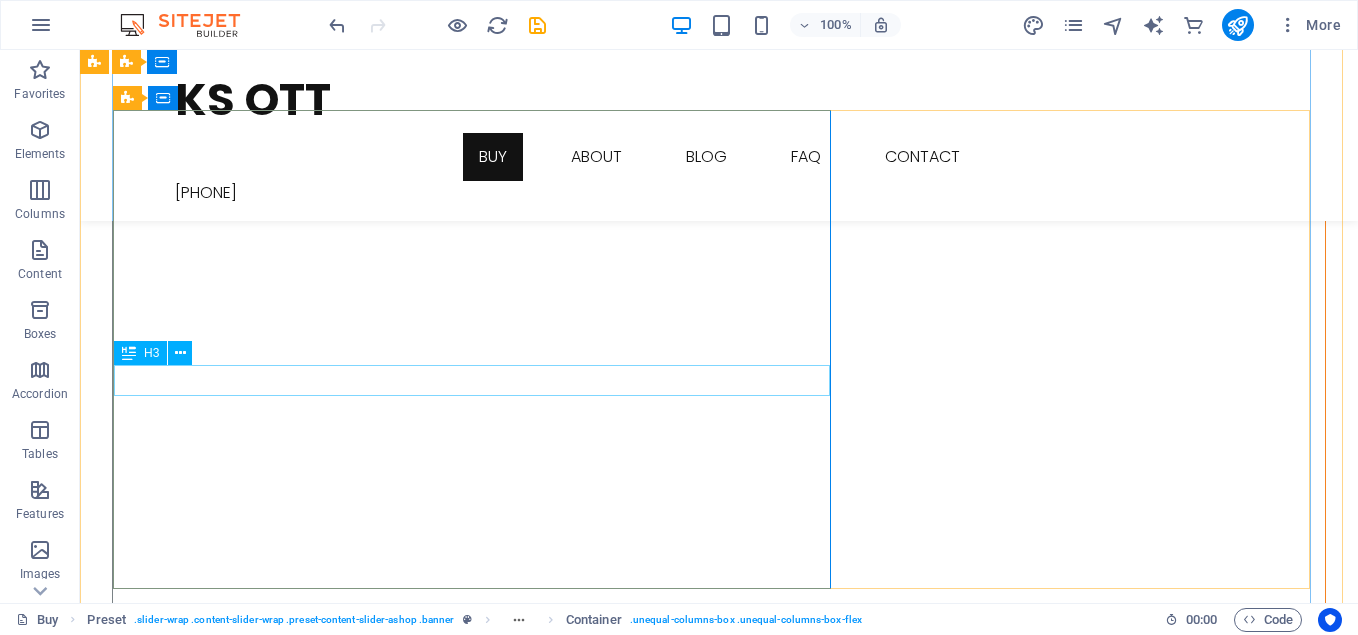 click on "a pREMIUM iptv service" at bounding box center [719, 989] 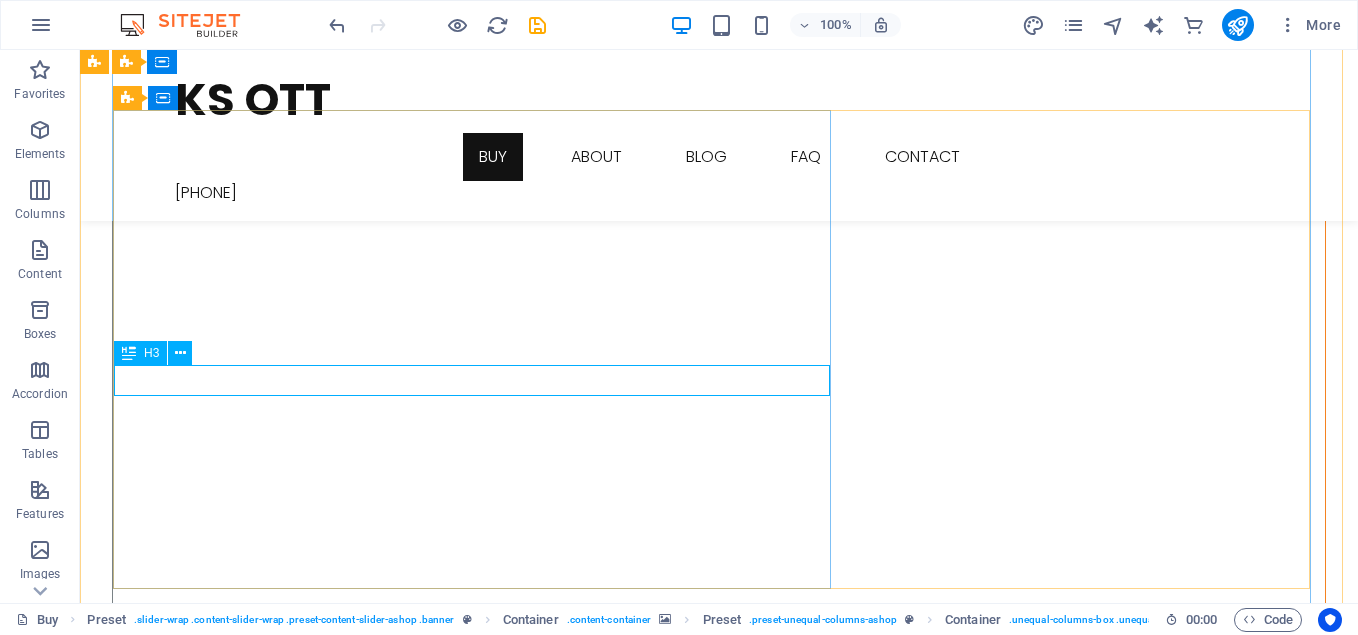 click on "a pREMIUM iptv service" at bounding box center (719, 989) 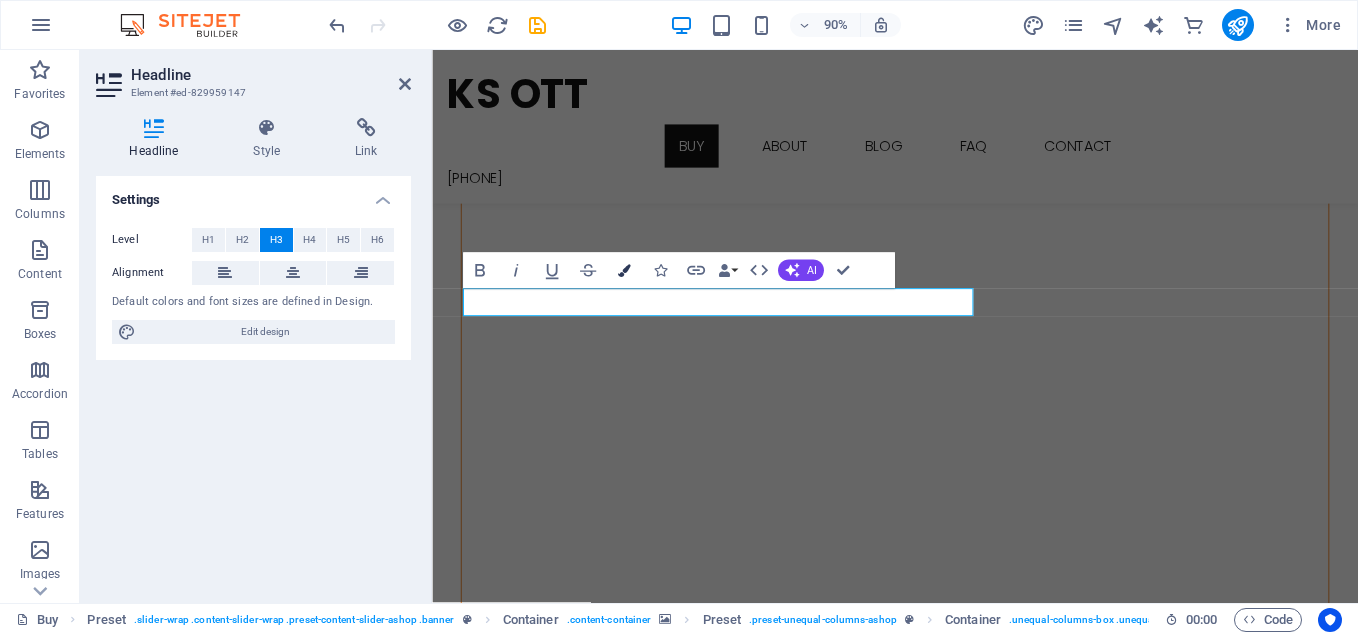 click at bounding box center (623, 270) 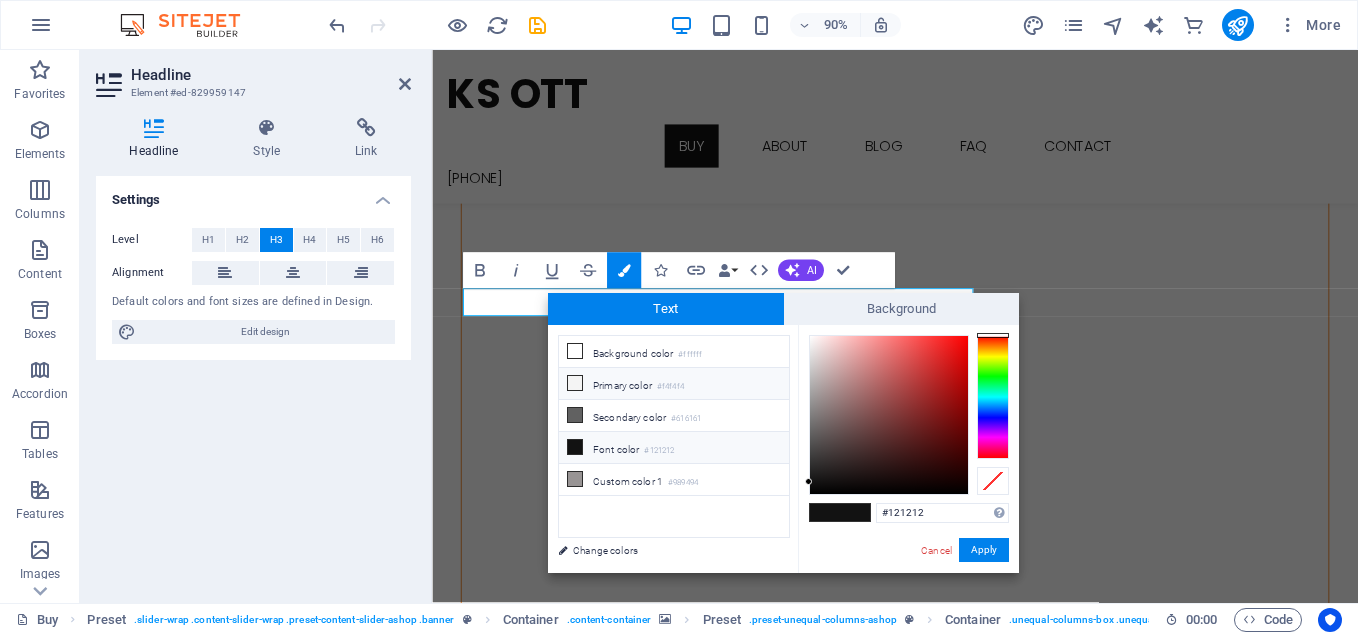 click at bounding box center [575, 383] 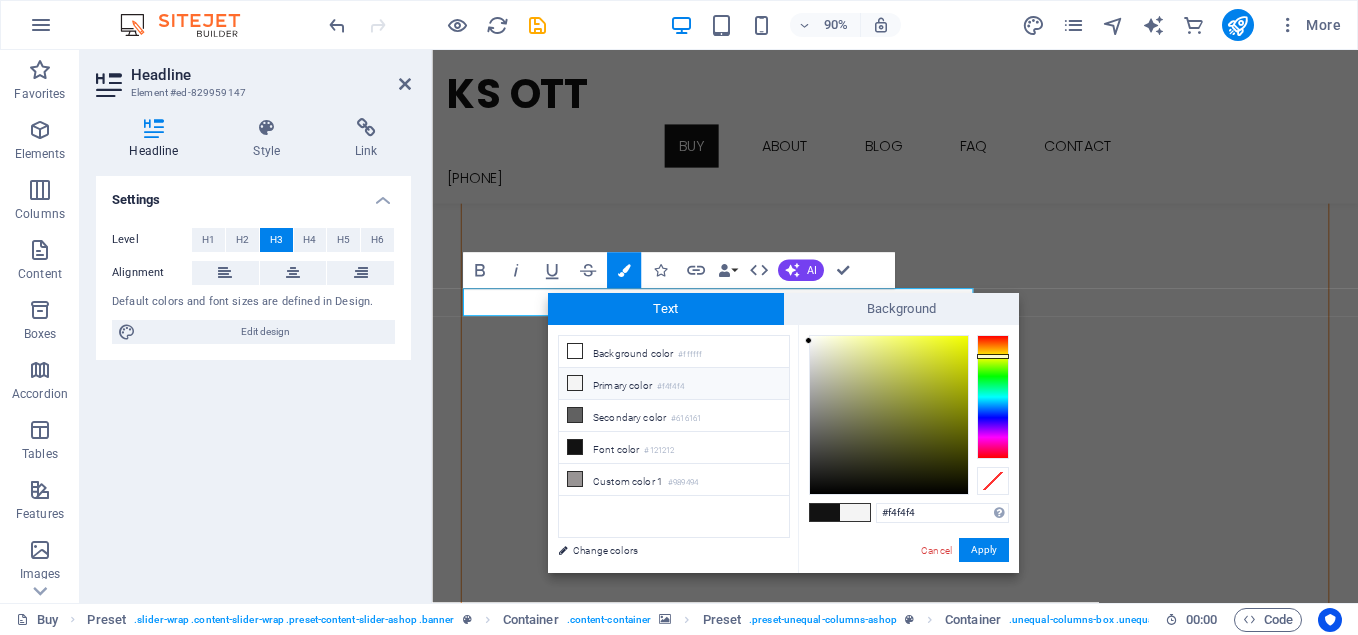 click at bounding box center [993, 397] 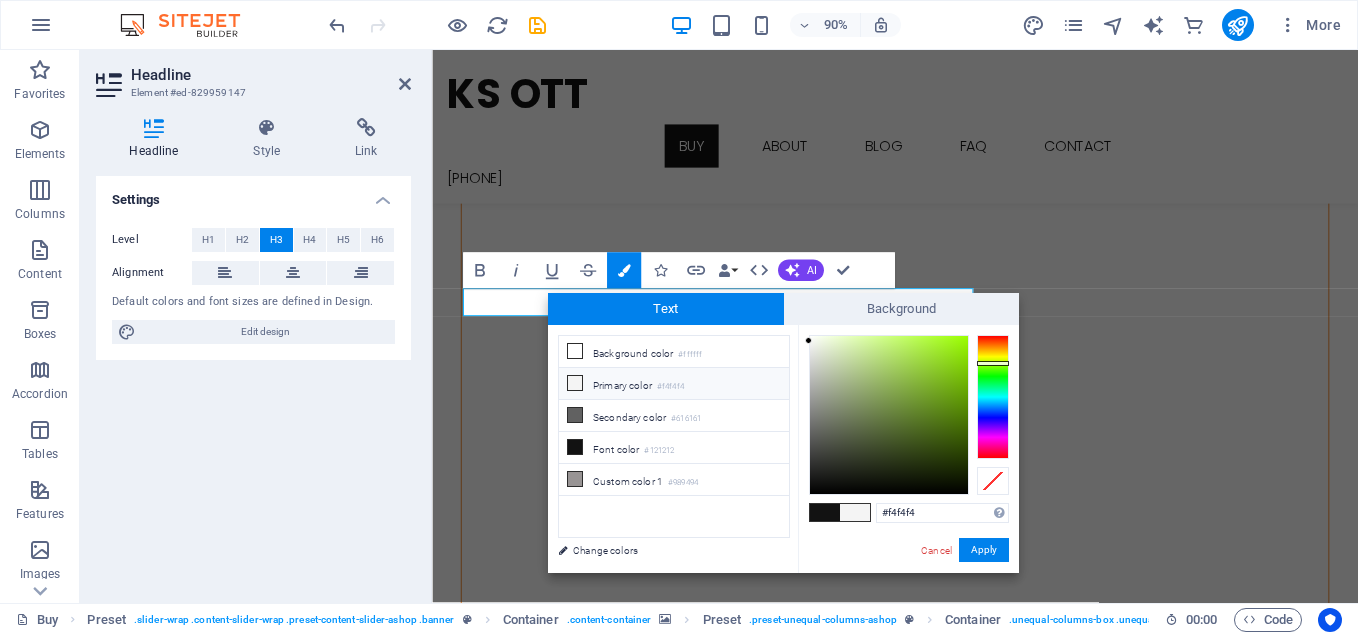 click at bounding box center [993, 397] 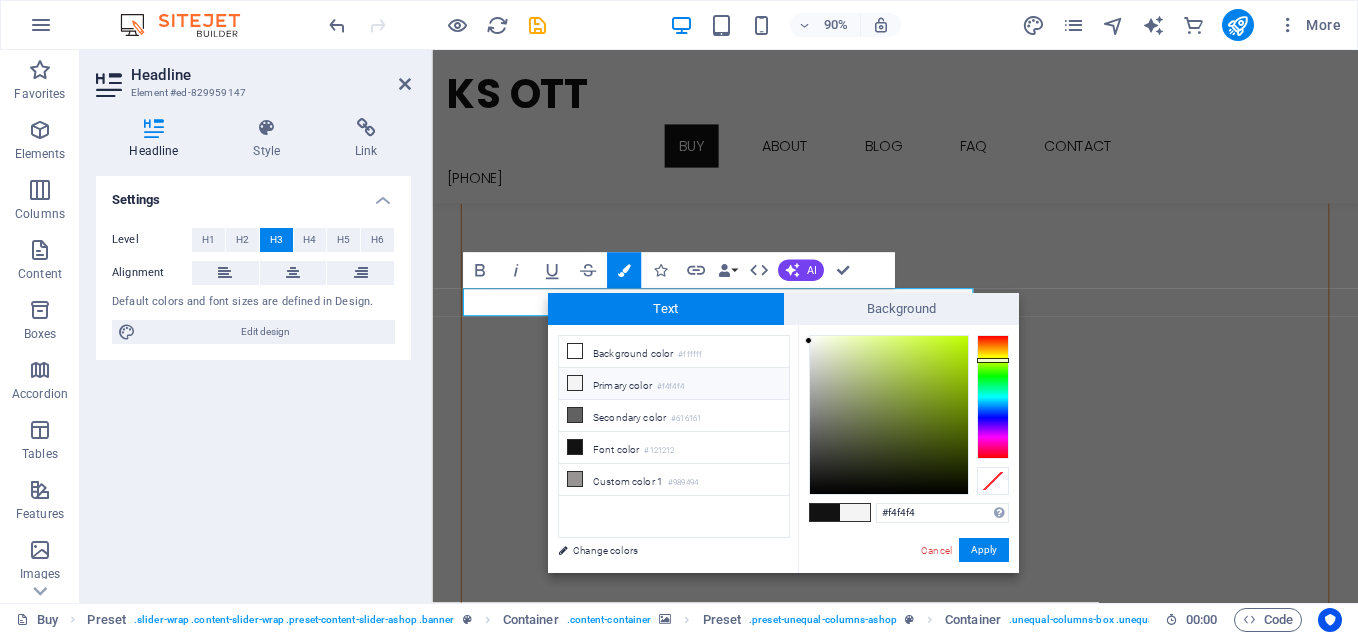click at bounding box center [993, 397] 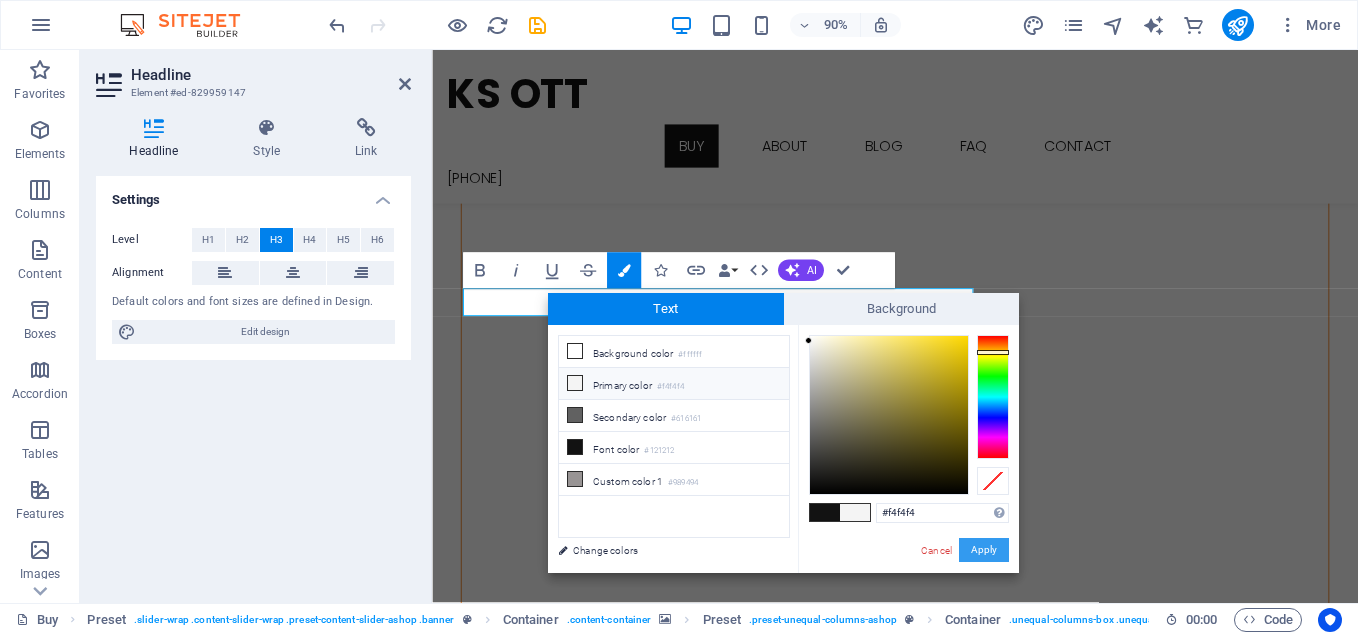 click on "Apply" at bounding box center (984, 550) 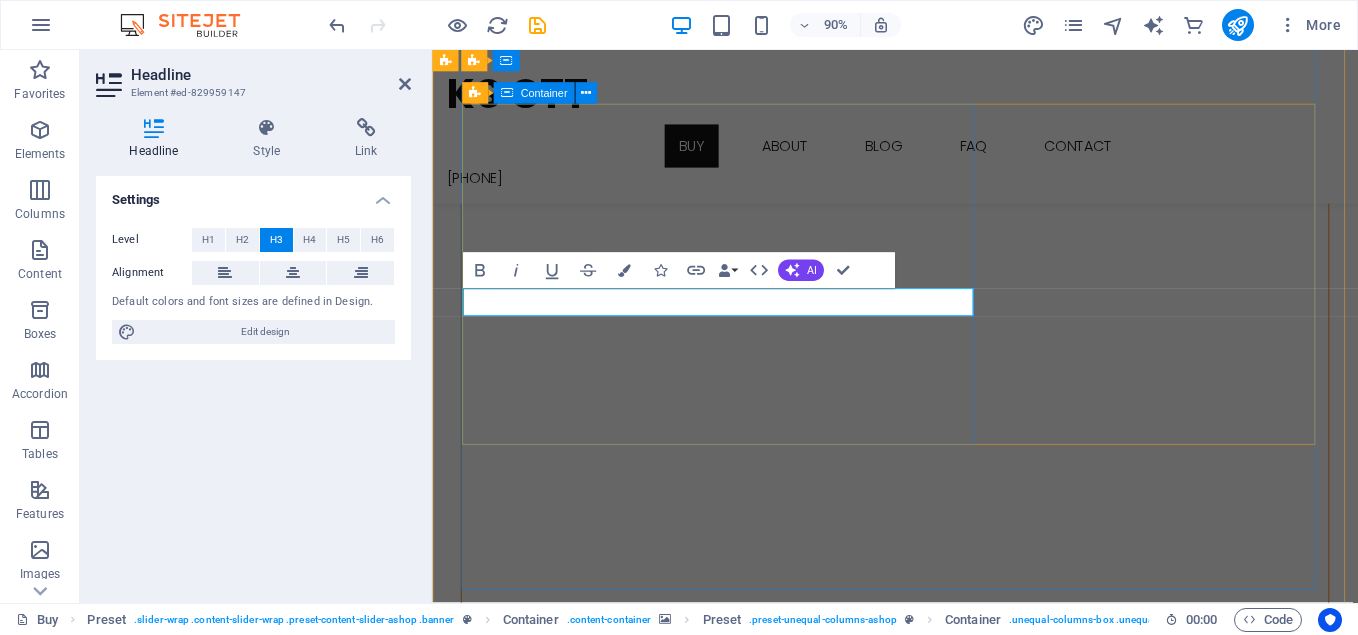 click on "KS ENTERTAINMENT a pREMIUM iptv service" at bounding box center (946, 859) 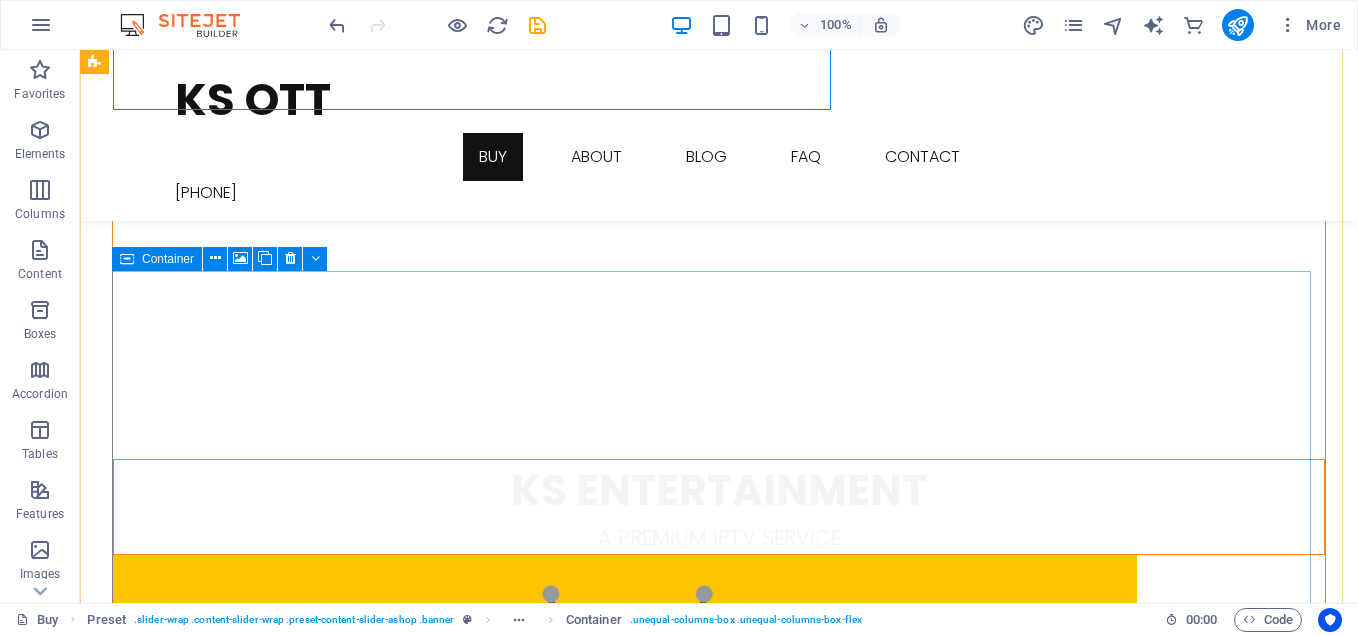 scroll, scrollTop: 700, scrollLeft: 0, axis: vertical 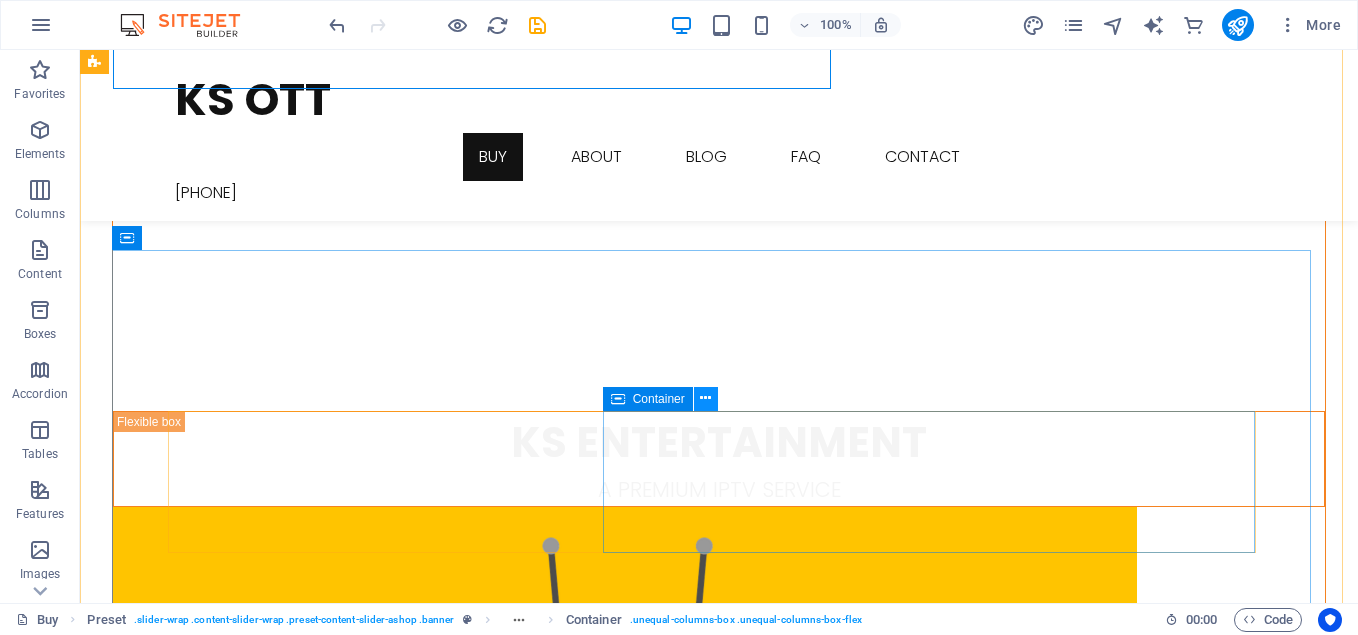 click at bounding box center [705, 398] 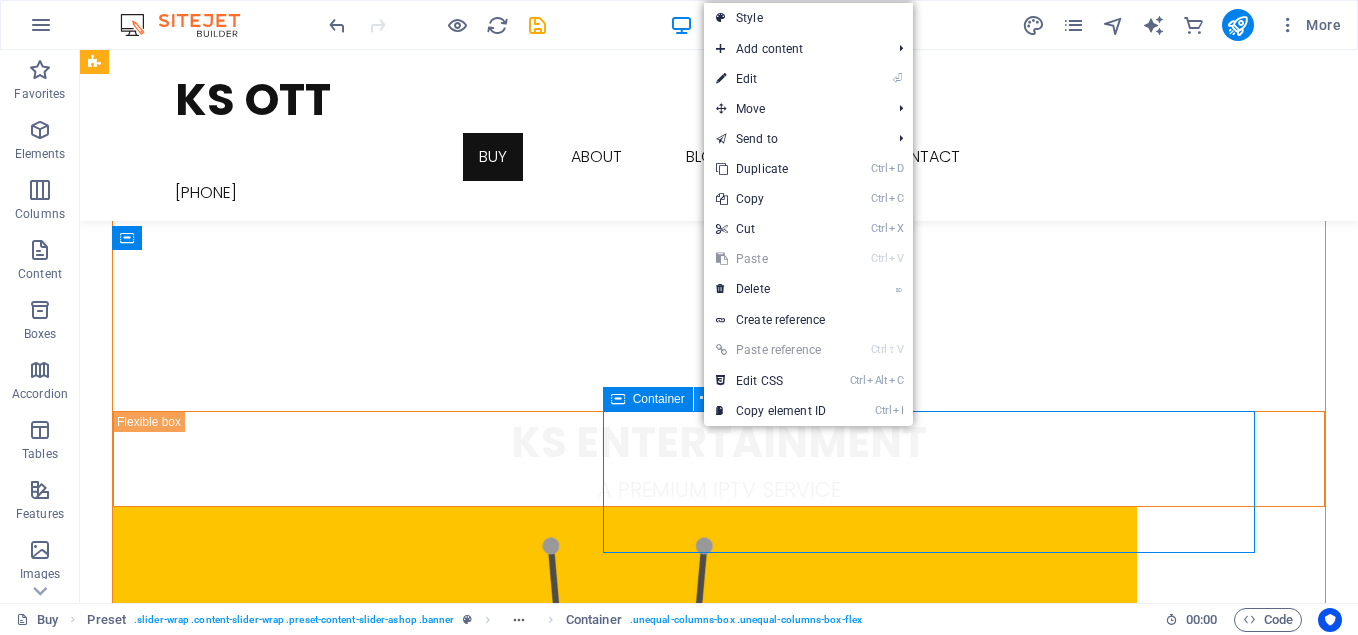 click at bounding box center (706, 399) 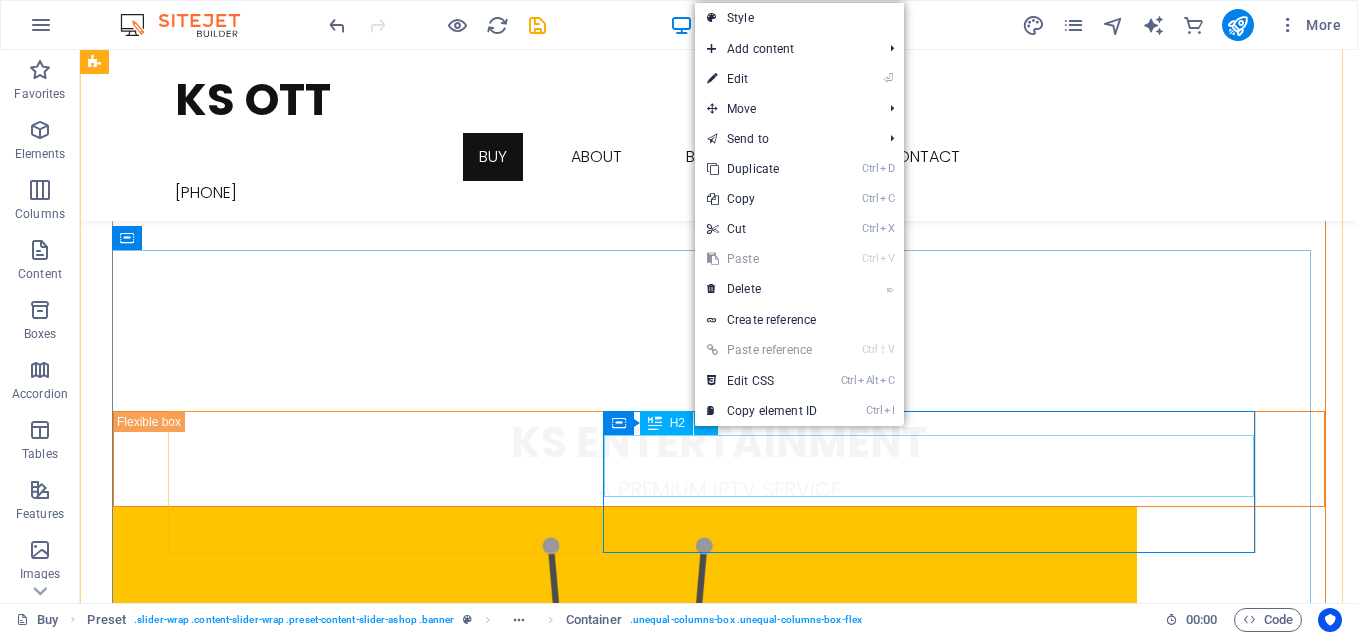 click on "Hello Spring" at bounding box center (719, 2491) 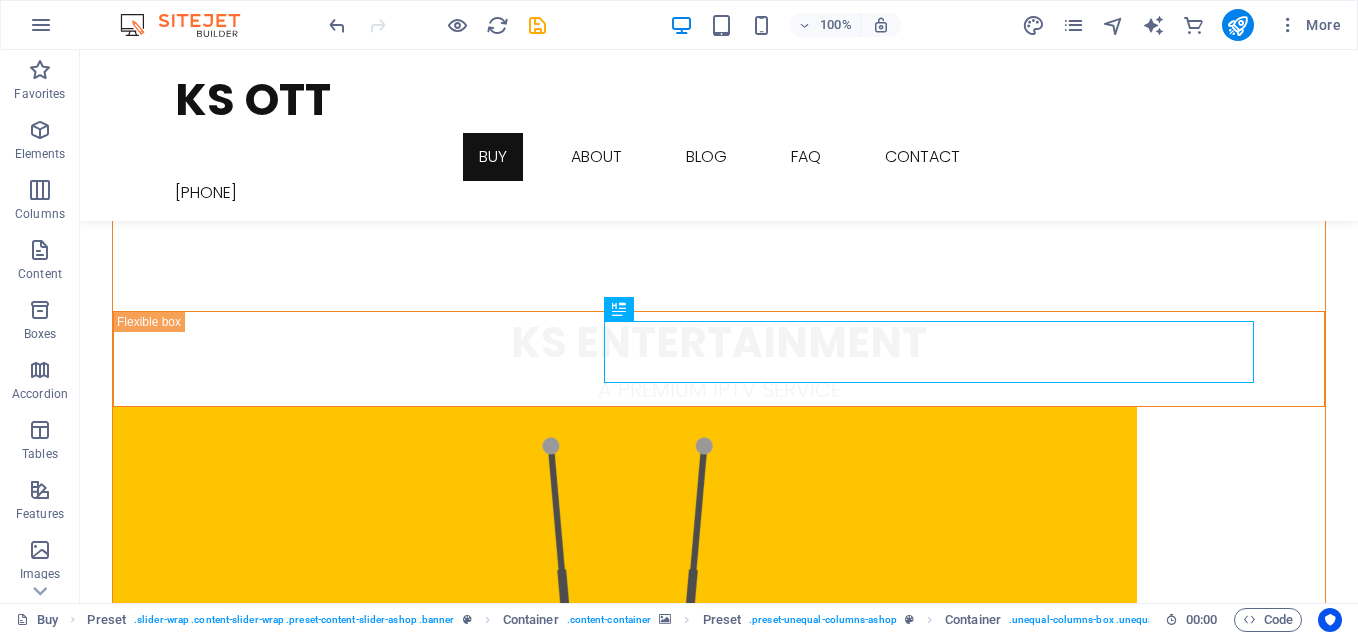 scroll, scrollTop: 900, scrollLeft: 0, axis: vertical 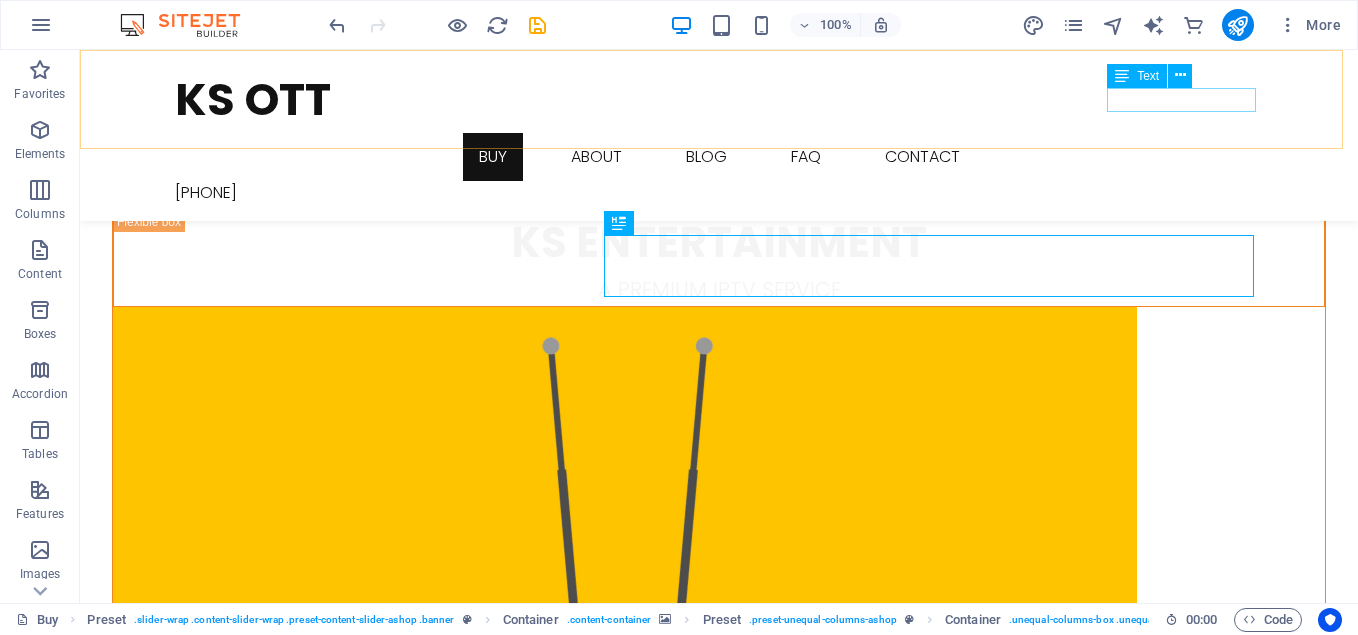 click on "[PHONE]" at bounding box center [719, 193] 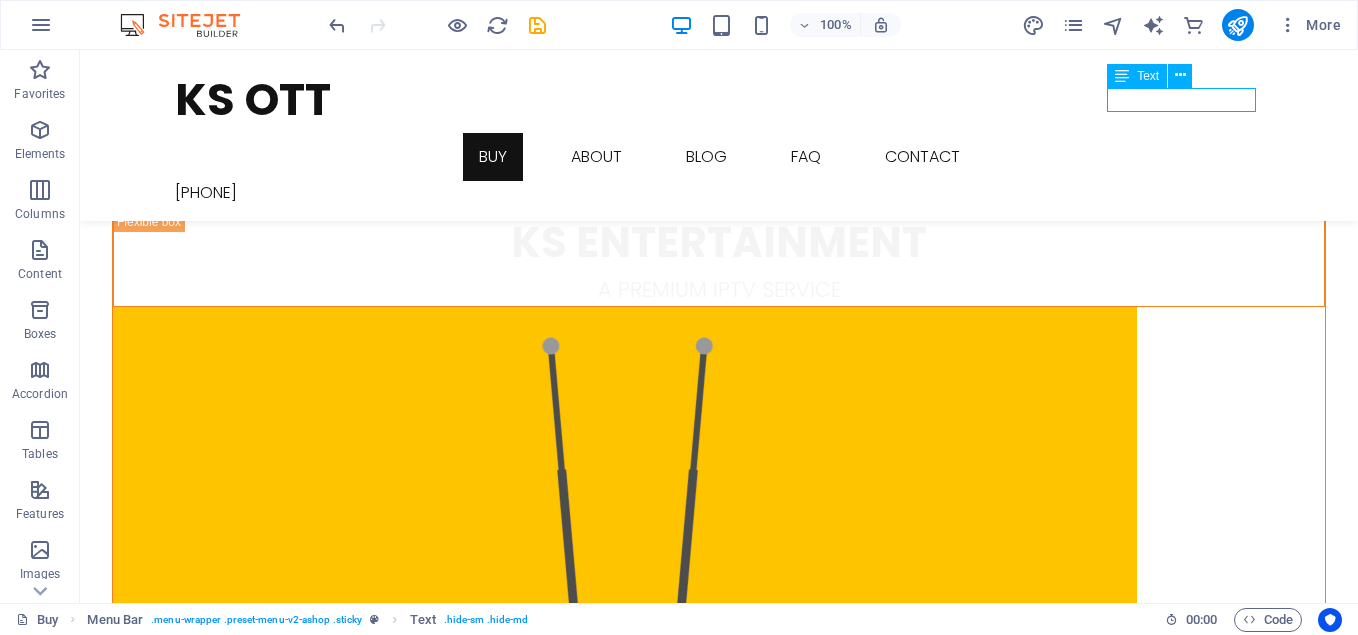 click on "[PHONE]" at bounding box center [719, 193] 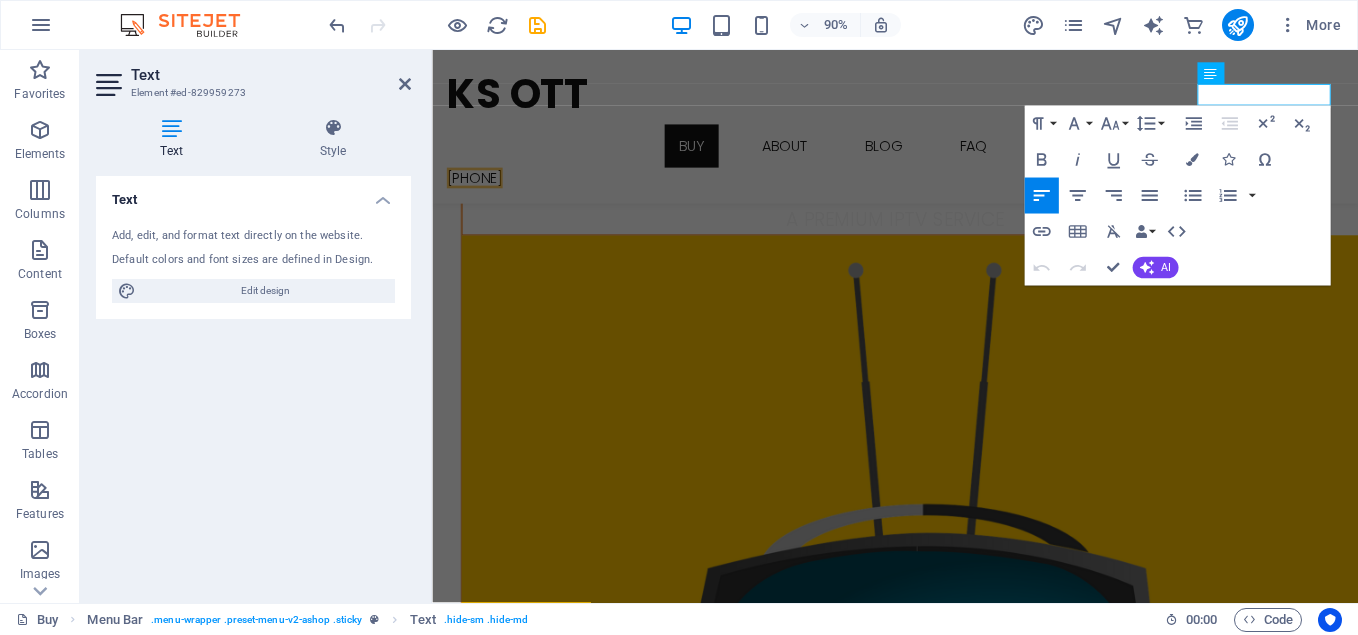 click at bounding box center (171, 128) 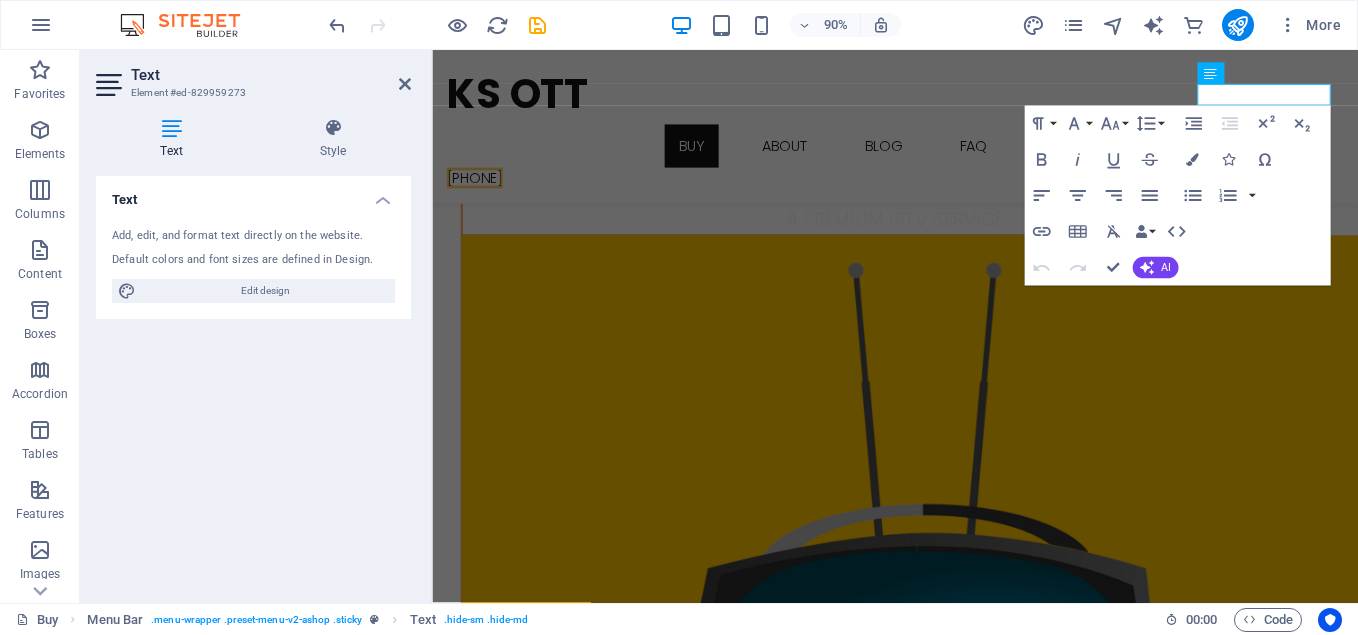 click at bounding box center [171, 128] 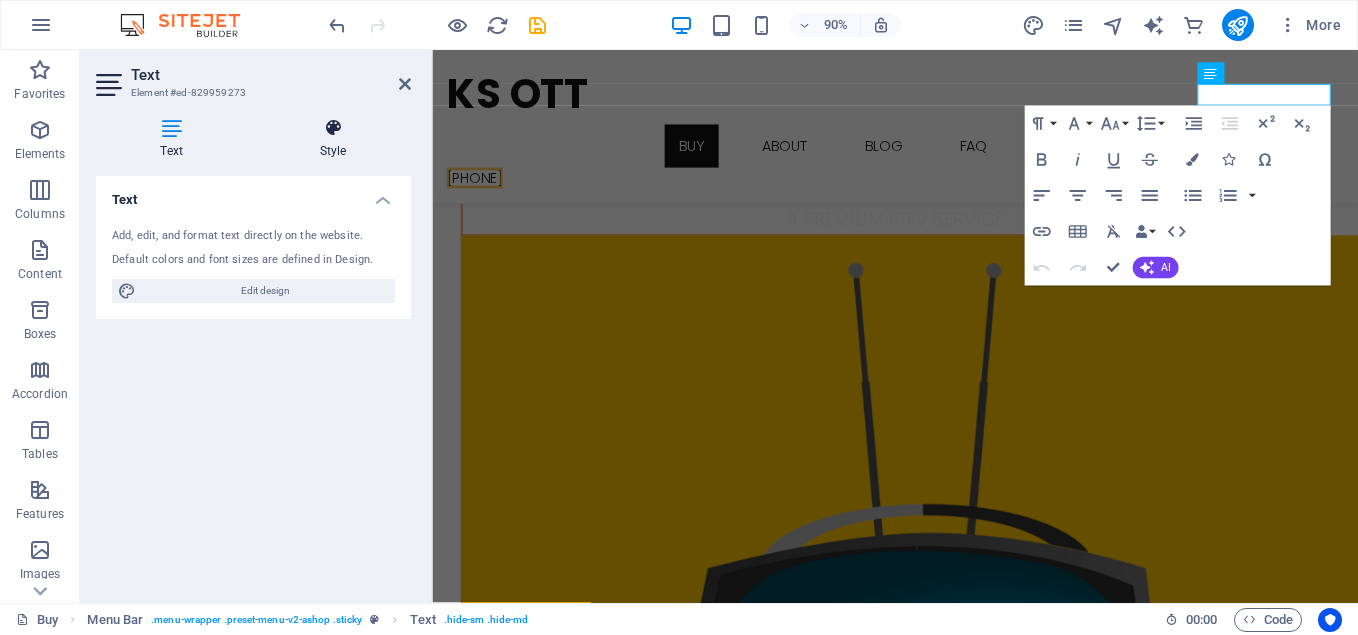 click on "Style" at bounding box center (333, 139) 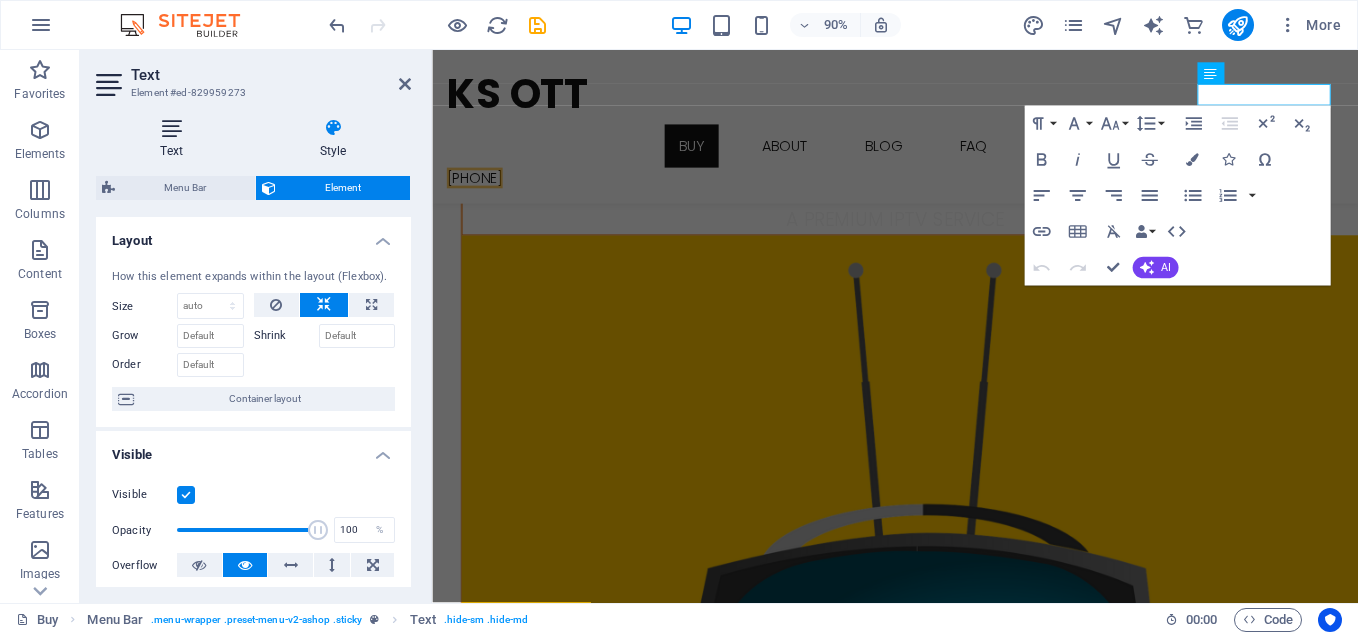 click on "Text" at bounding box center (175, 139) 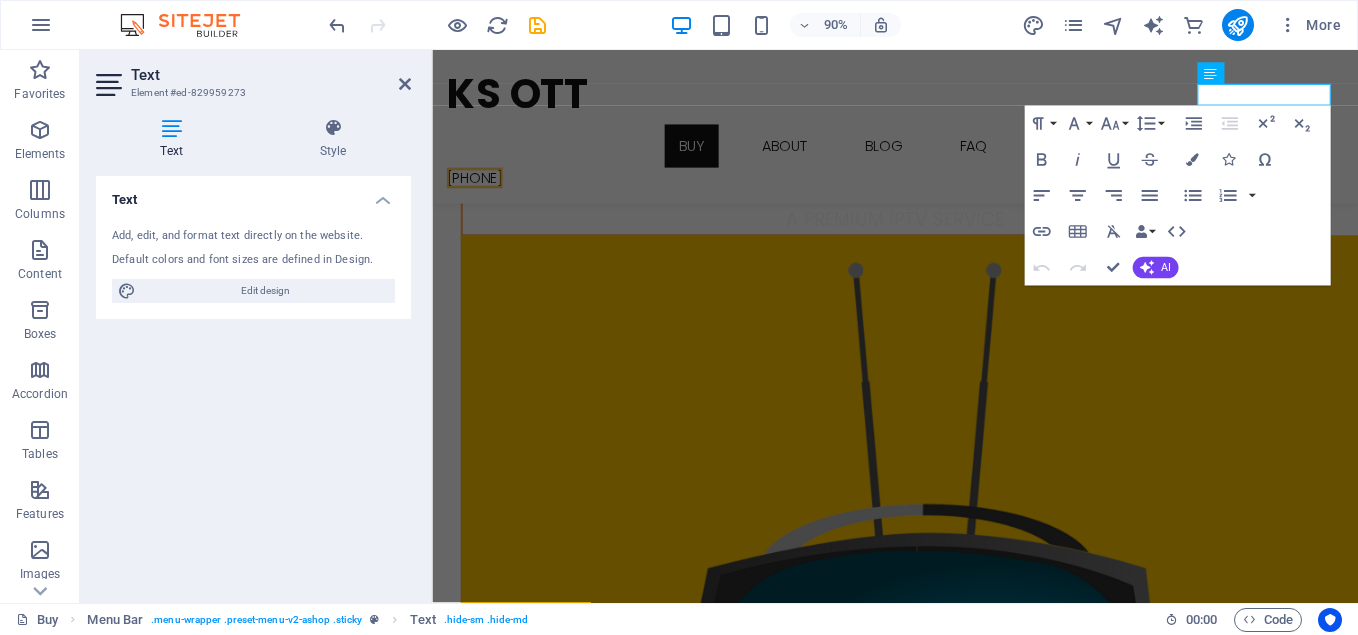 click at bounding box center (946, 1674) 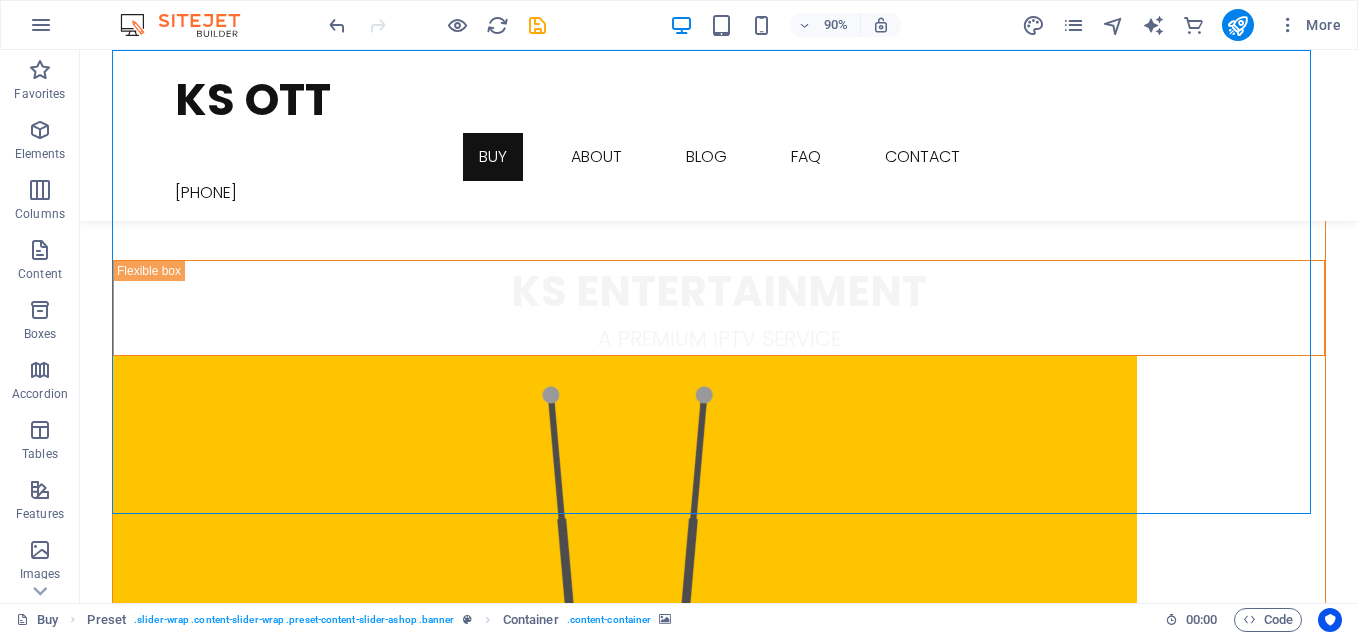 scroll, scrollTop: 900, scrollLeft: 0, axis: vertical 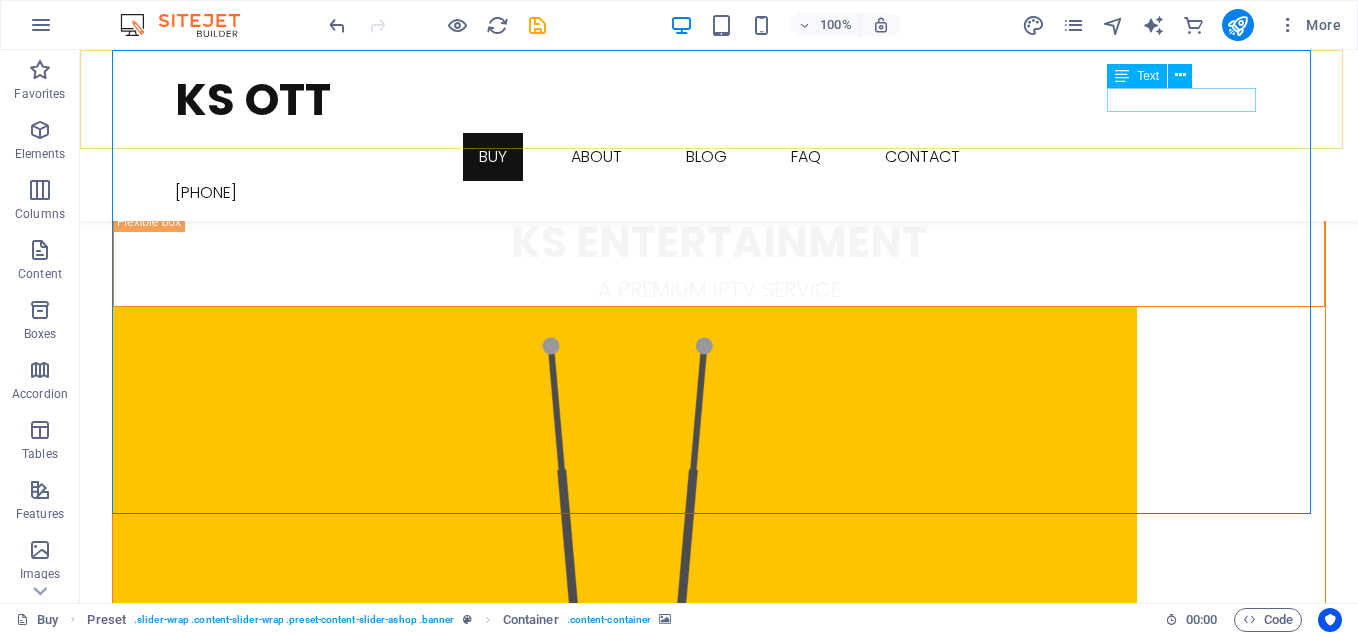 click on "Text" at bounding box center (1148, 76) 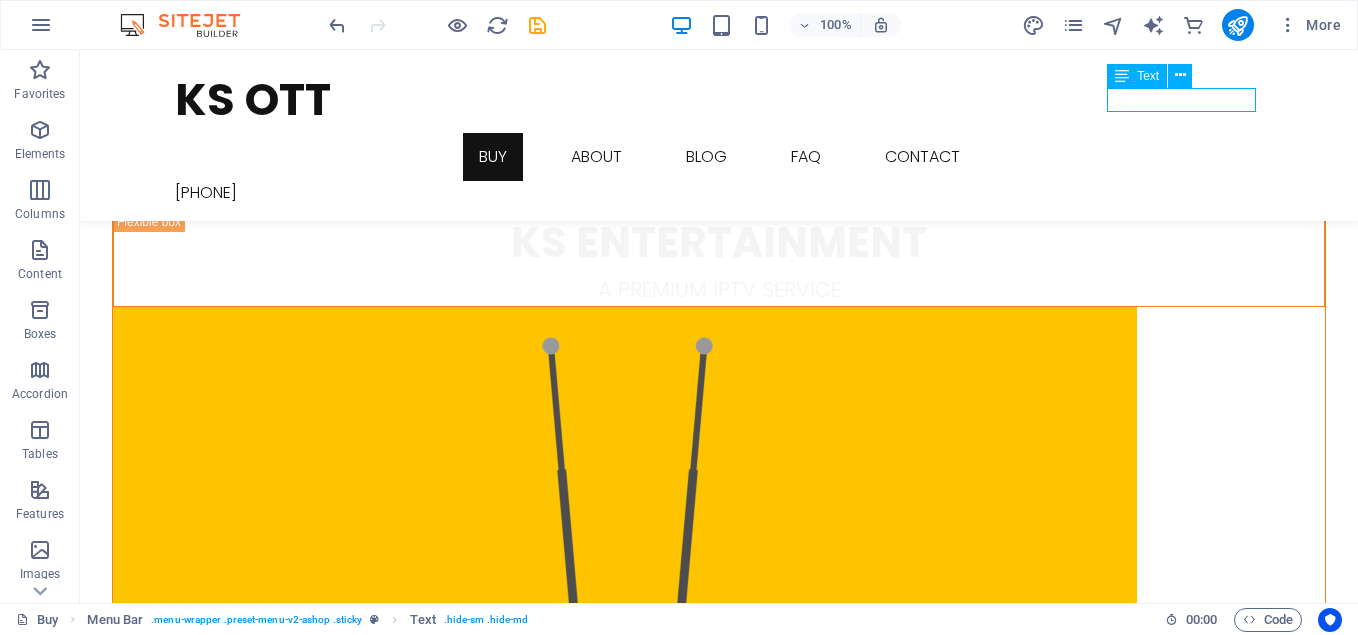 click on "Text" at bounding box center [1137, 76] 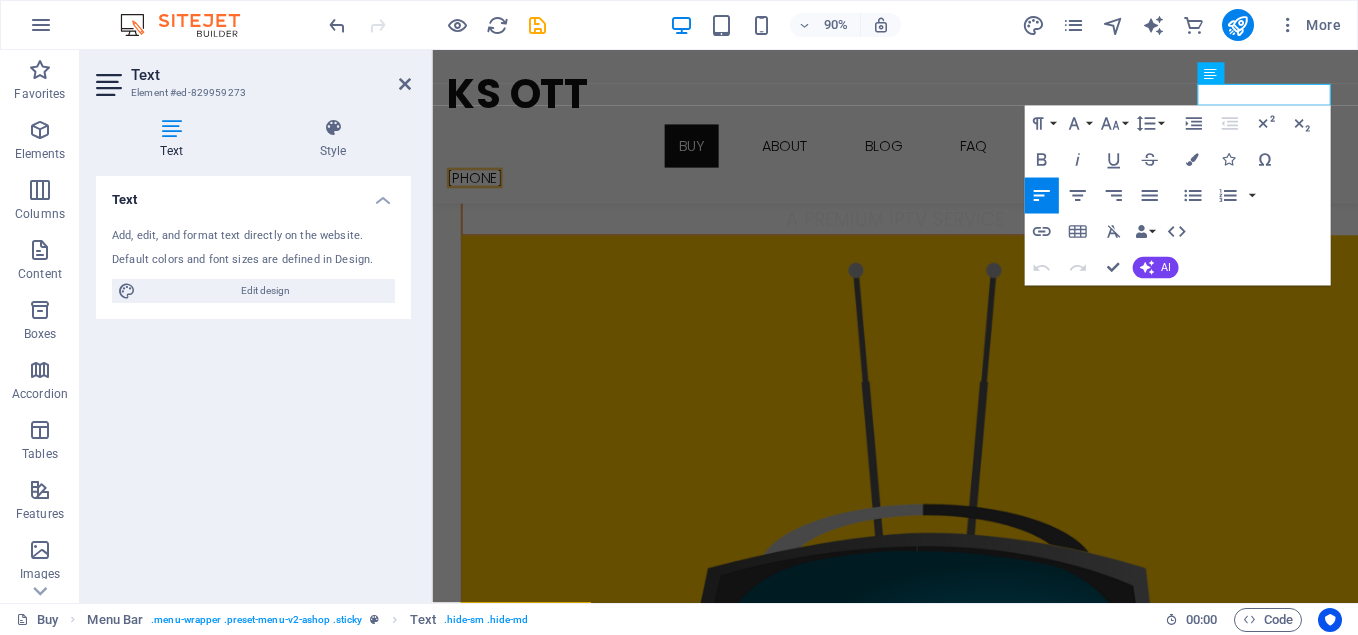 click at bounding box center [946, 1674] 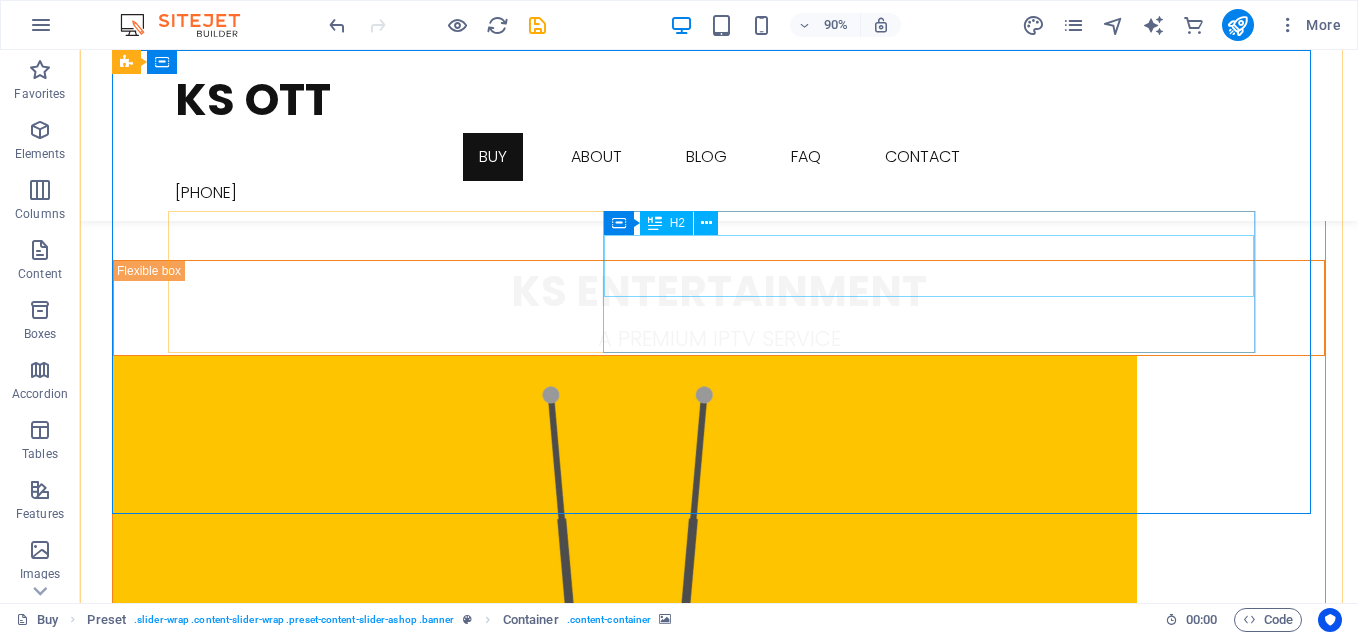 scroll, scrollTop: 900, scrollLeft: 0, axis: vertical 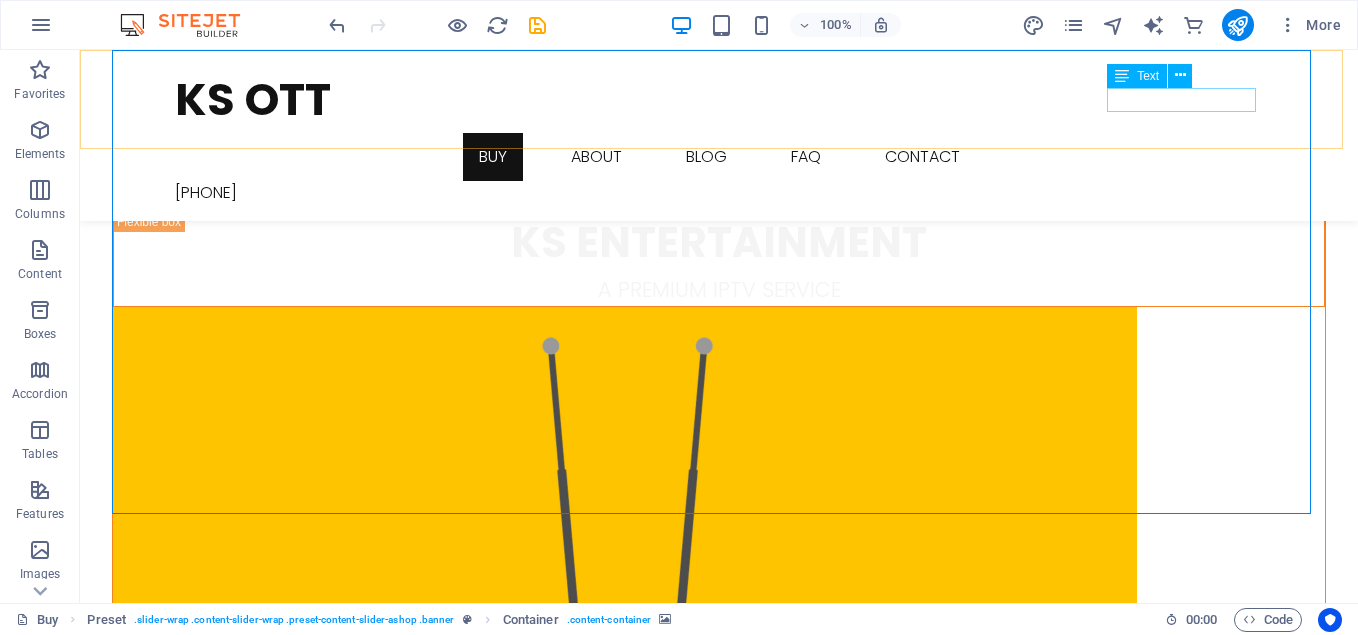click on "[PHONE]" at bounding box center [719, 193] 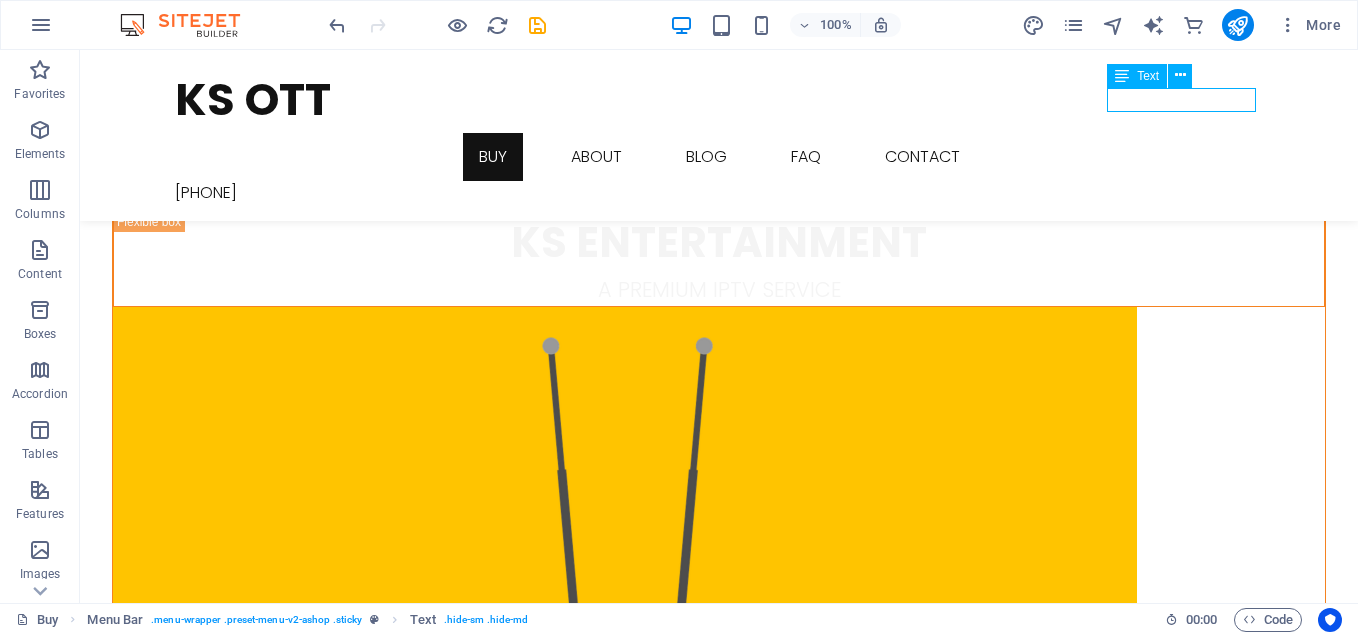 click on "[PHONE]" at bounding box center [719, 193] 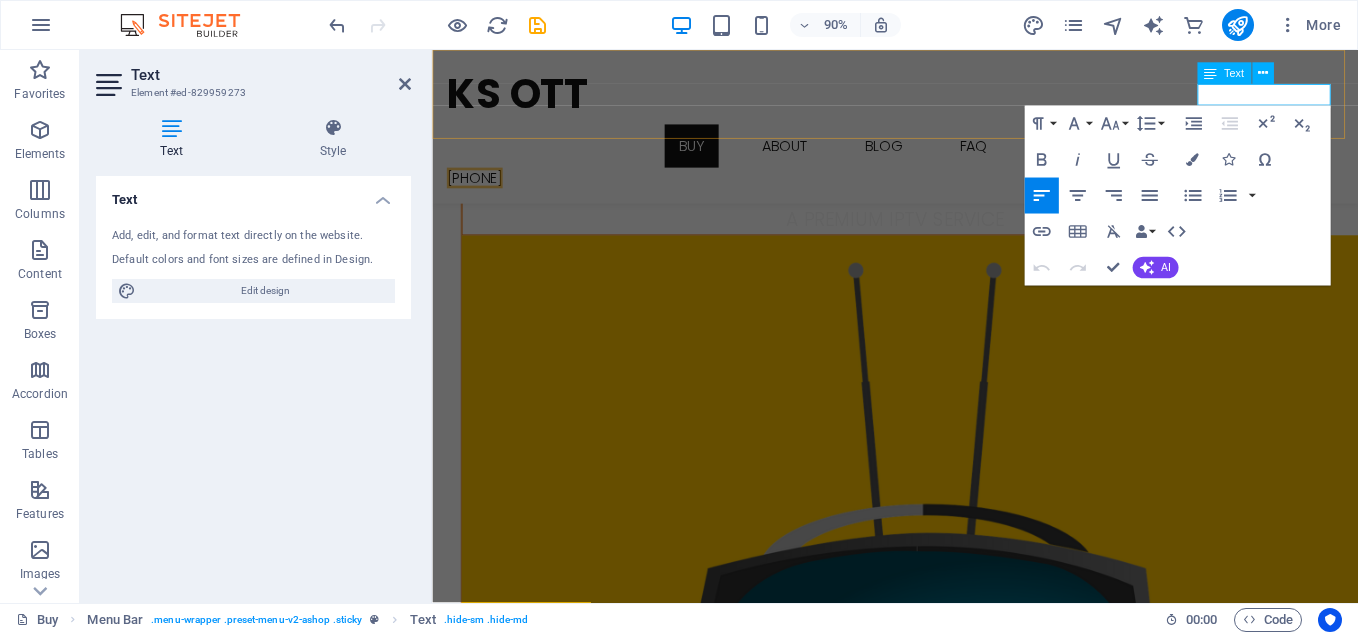 click on "[PHONE]" at bounding box center (479, 192) 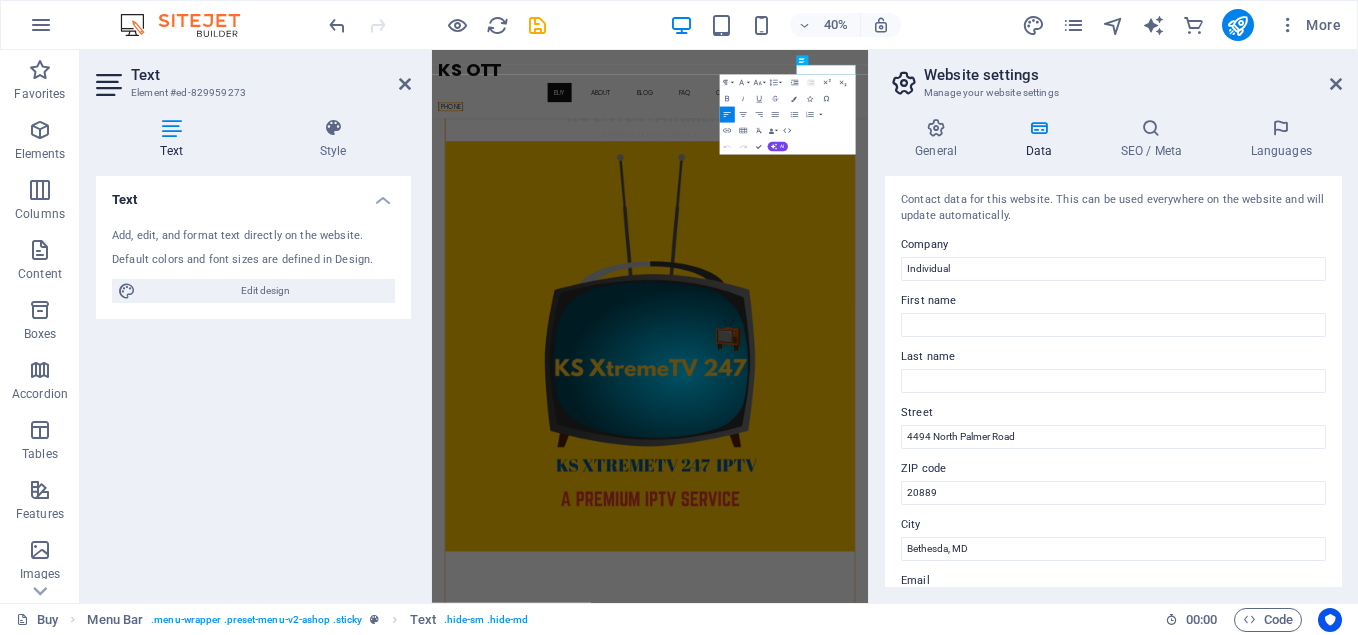 scroll, scrollTop: 863, scrollLeft: 0, axis: vertical 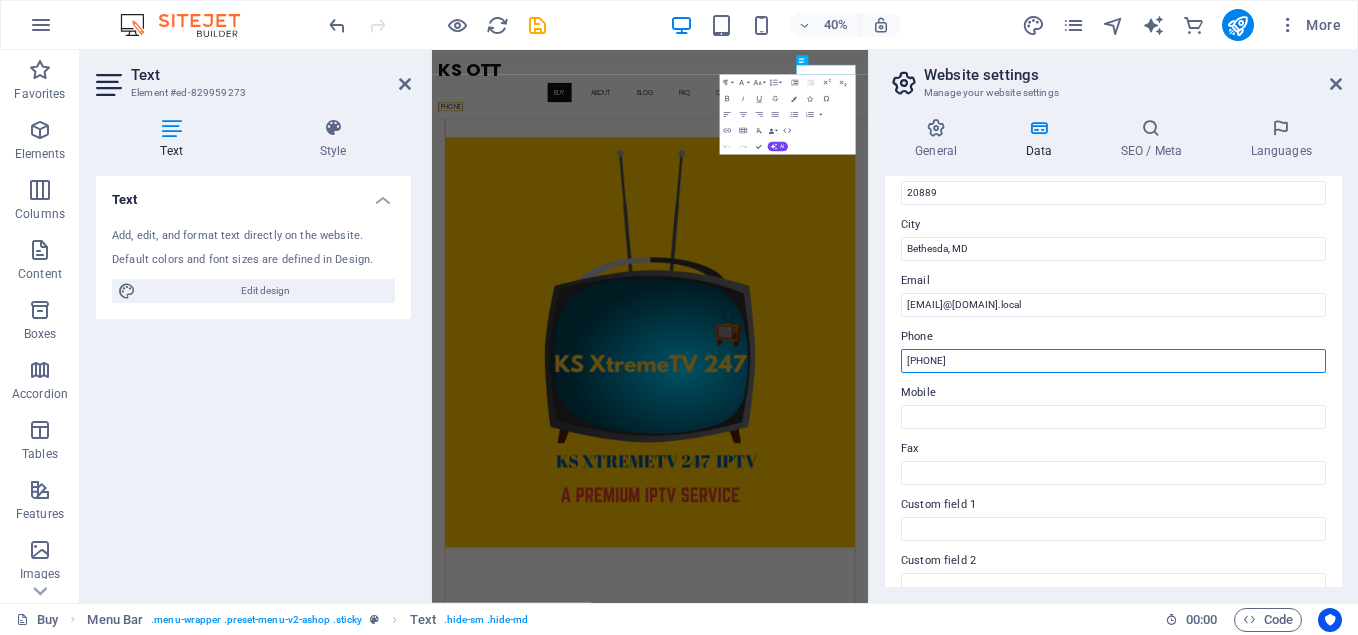 drag, startPoint x: 985, startPoint y: 361, endPoint x: 915, endPoint y: 355, distance: 70.256676 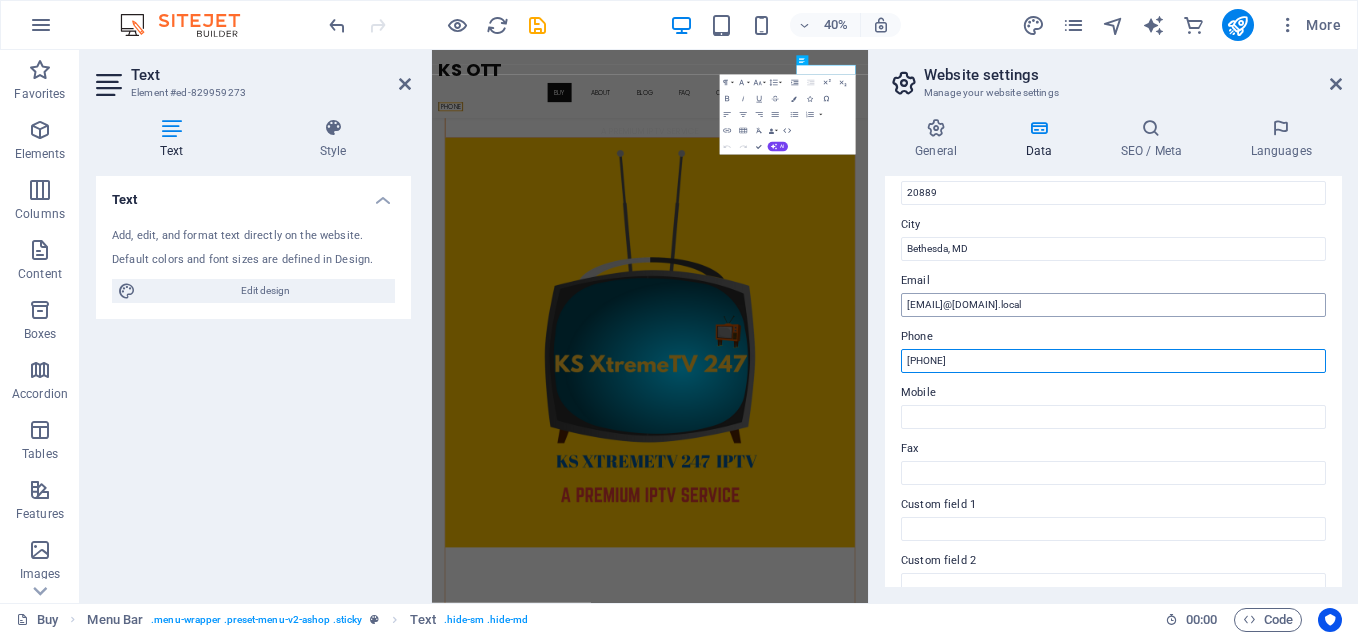 type on "[PHONE]" 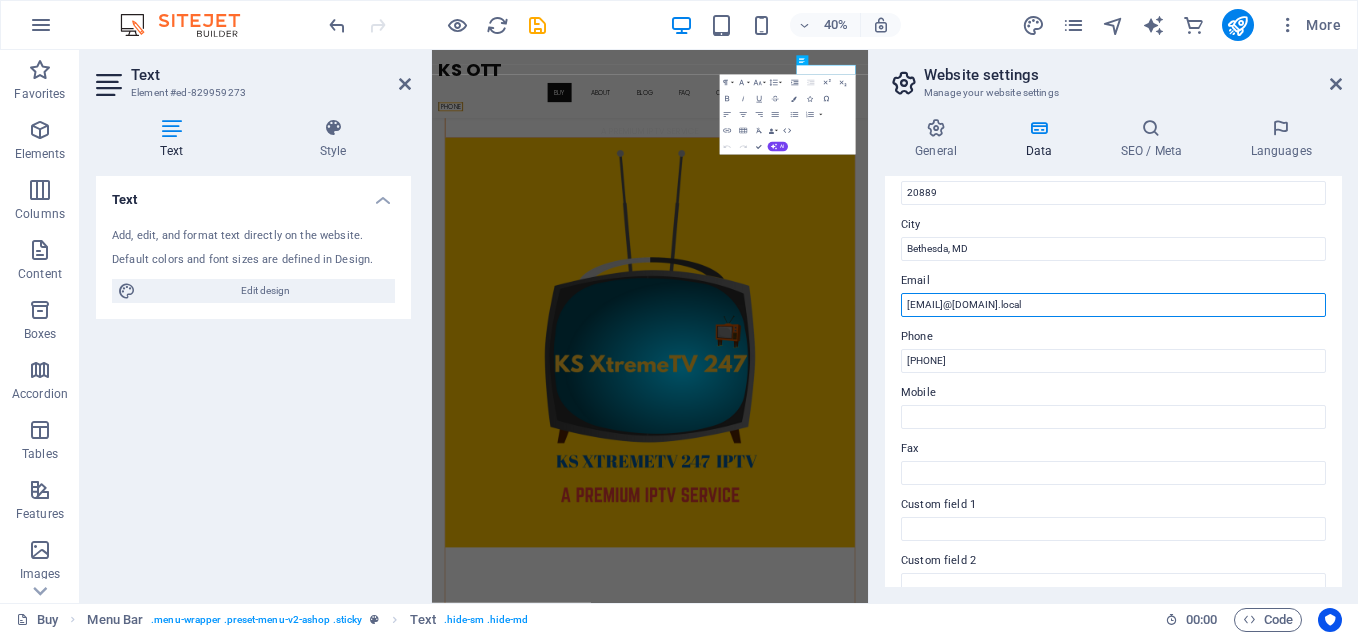 drag, startPoint x: 1139, startPoint y: 305, endPoint x: 884, endPoint y: 319, distance: 255.38402 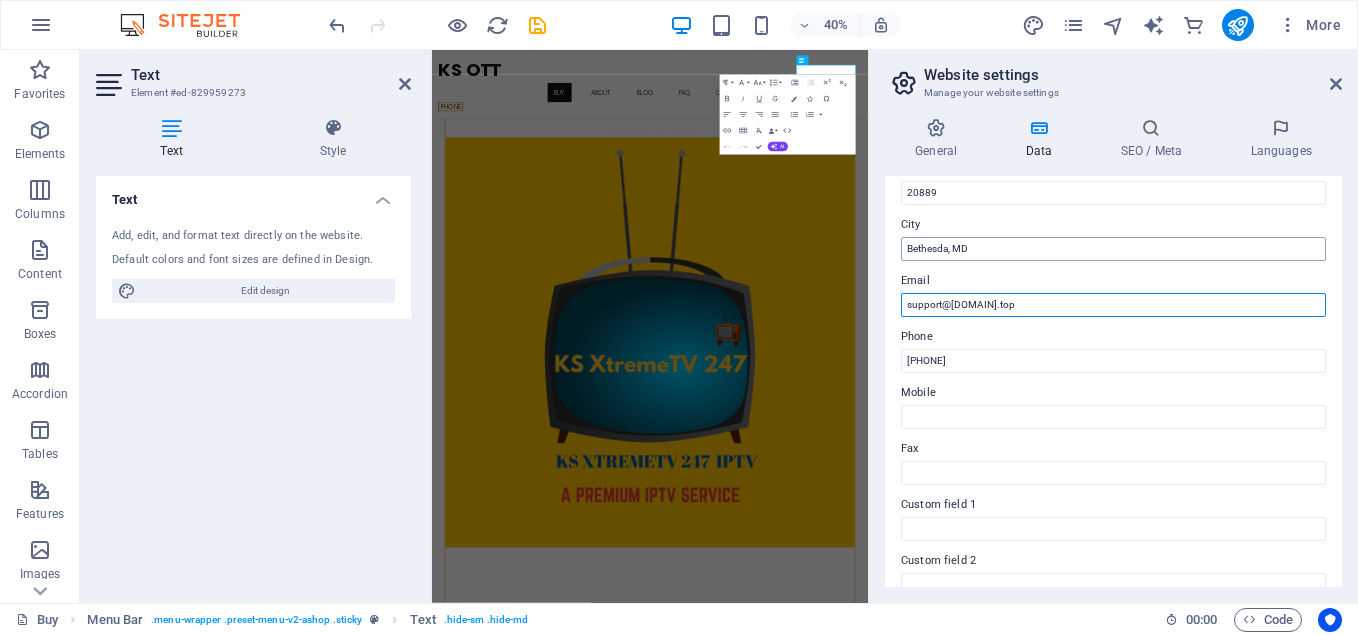 type on "support@[DOMAIN].top" 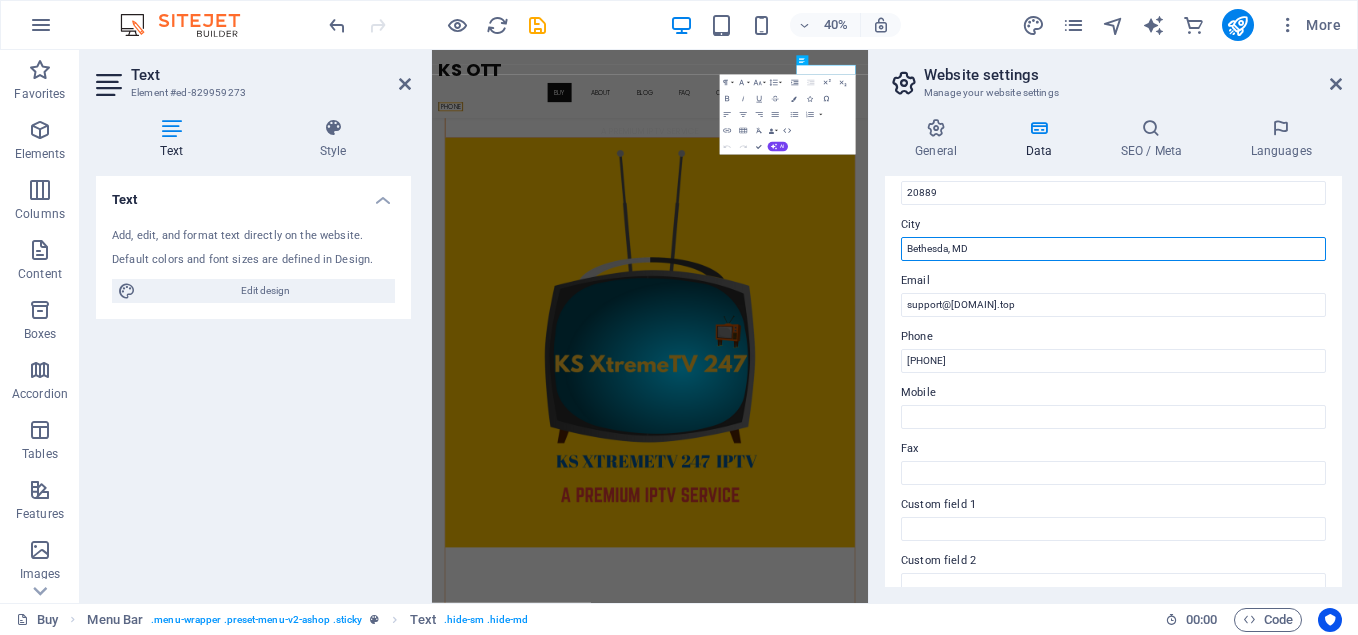 drag, startPoint x: 977, startPoint y: 244, endPoint x: 874, endPoint y: 257, distance: 103.81715 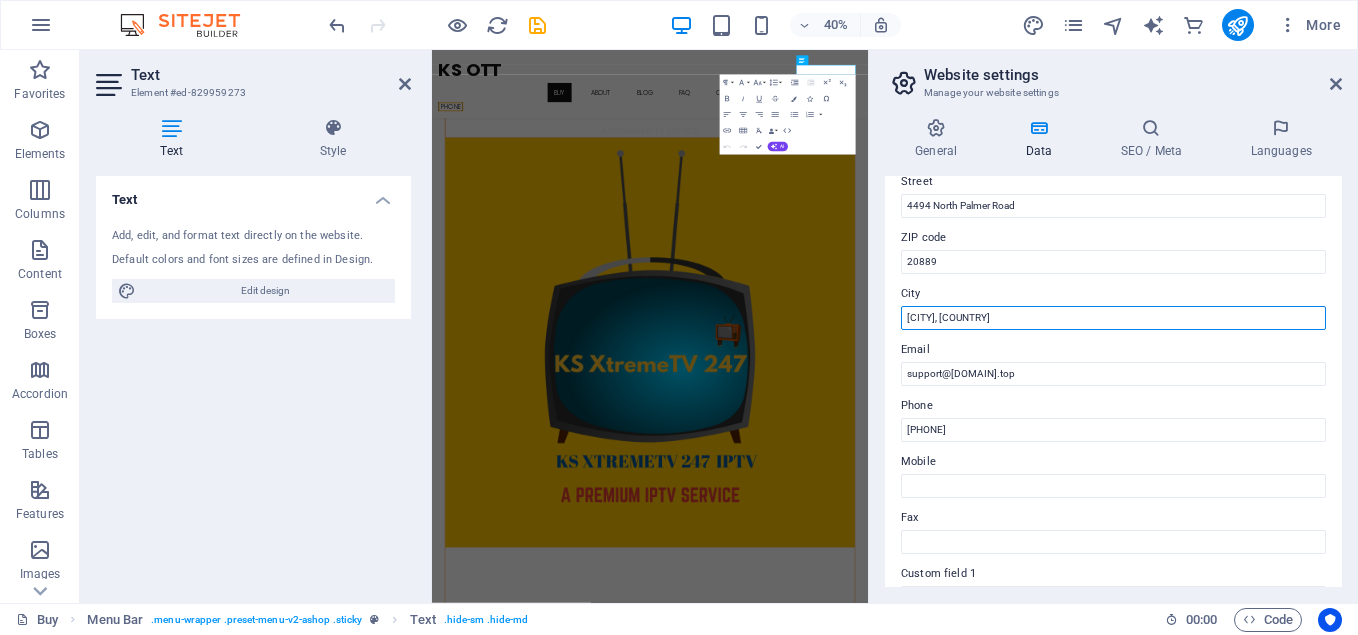 scroll, scrollTop: 200, scrollLeft: 0, axis: vertical 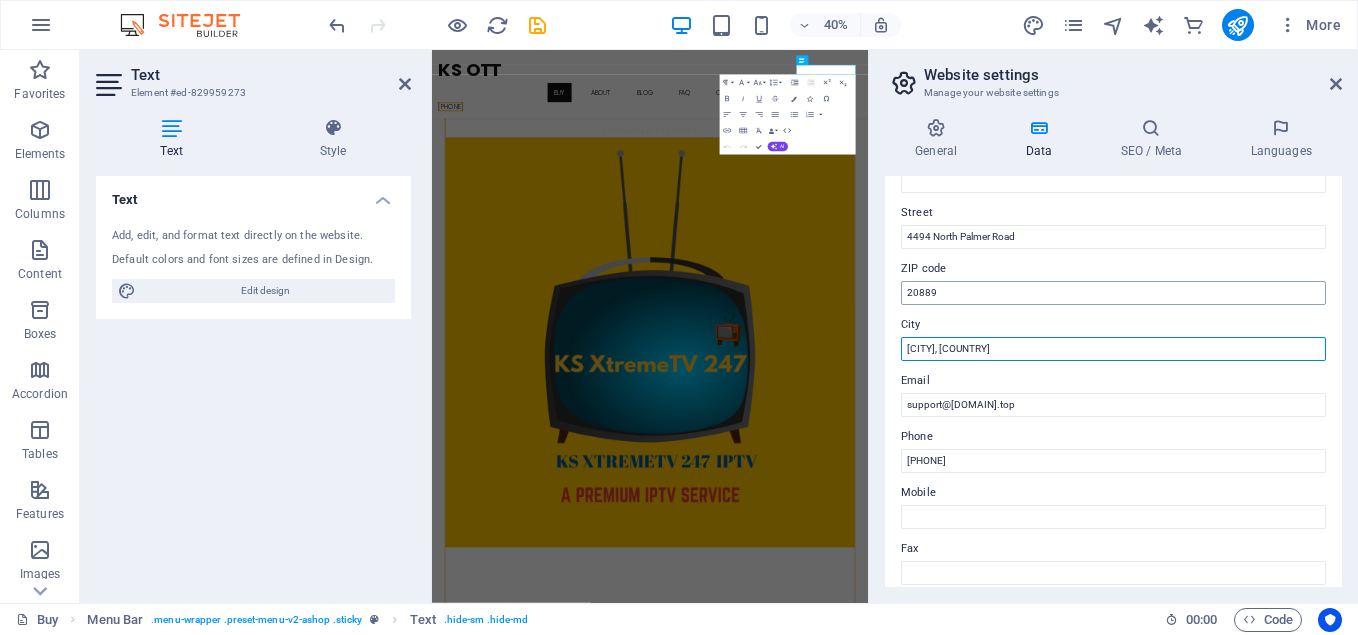 type on "[CITY], [COUNTRY]" 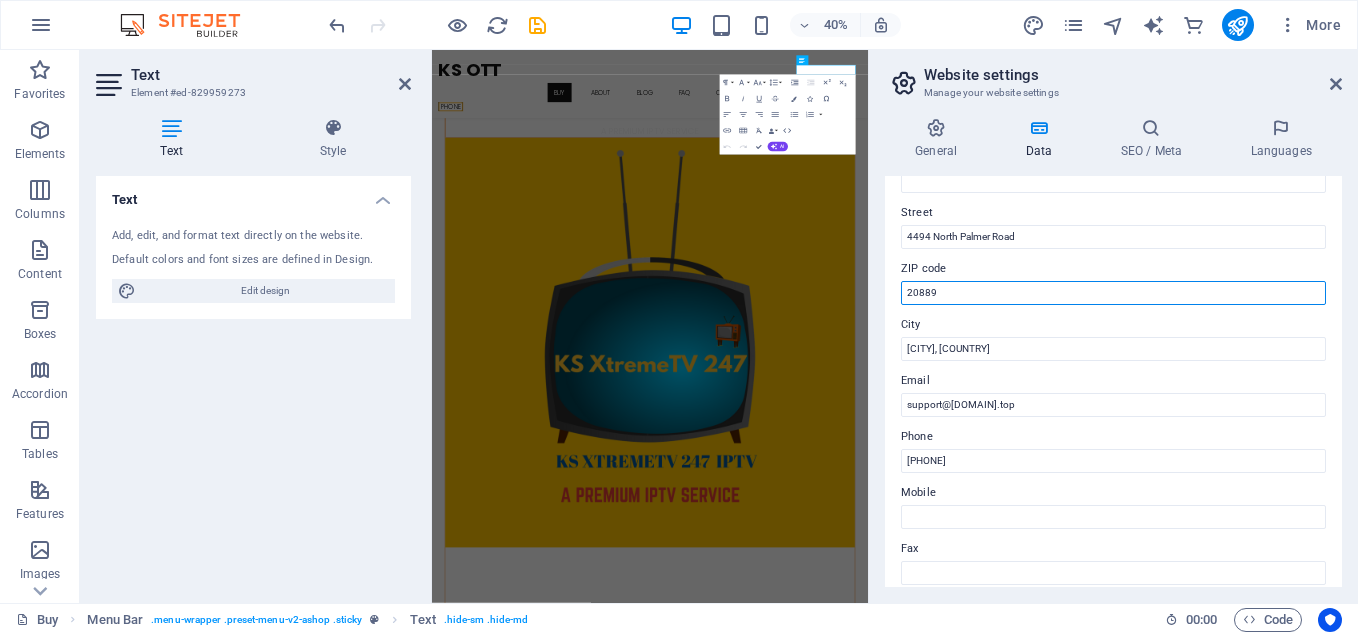 drag, startPoint x: 944, startPoint y: 300, endPoint x: 875, endPoint y: 301, distance: 69.00725 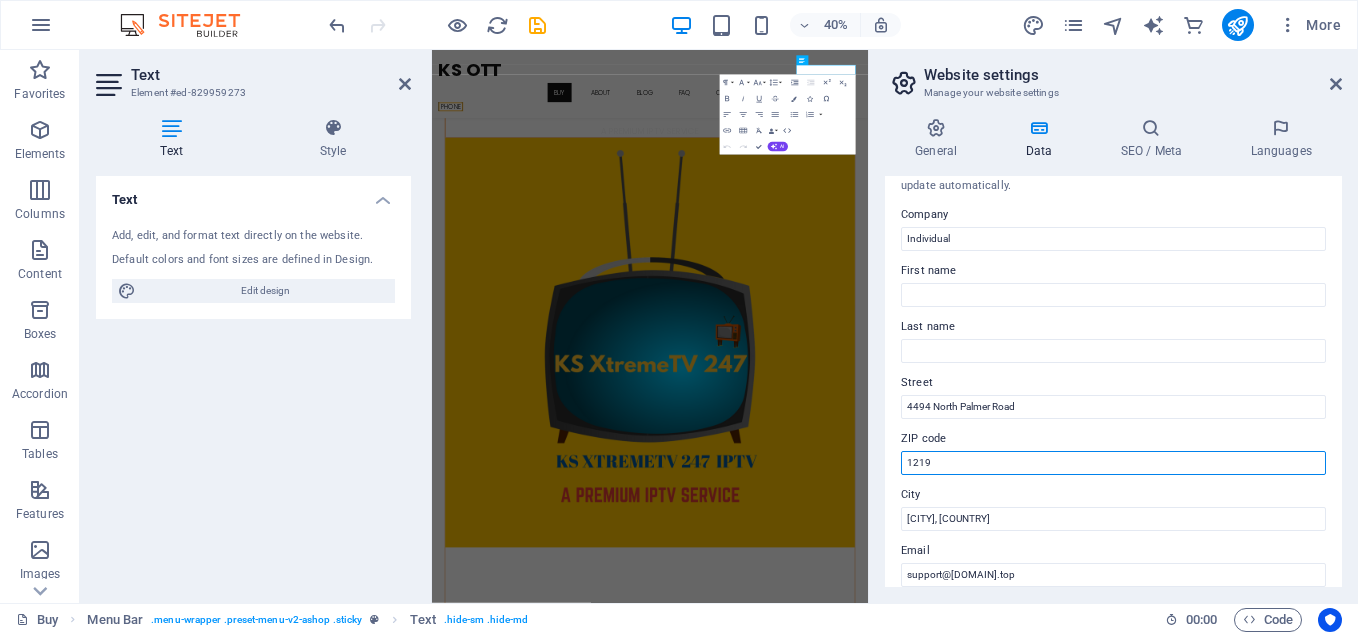 scroll, scrollTop: 0, scrollLeft: 0, axis: both 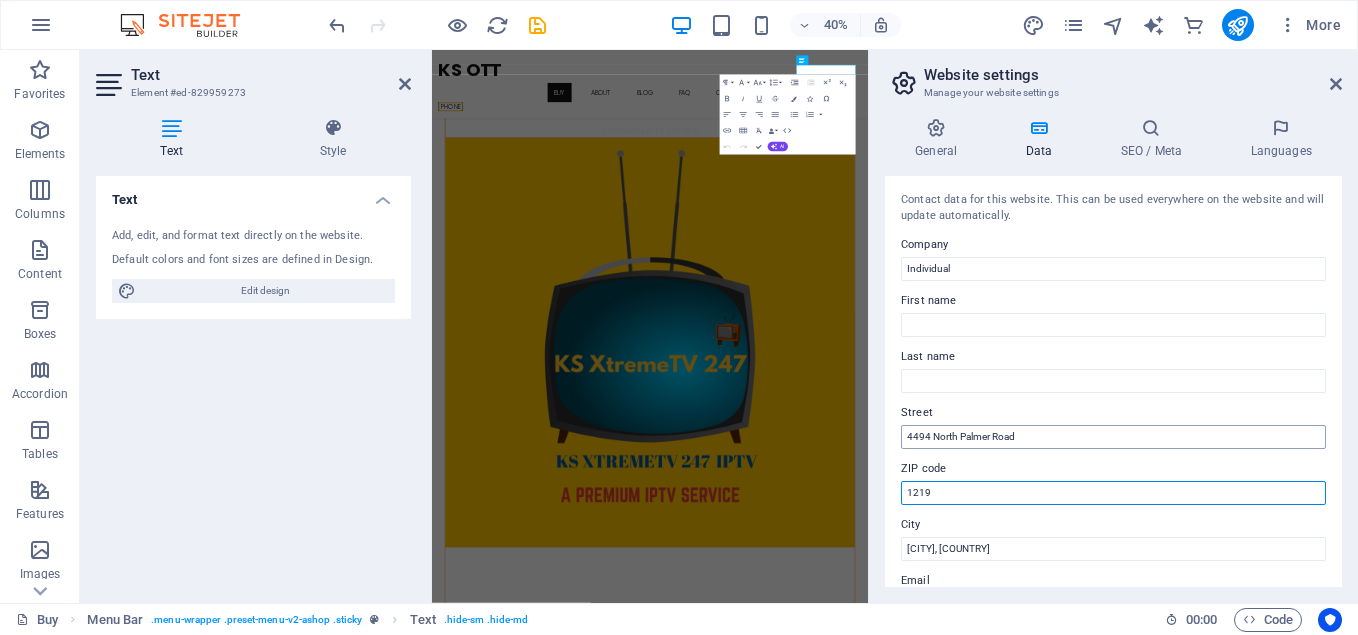 type on "1219" 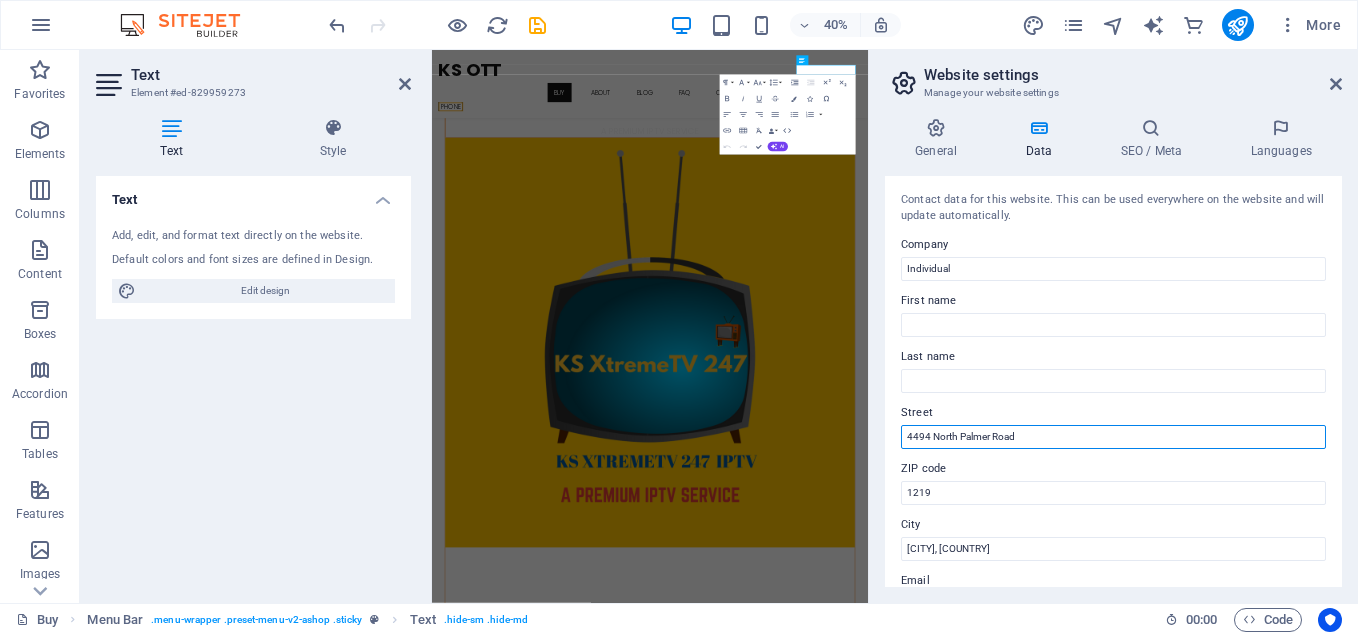 drag, startPoint x: 1026, startPoint y: 435, endPoint x: 881, endPoint y: 427, distance: 145.22052 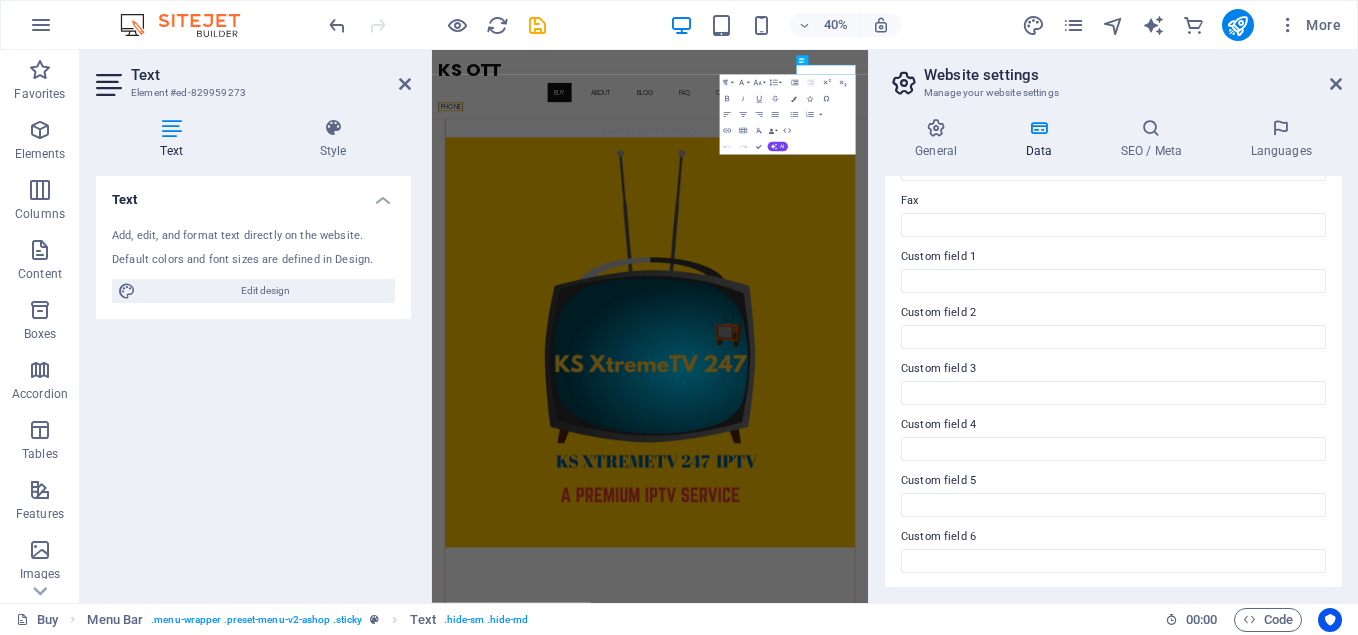 scroll, scrollTop: 550, scrollLeft: 0, axis: vertical 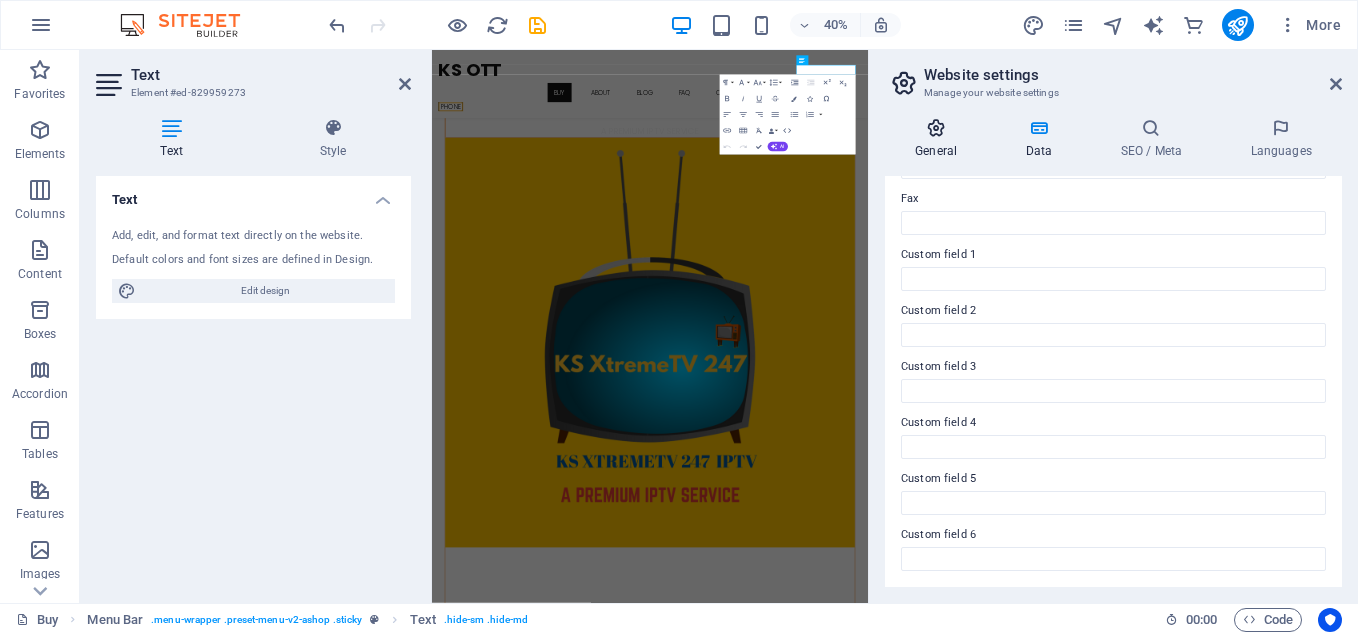 type on "[NUMBER]/[STREET_NAME]" 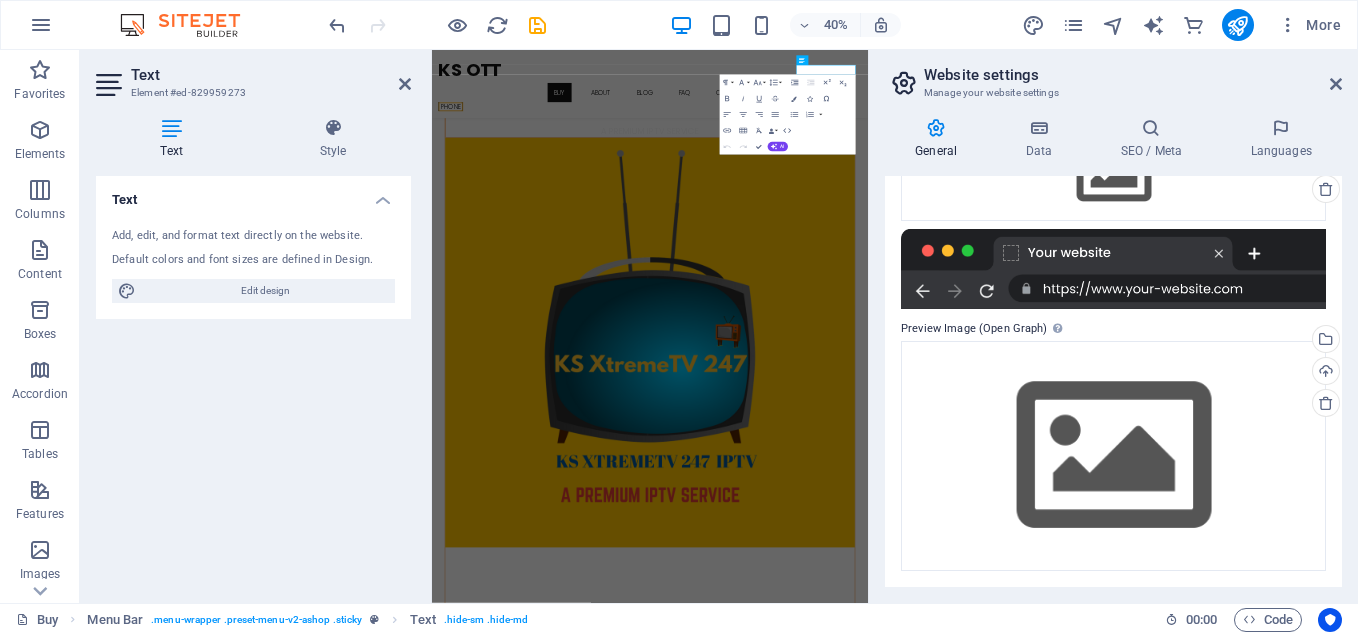 scroll, scrollTop: 0, scrollLeft: 0, axis: both 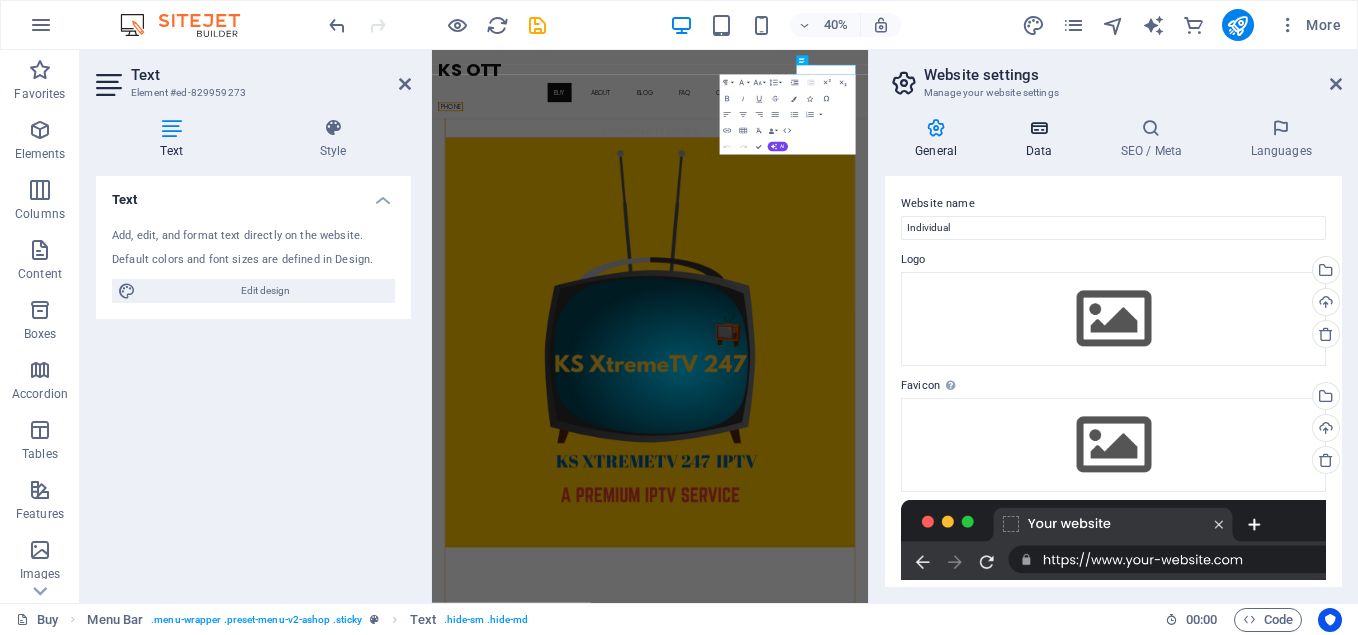 click on "Data" at bounding box center (1042, 139) 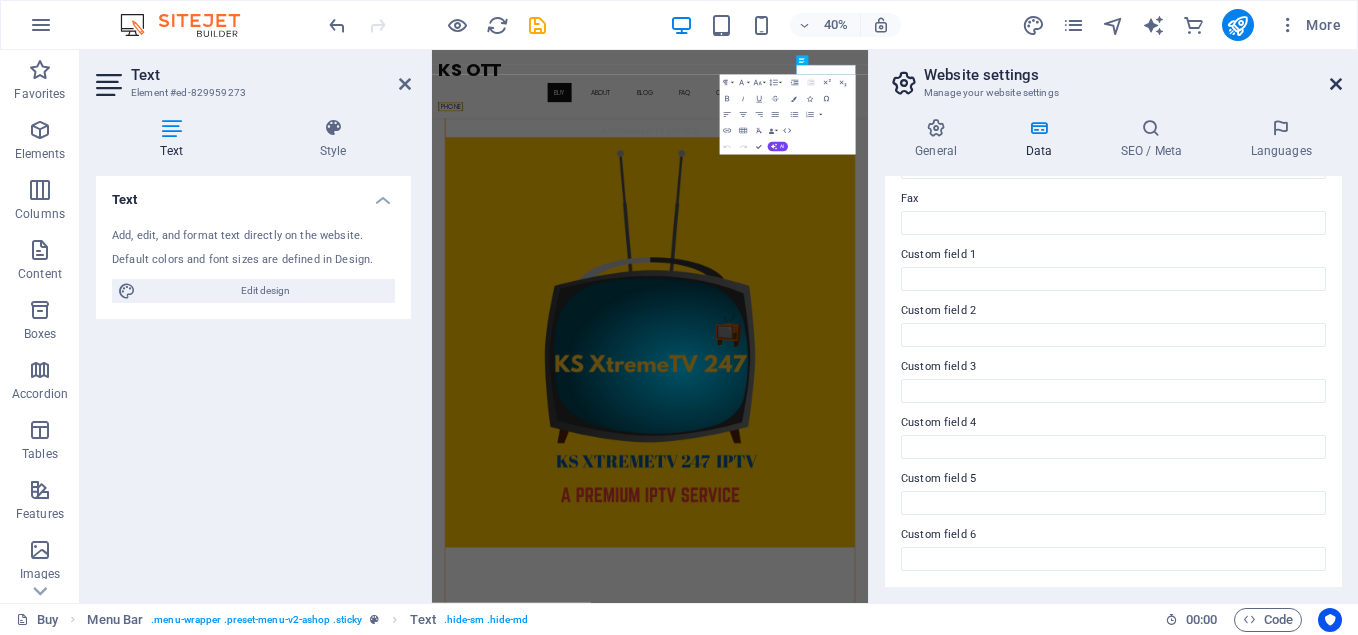 click at bounding box center (1336, 84) 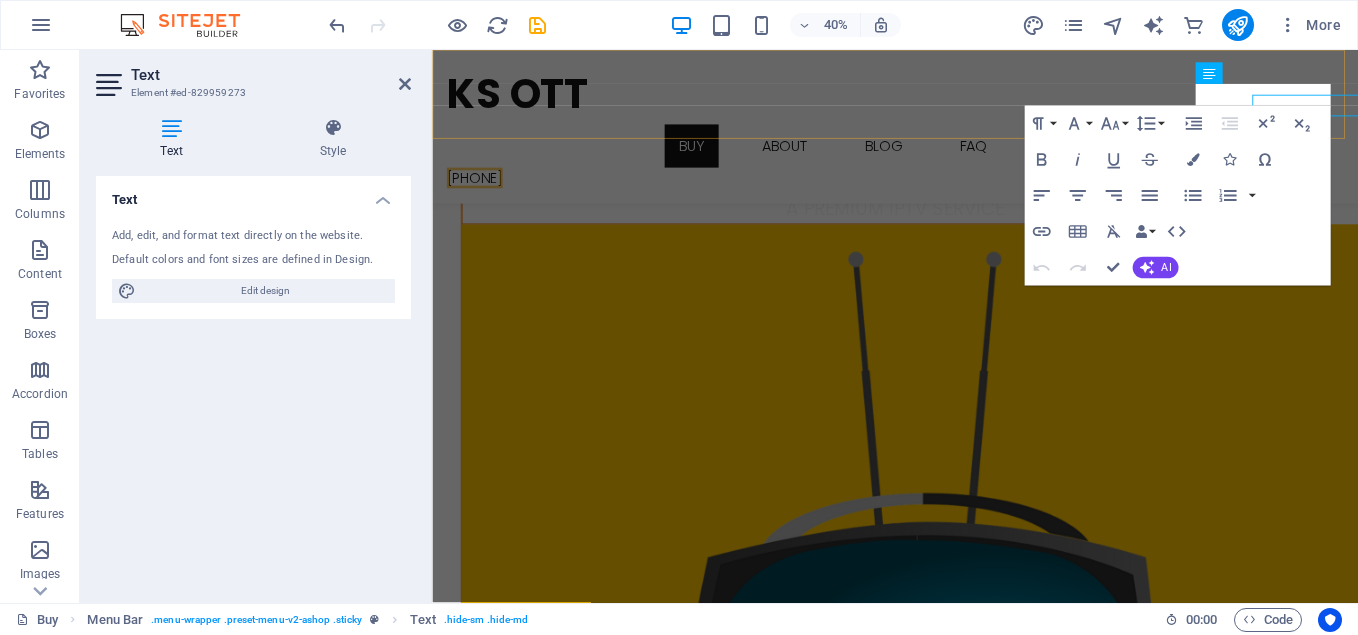 scroll, scrollTop: 851, scrollLeft: 0, axis: vertical 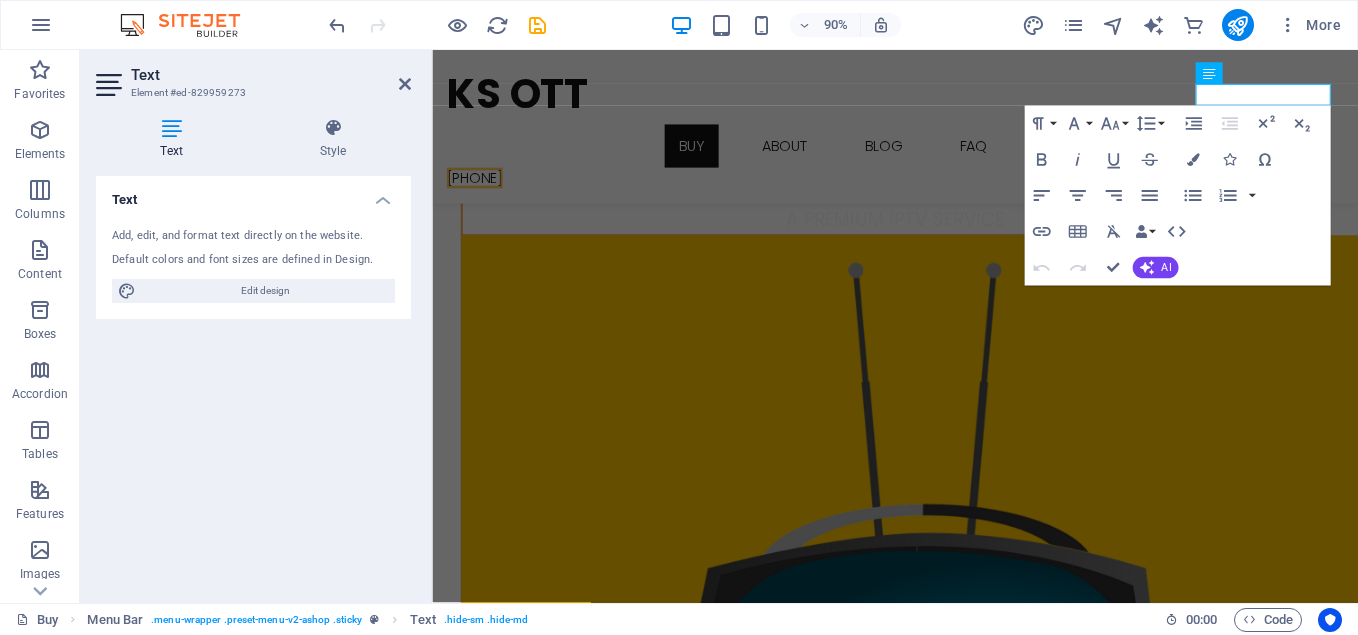 click at bounding box center (946, 1674) 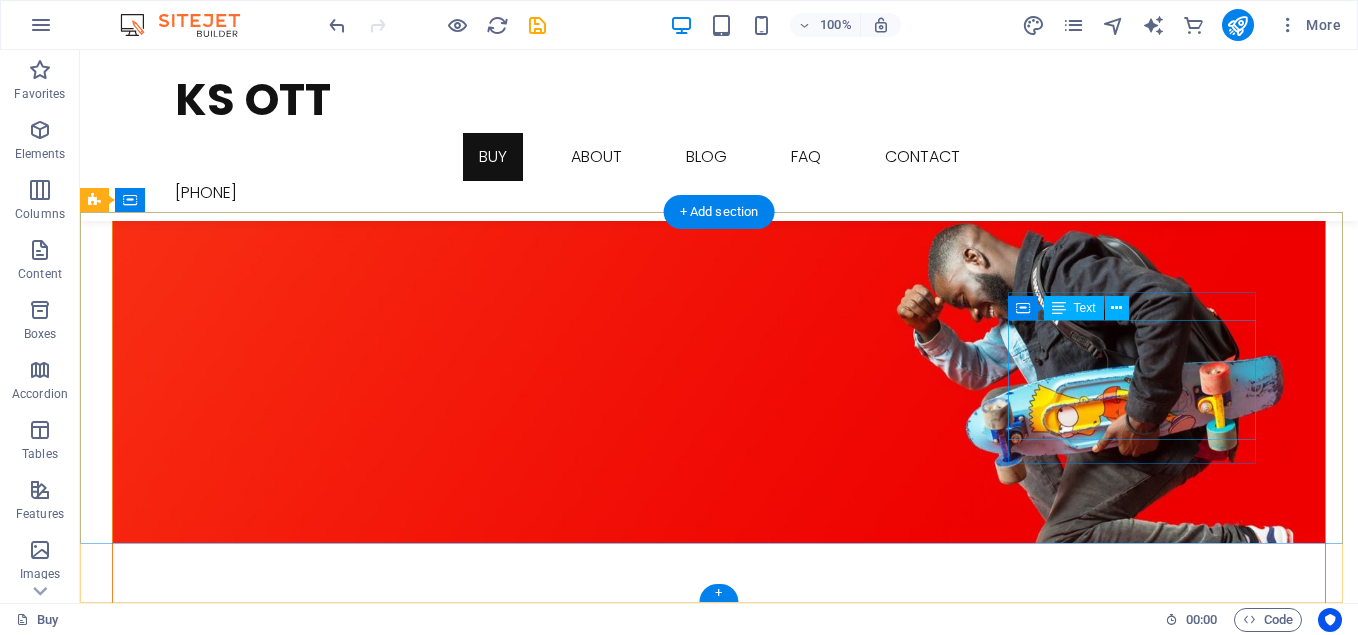 scroll, scrollTop: 3421, scrollLeft: 0, axis: vertical 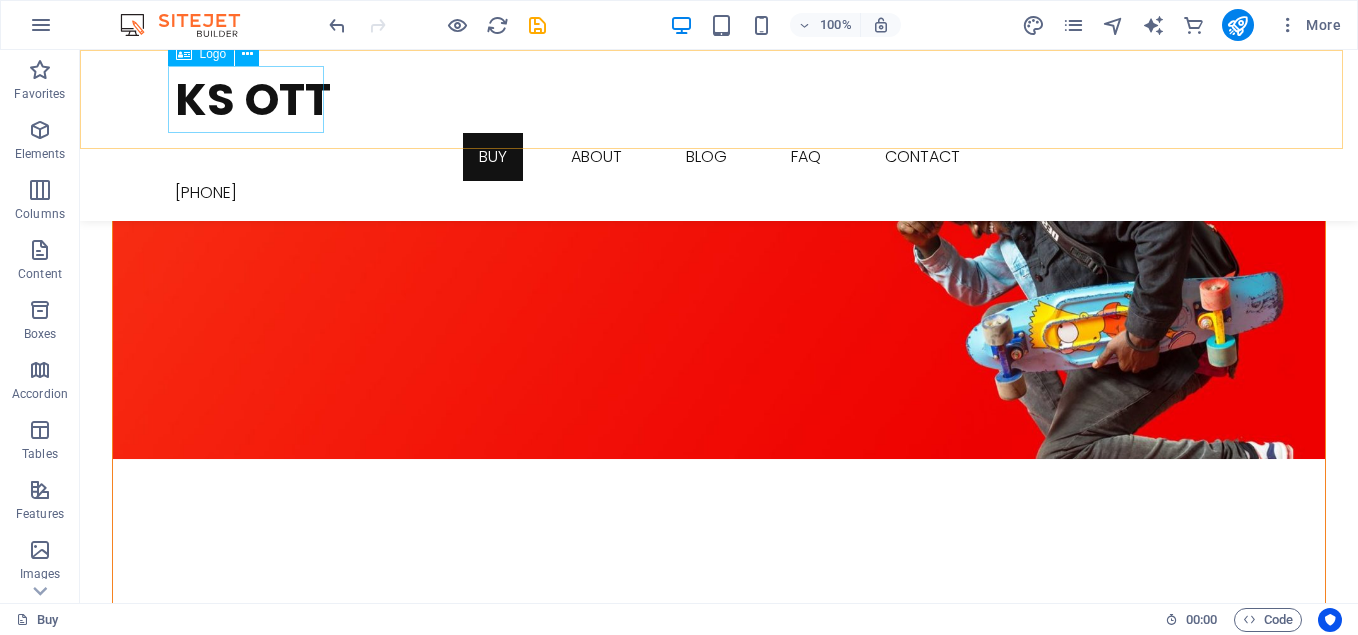 click on "KS OTT" at bounding box center (719, 99) 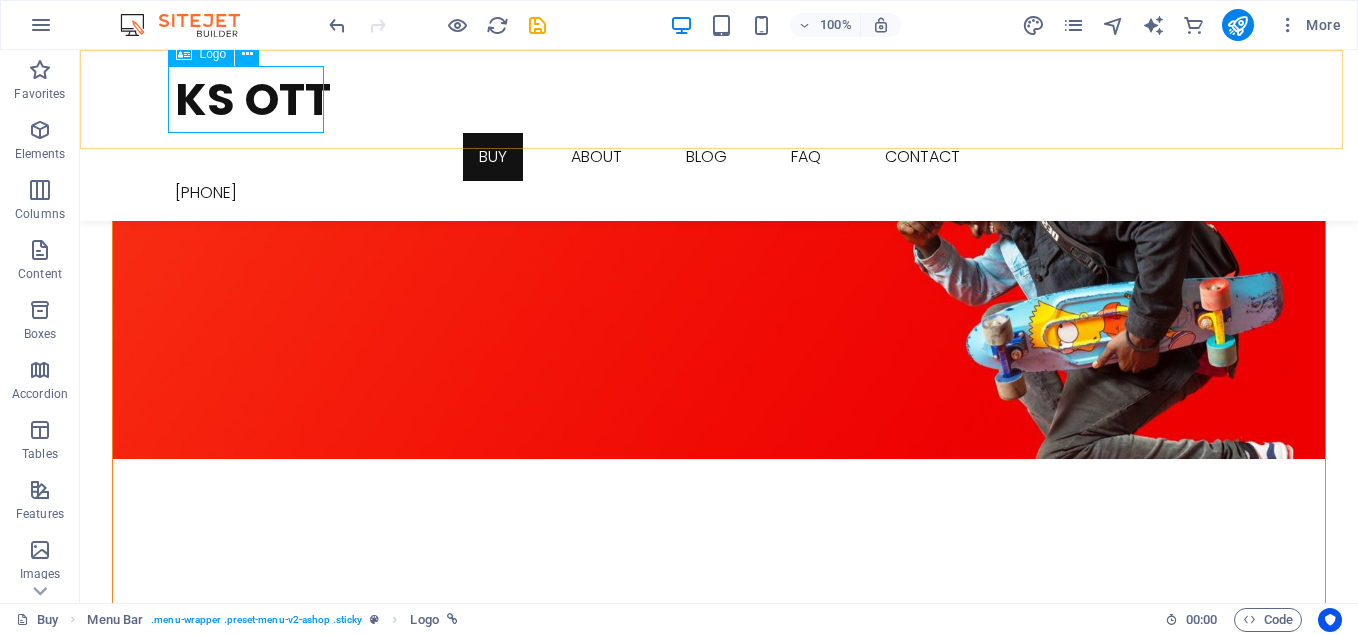 click on "KS OTT" at bounding box center [719, 99] 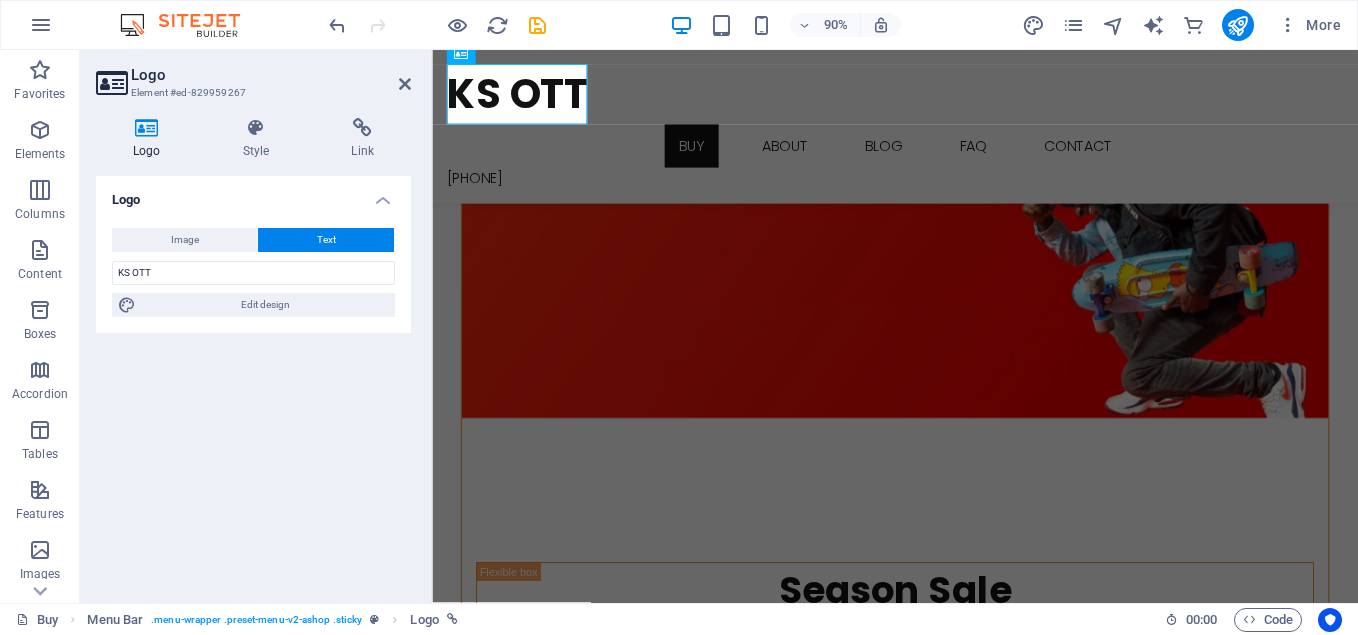 scroll, scrollTop: 3232, scrollLeft: 0, axis: vertical 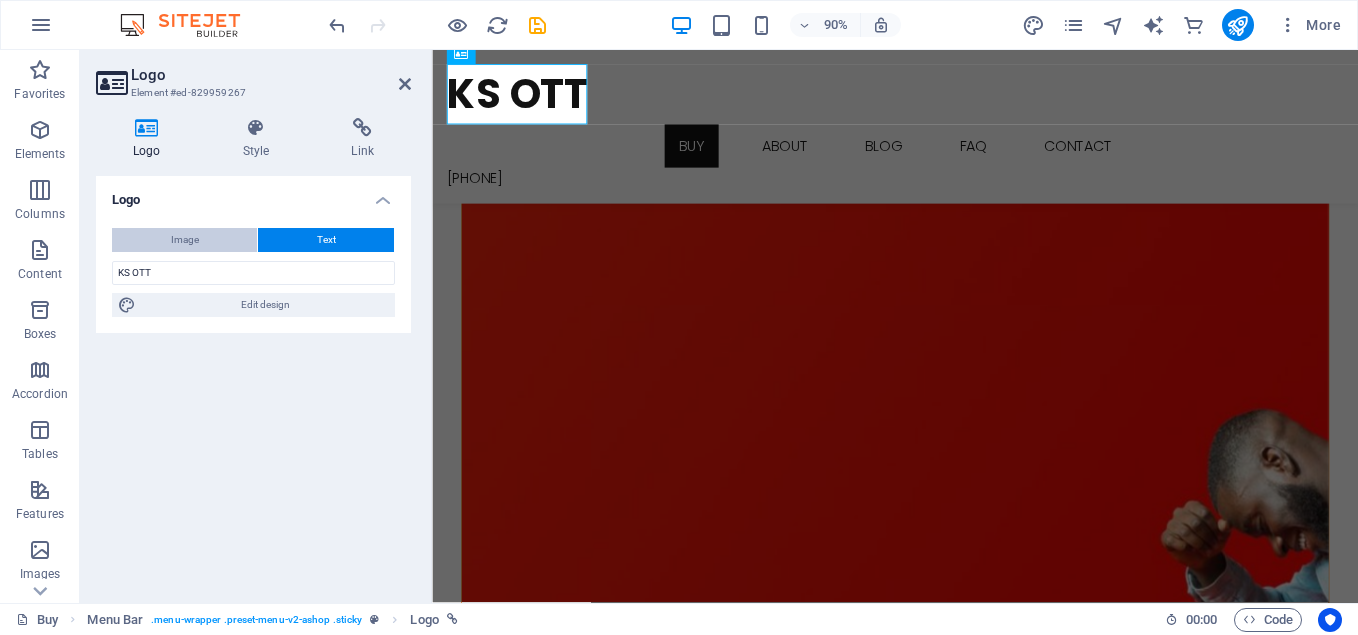 click on "Image" at bounding box center (184, 240) 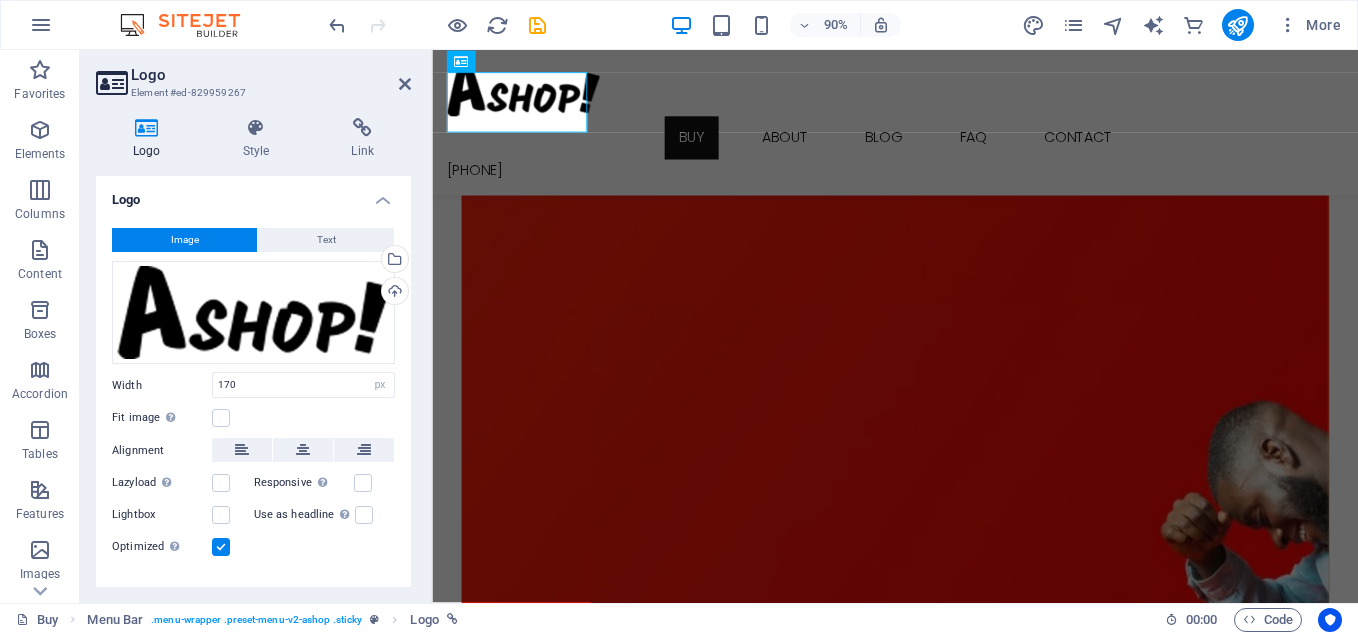 scroll, scrollTop: 3223, scrollLeft: 0, axis: vertical 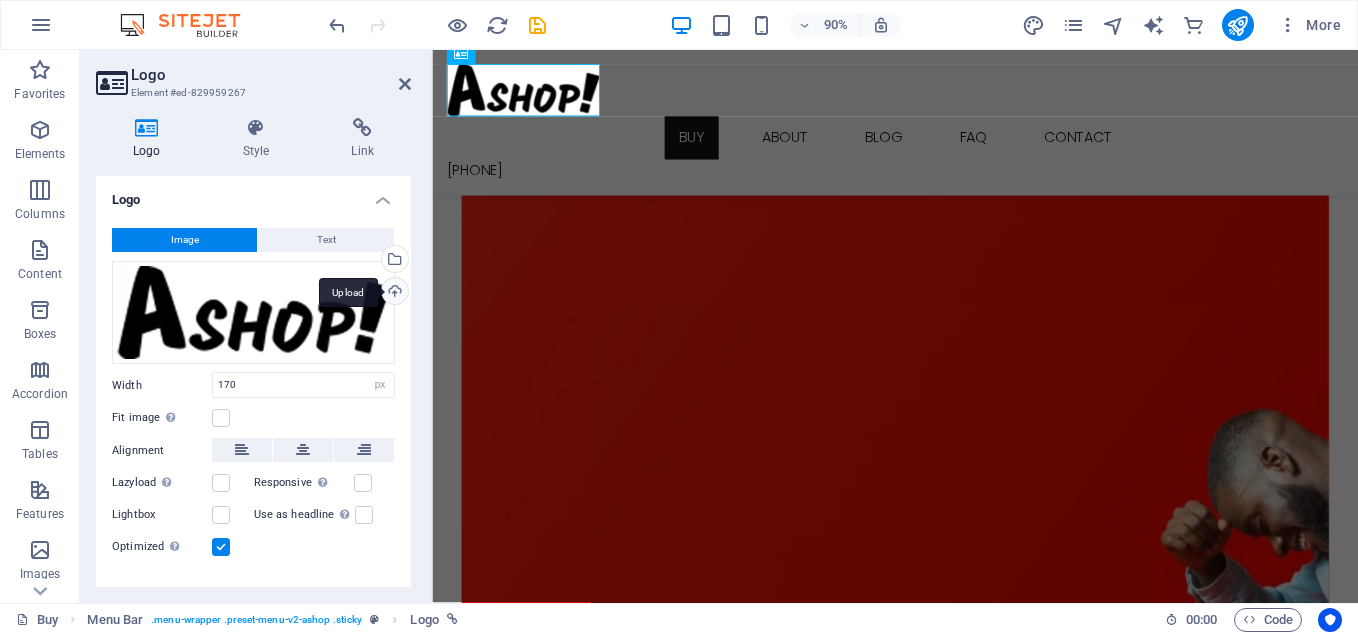 click on "Upload" at bounding box center [393, 293] 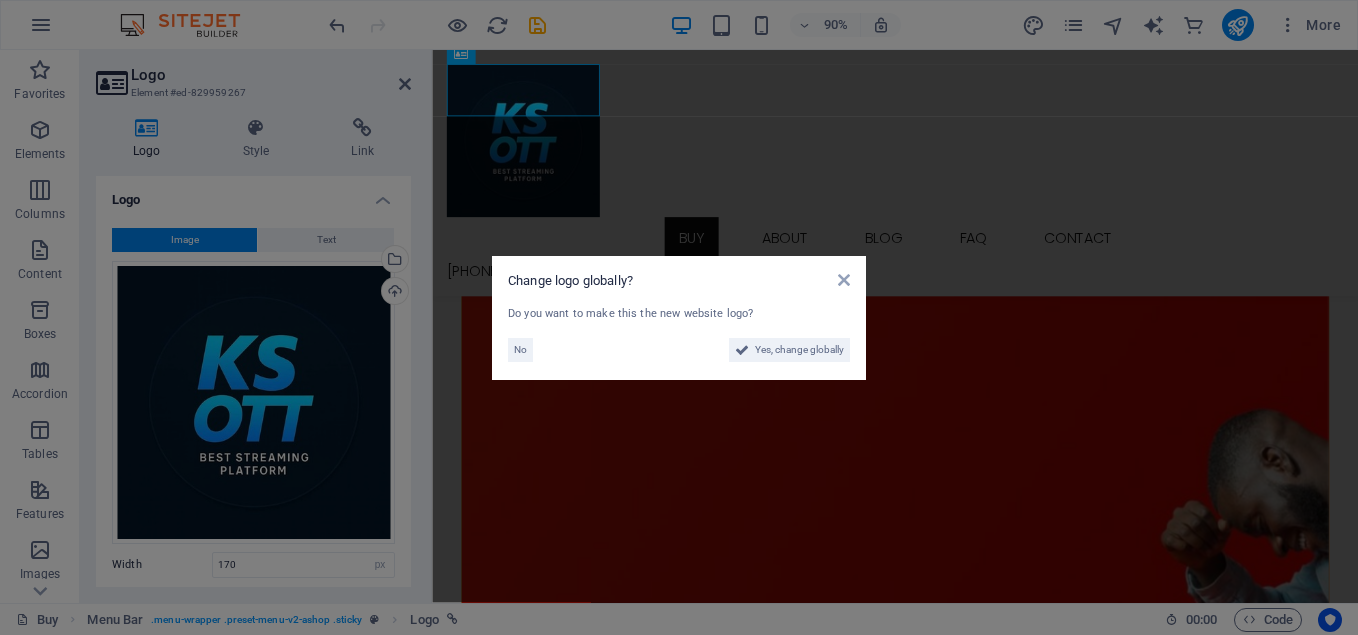 scroll, scrollTop: 3335, scrollLeft: 0, axis: vertical 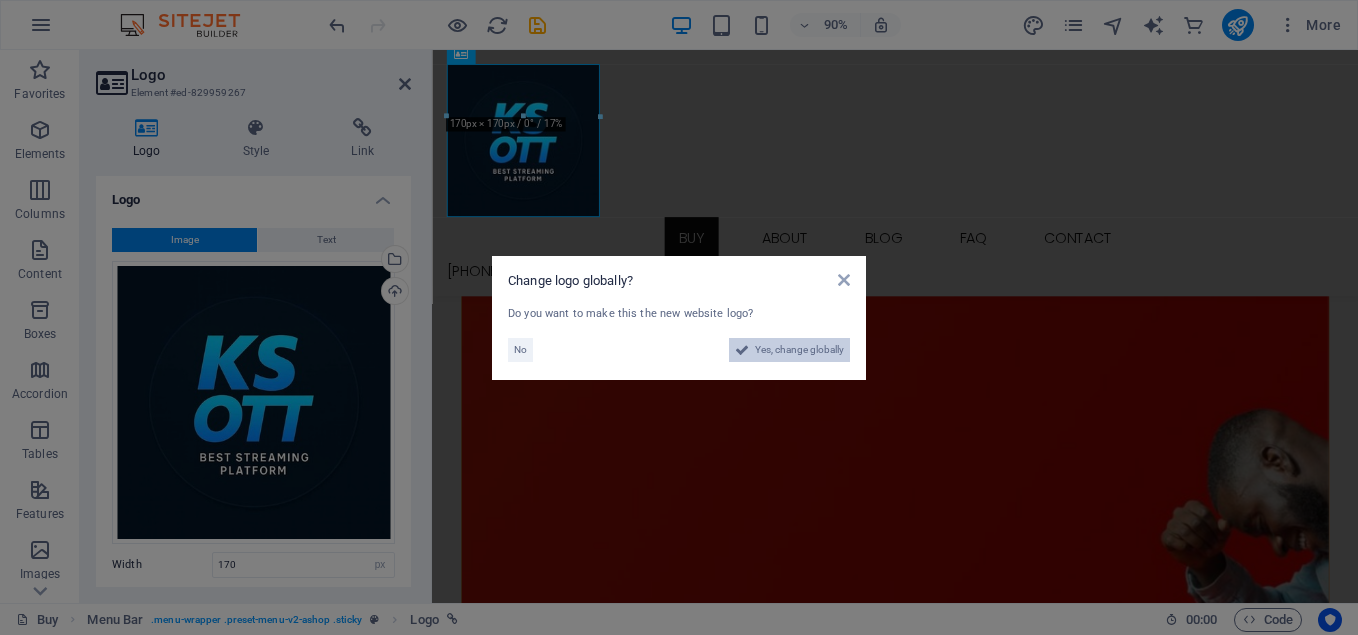 click on "Yes, change globally" at bounding box center (799, 350) 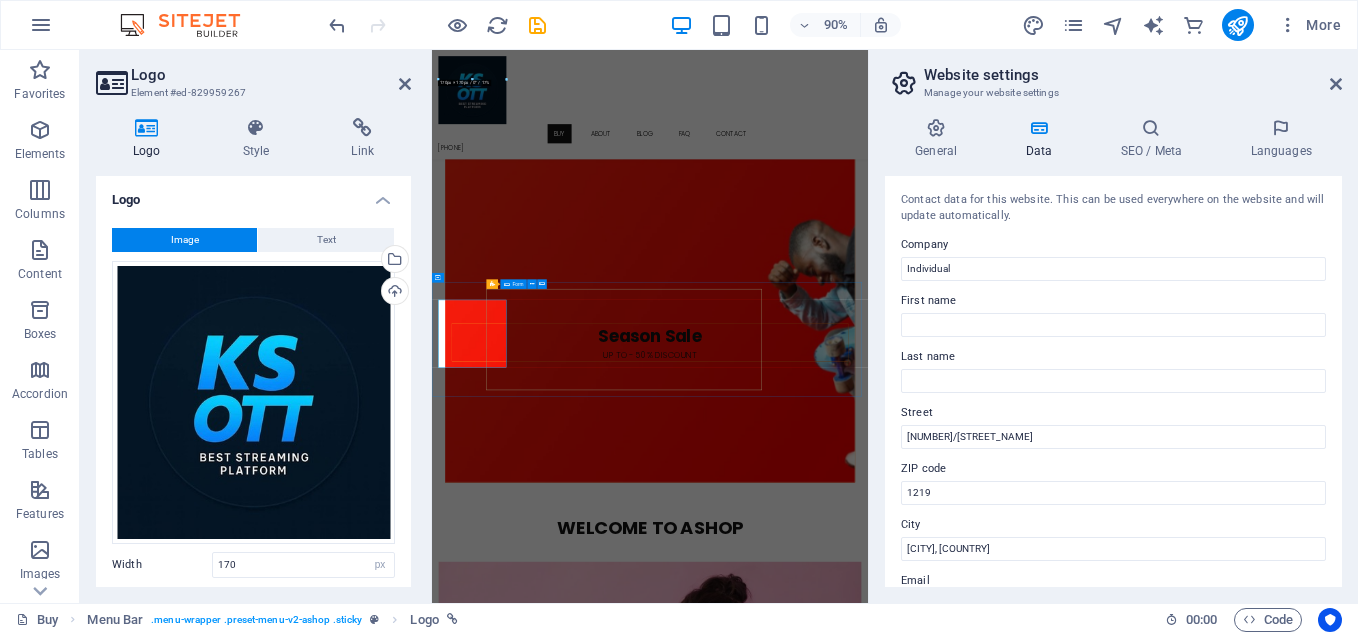 scroll, scrollTop: 2726, scrollLeft: 0, axis: vertical 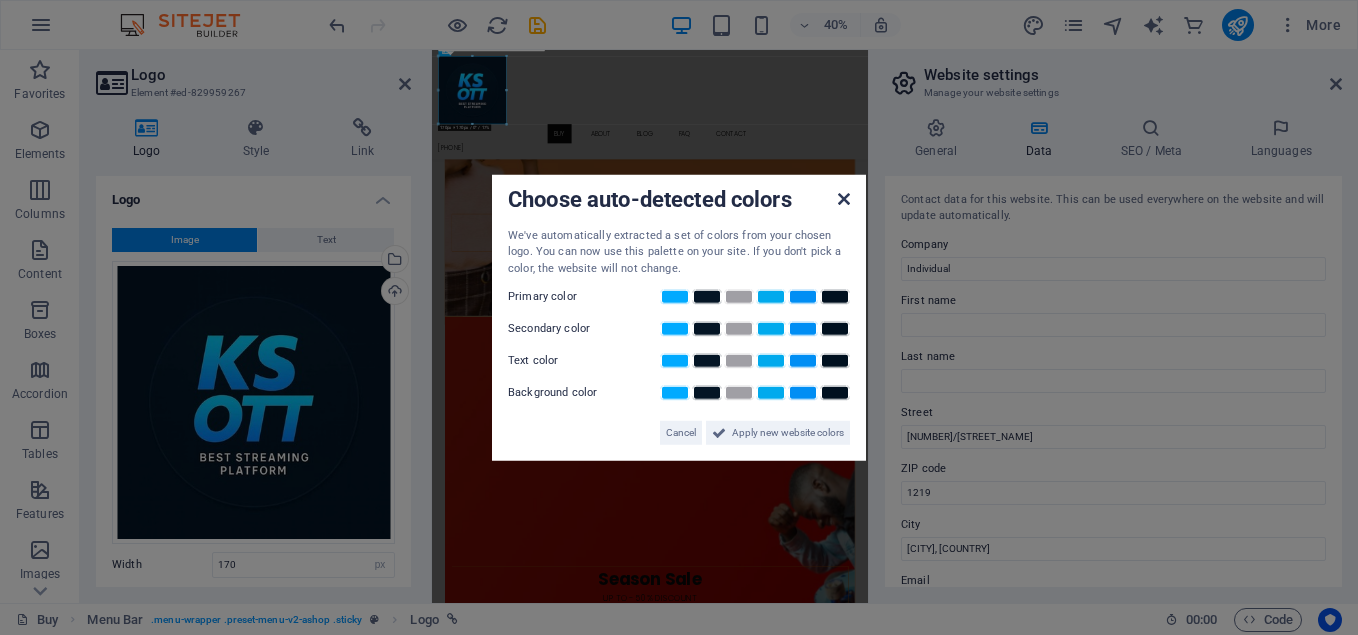 click at bounding box center (844, 198) 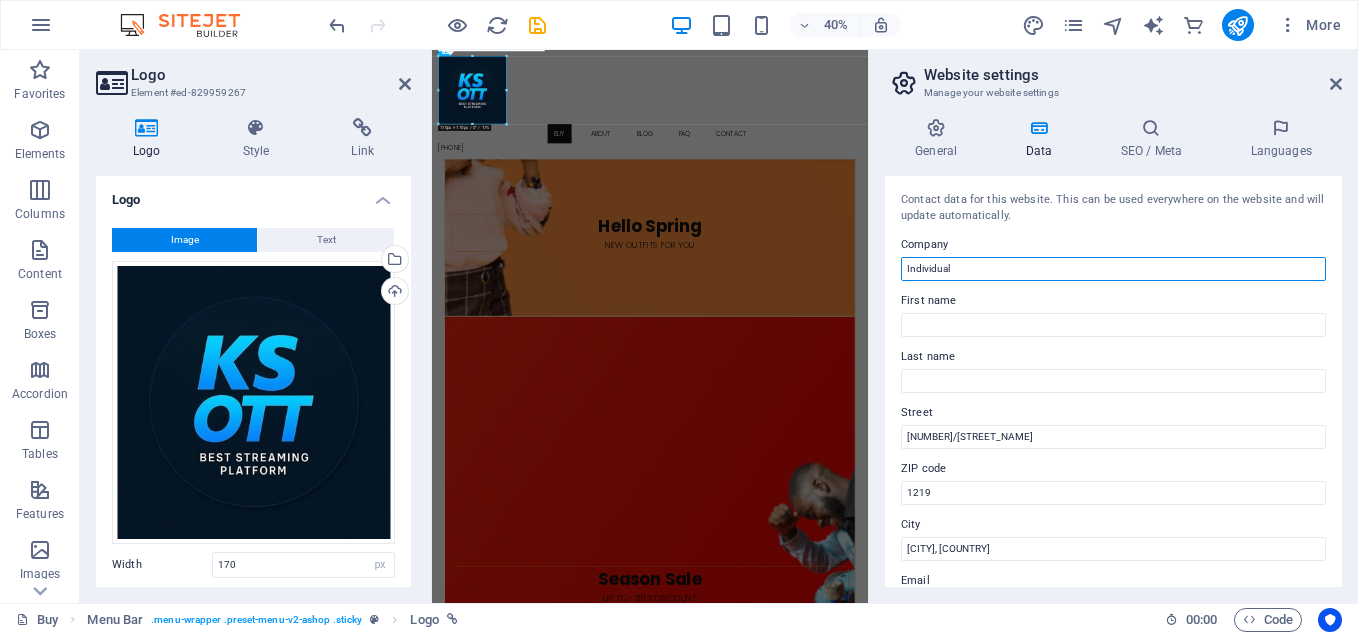 click on "Individual" at bounding box center (1113, 269) 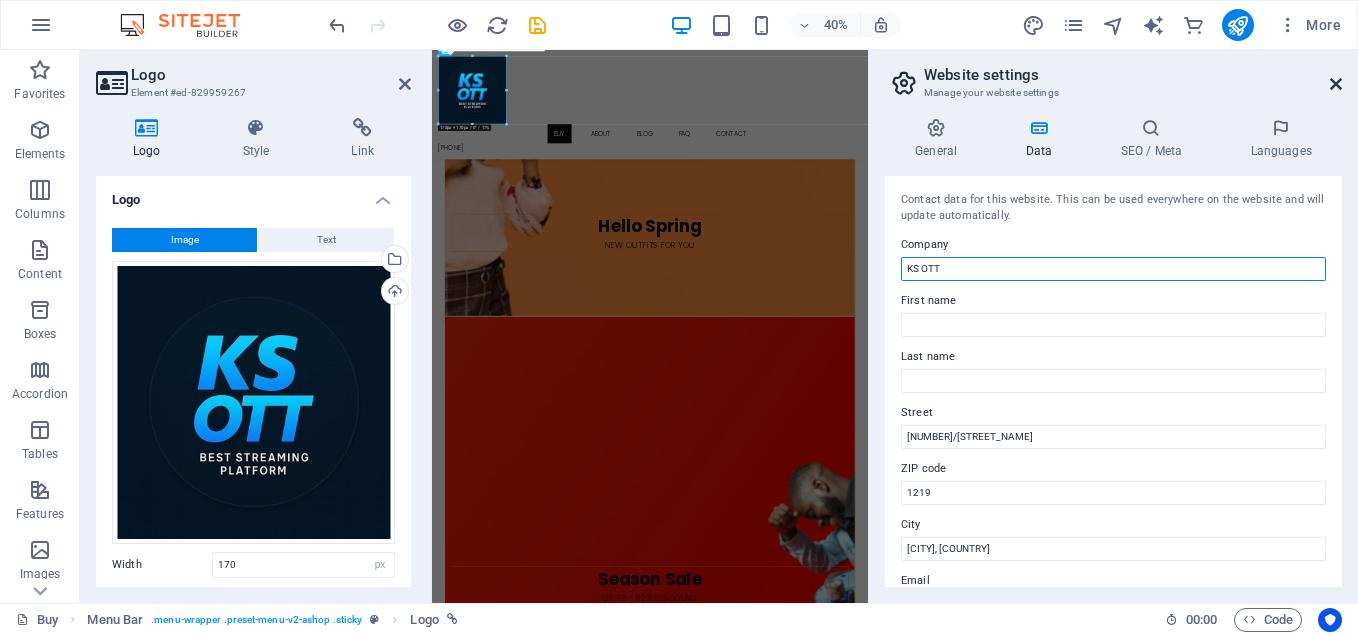 type on "KS OTT" 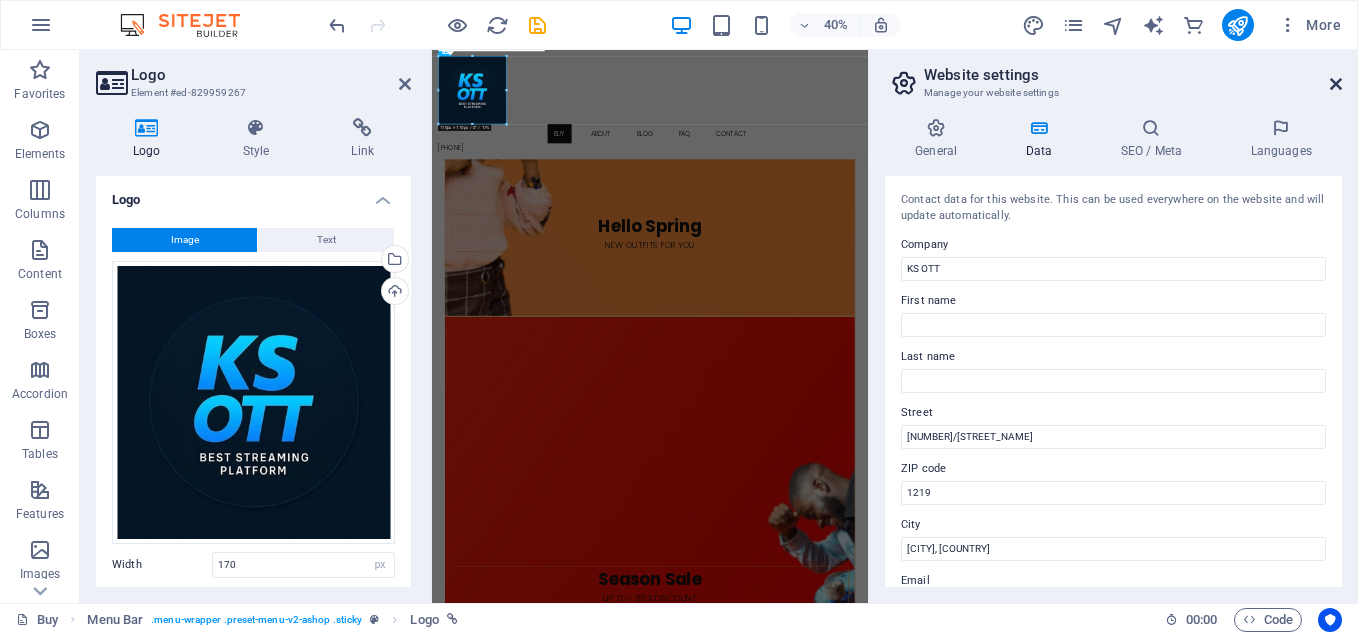 click at bounding box center [1336, 84] 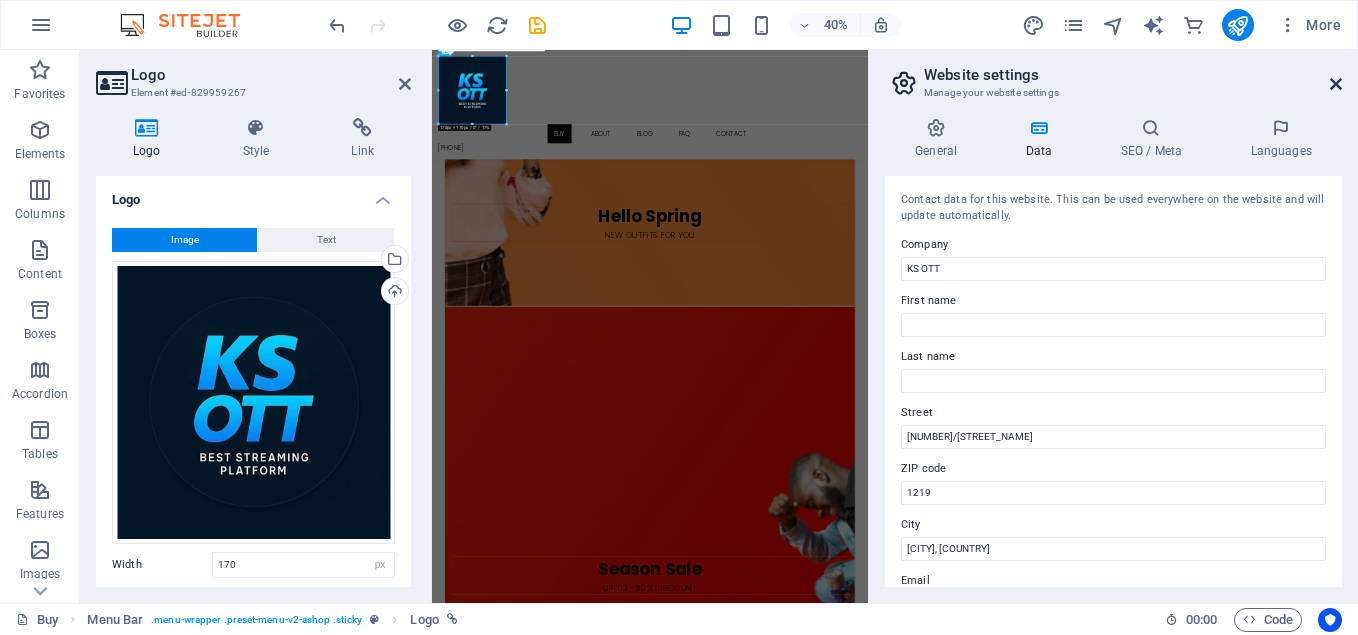 scroll, scrollTop: 3383, scrollLeft: 0, axis: vertical 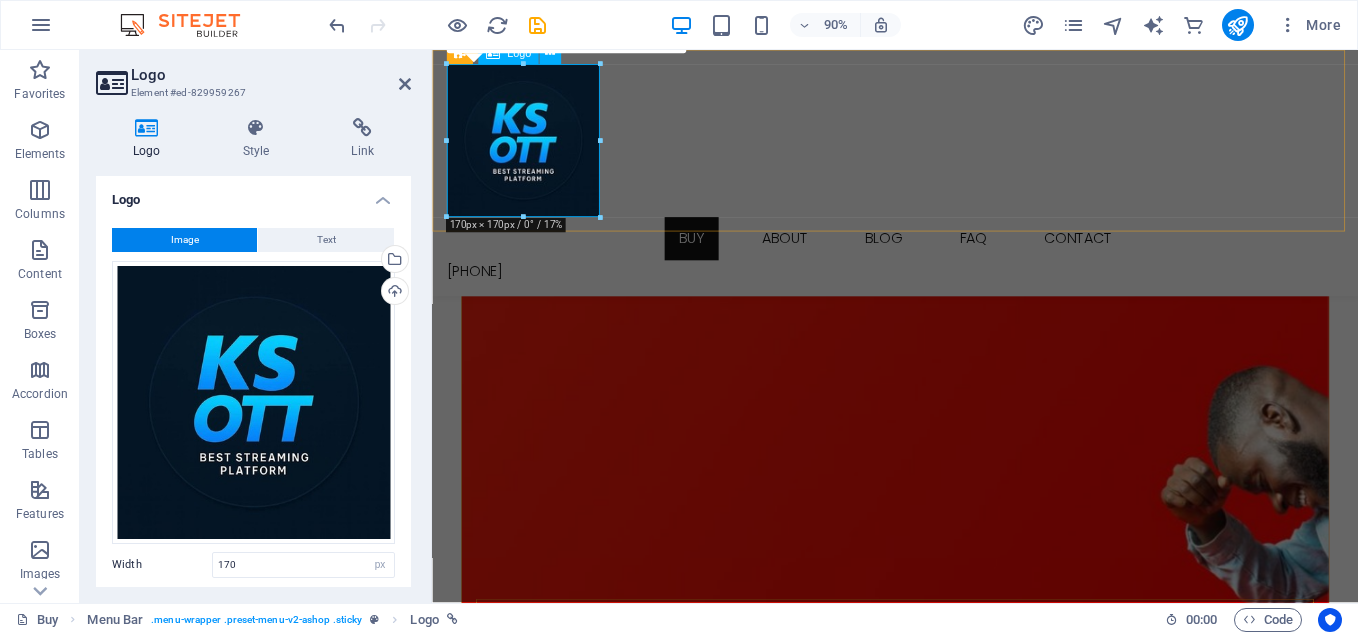 drag, startPoint x: 956, startPoint y: 265, endPoint x: 531, endPoint y: 204, distance: 429.35532 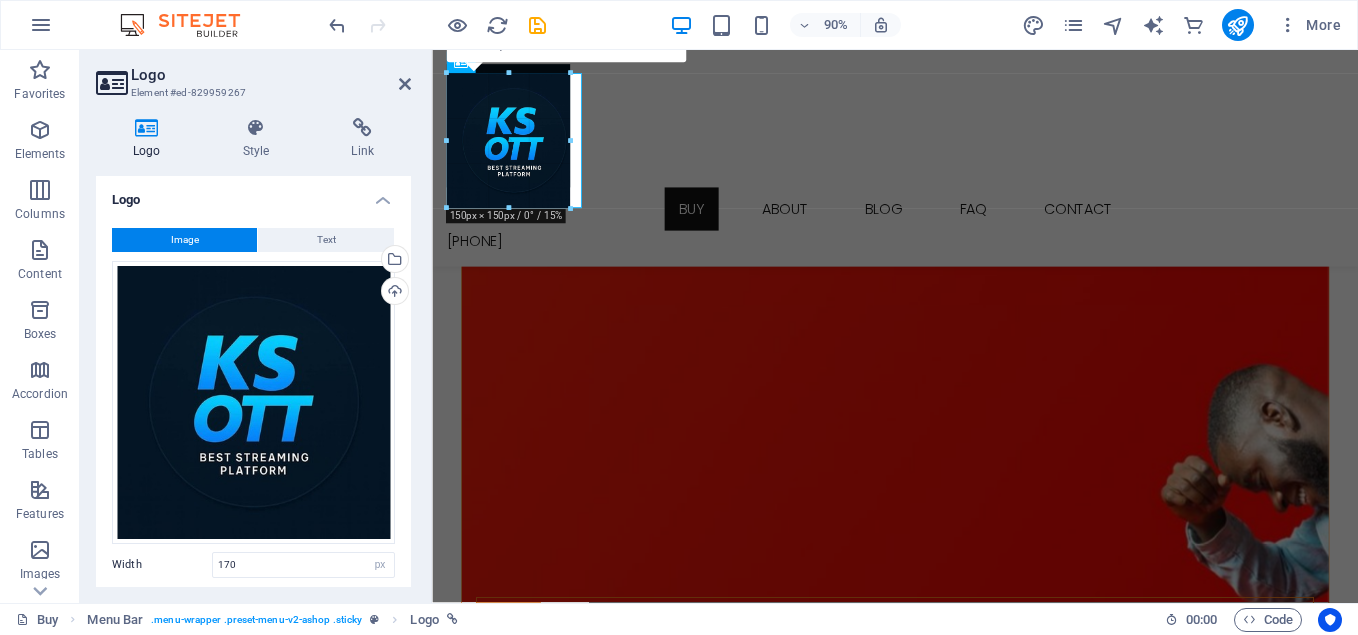 scroll, scrollTop: 3350, scrollLeft: 0, axis: vertical 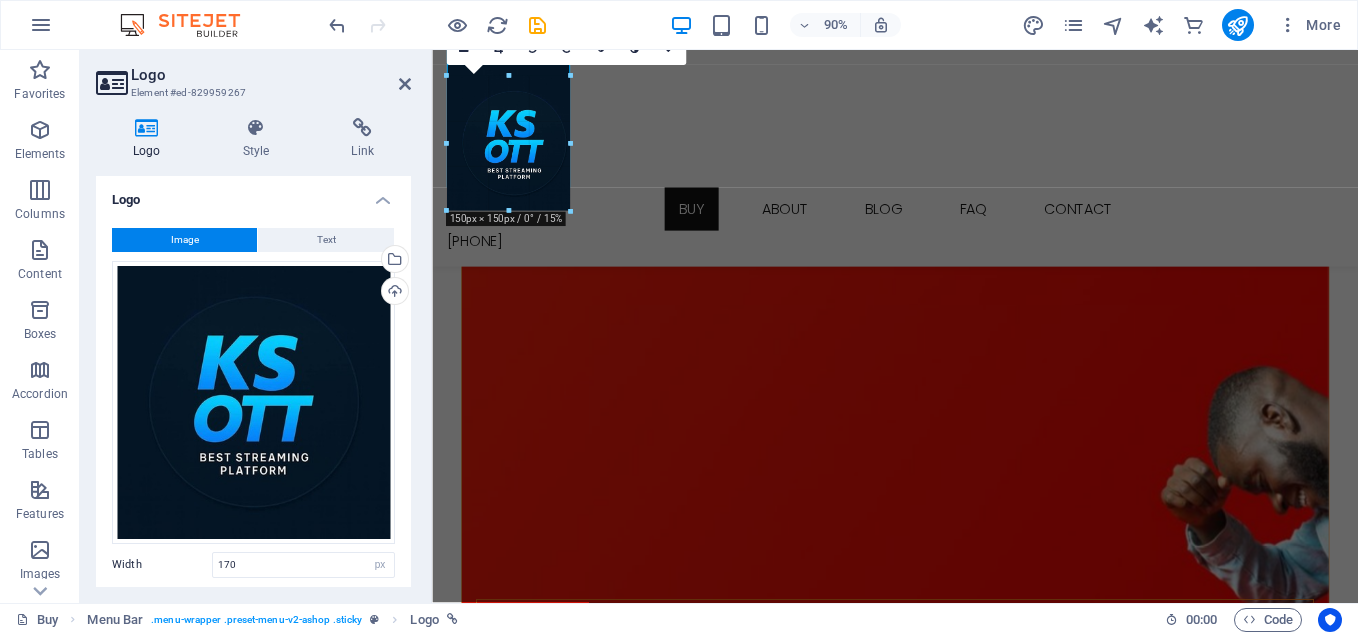 drag, startPoint x: 524, startPoint y: 216, endPoint x: 529, endPoint y: 182, distance: 34.36568 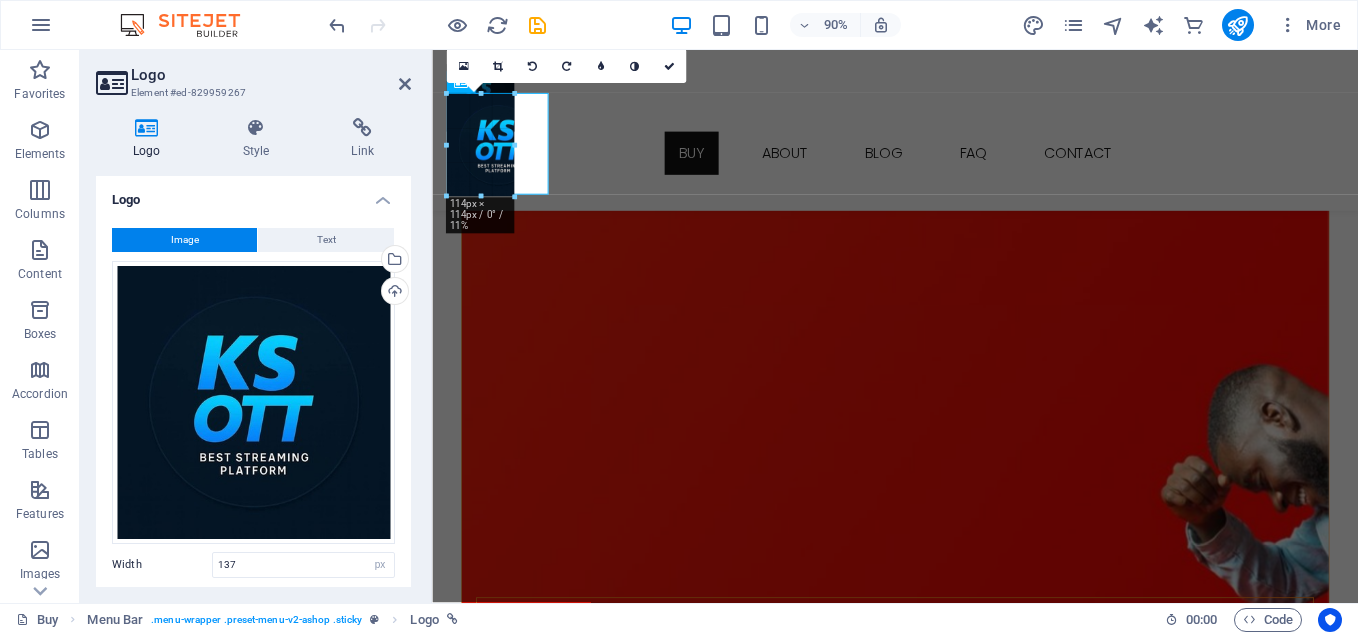 scroll, scrollTop: 3288, scrollLeft: 0, axis: vertical 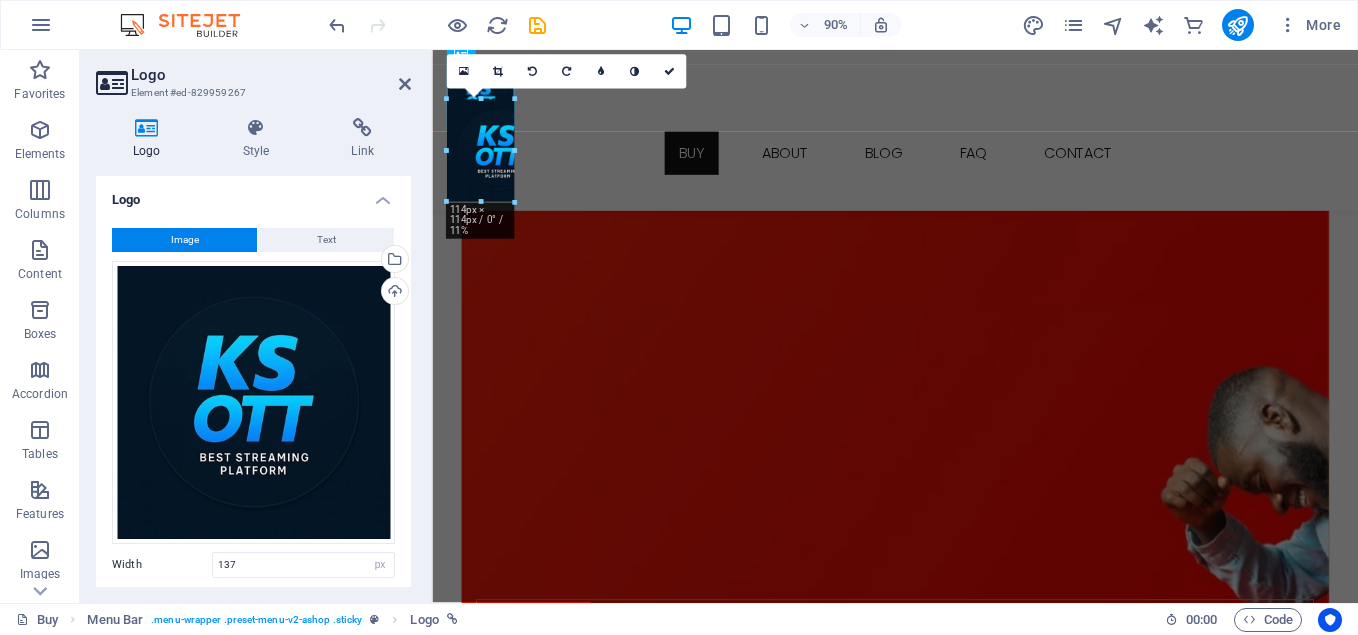 drag, startPoint x: 509, startPoint y: 189, endPoint x: 117, endPoint y: 85, distance: 405.56134 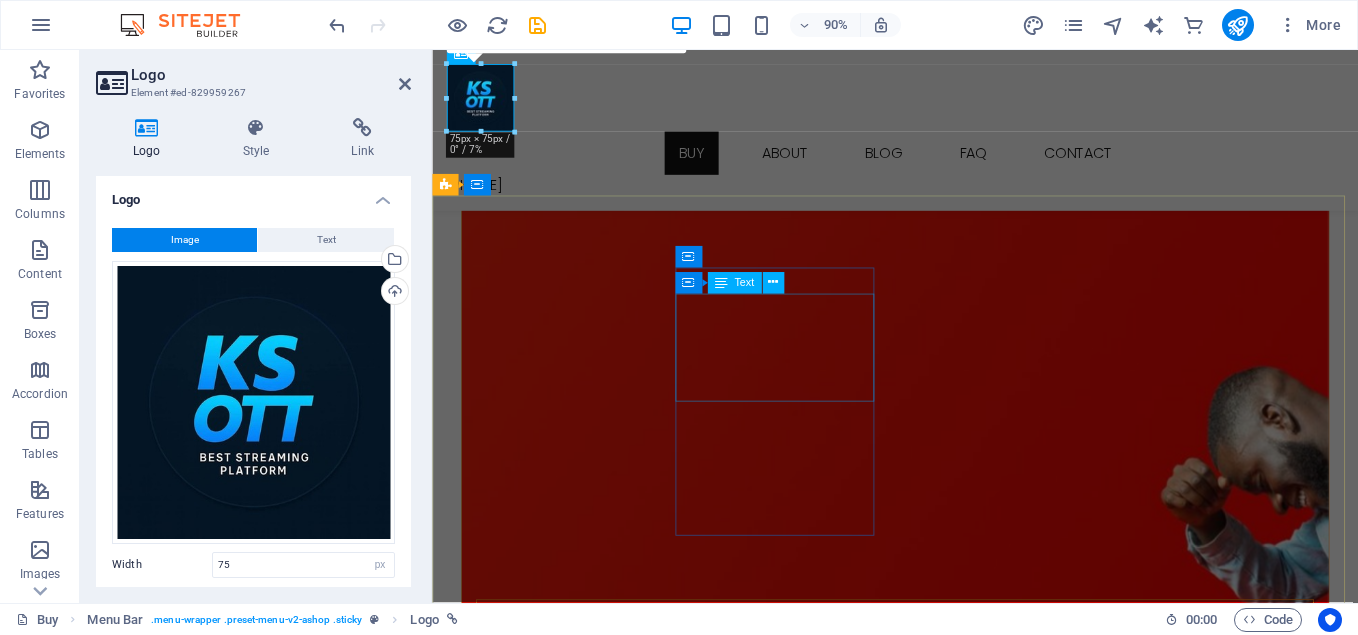 click on "[NUMBER]/[STREET_NAME] [CITY], [COUNTRY] , [STATE] [ZIP_CODE] Phone: [PHONE] Fax: support@[DOMAIN].top" at bounding box center [946, 6424] 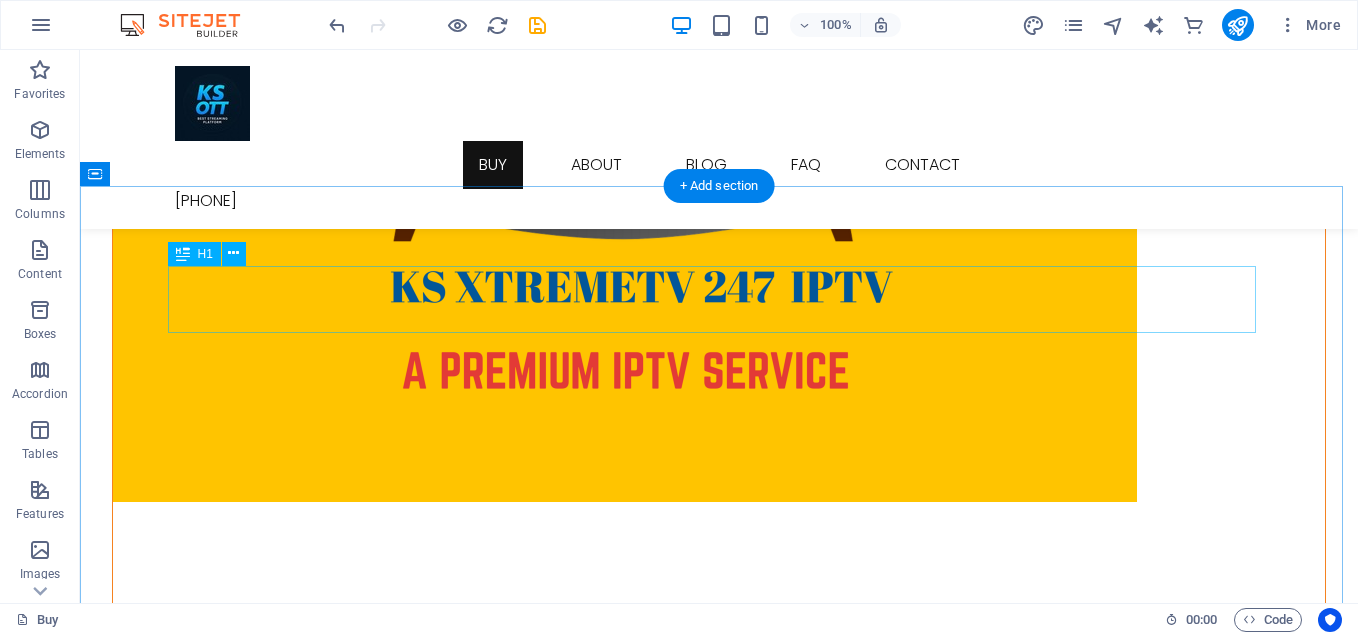 scroll, scrollTop: 1800, scrollLeft: 0, axis: vertical 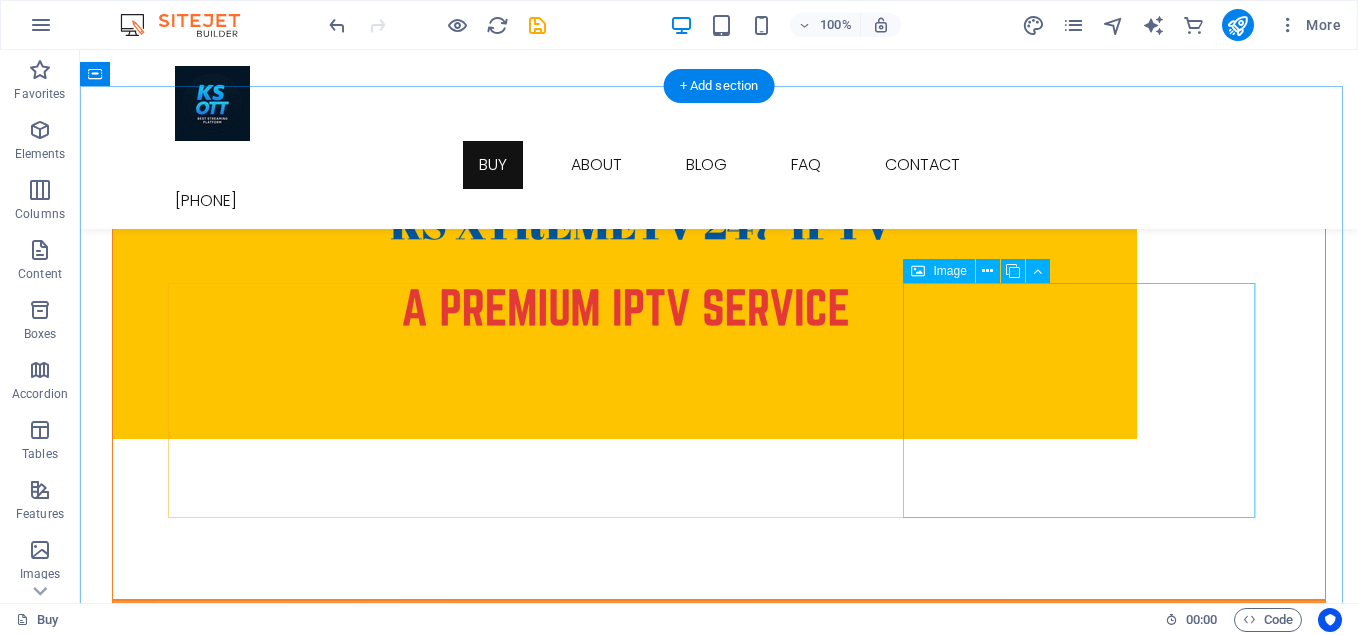 click on "Fashion Fashion & Lifestyle" at bounding box center (719, 4672) 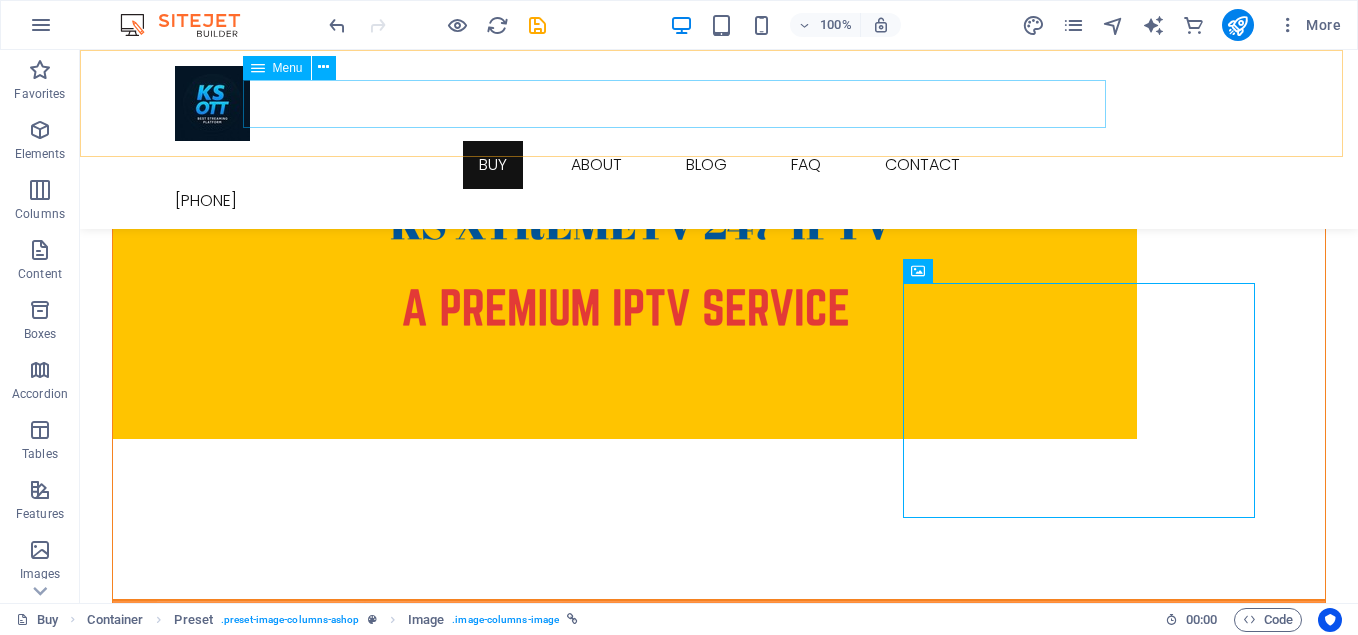 click on "Buy About Blog FAQ Contact" at bounding box center (719, 165) 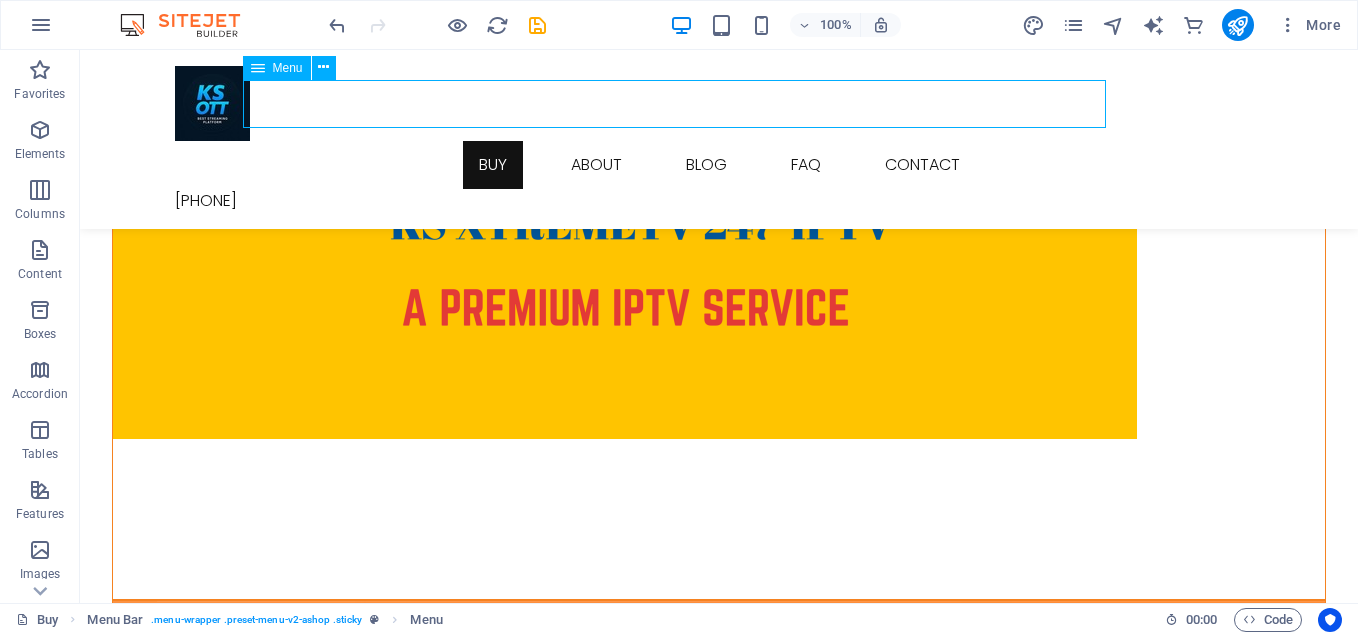 click on "Buy About Blog FAQ Contact" at bounding box center (719, 165) 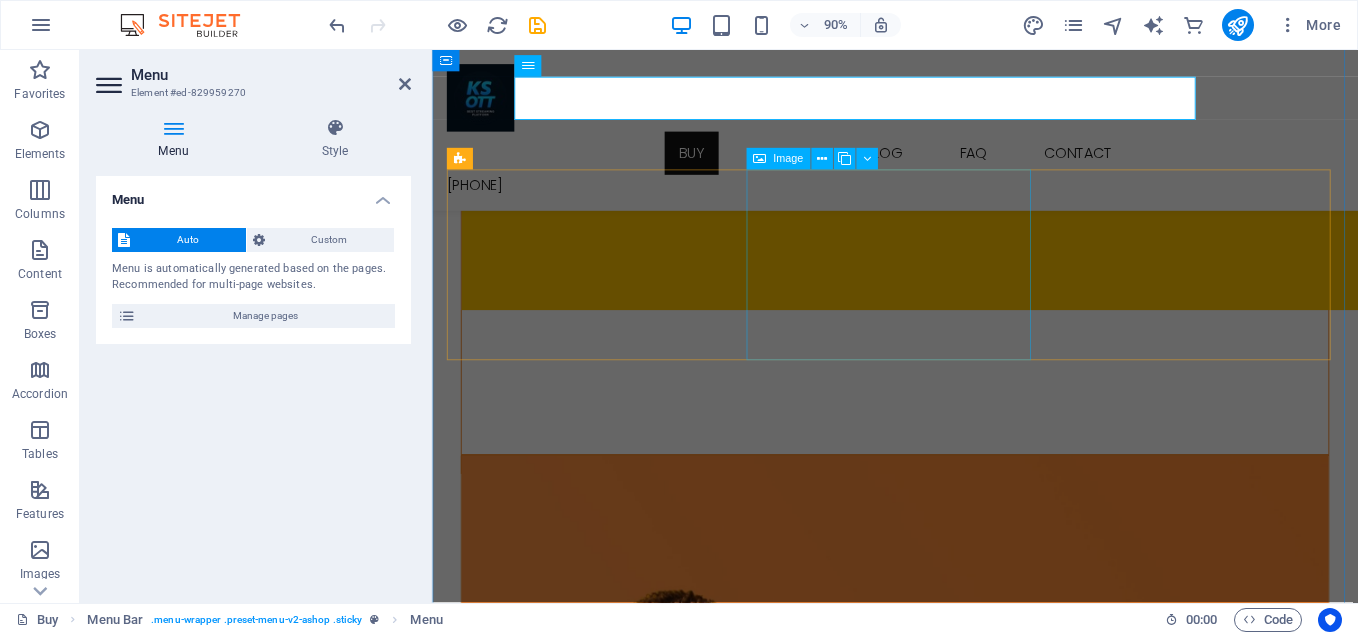 scroll, scrollTop: 1900, scrollLeft: 0, axis: vertical 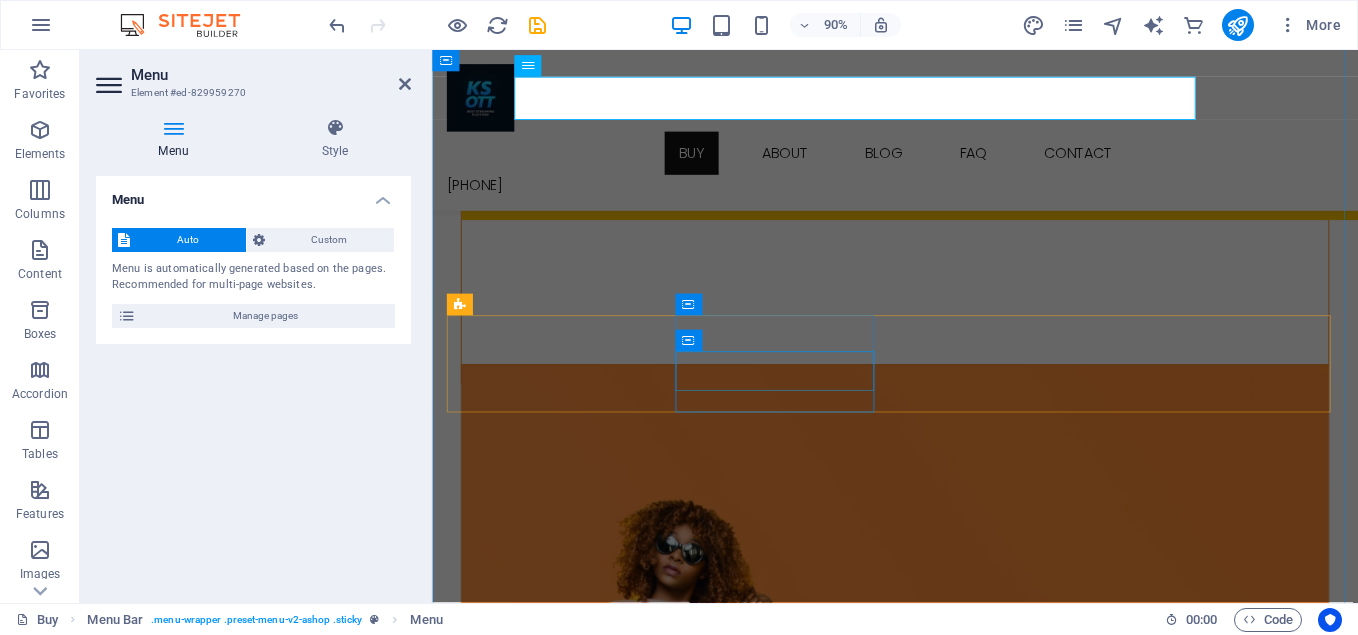 click on "Support 24/7" at bounding box center (946, 4890) 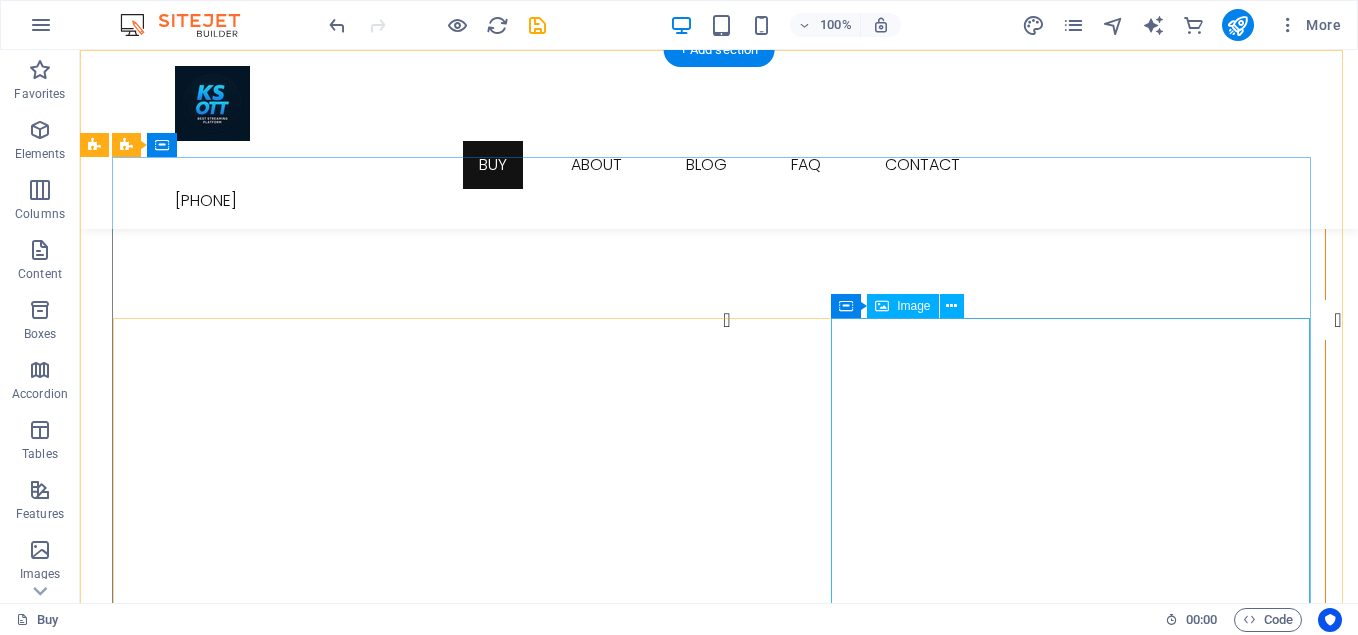 scroll, scrollTop: 0, scrollLeft: 0, axis: both 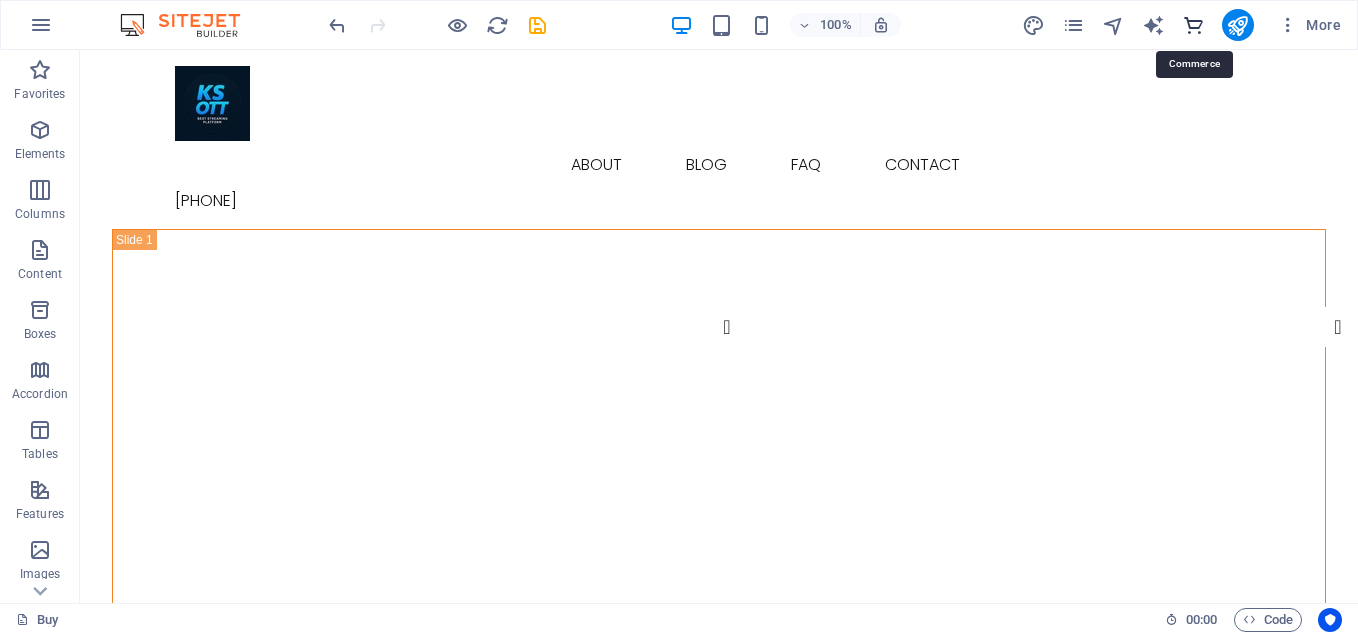 click at bounding box center [1193, 25] 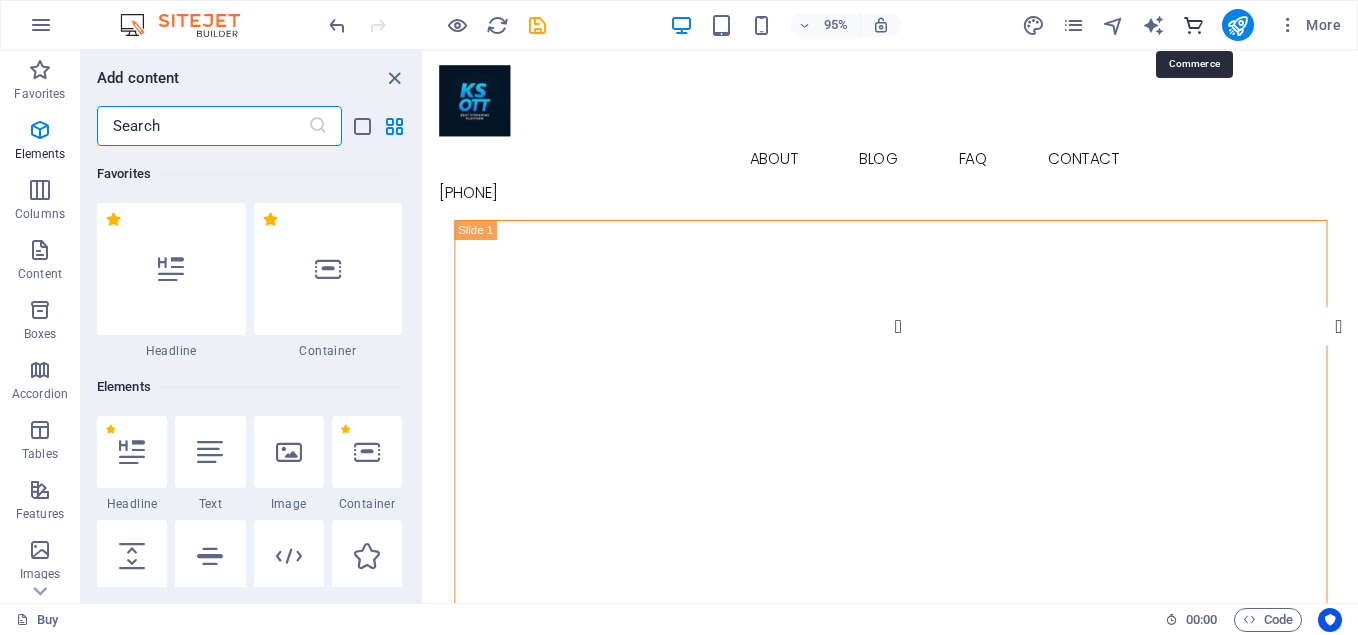 scroll, scrollTop: 19271, scrollLeft: 0, axis: vertical 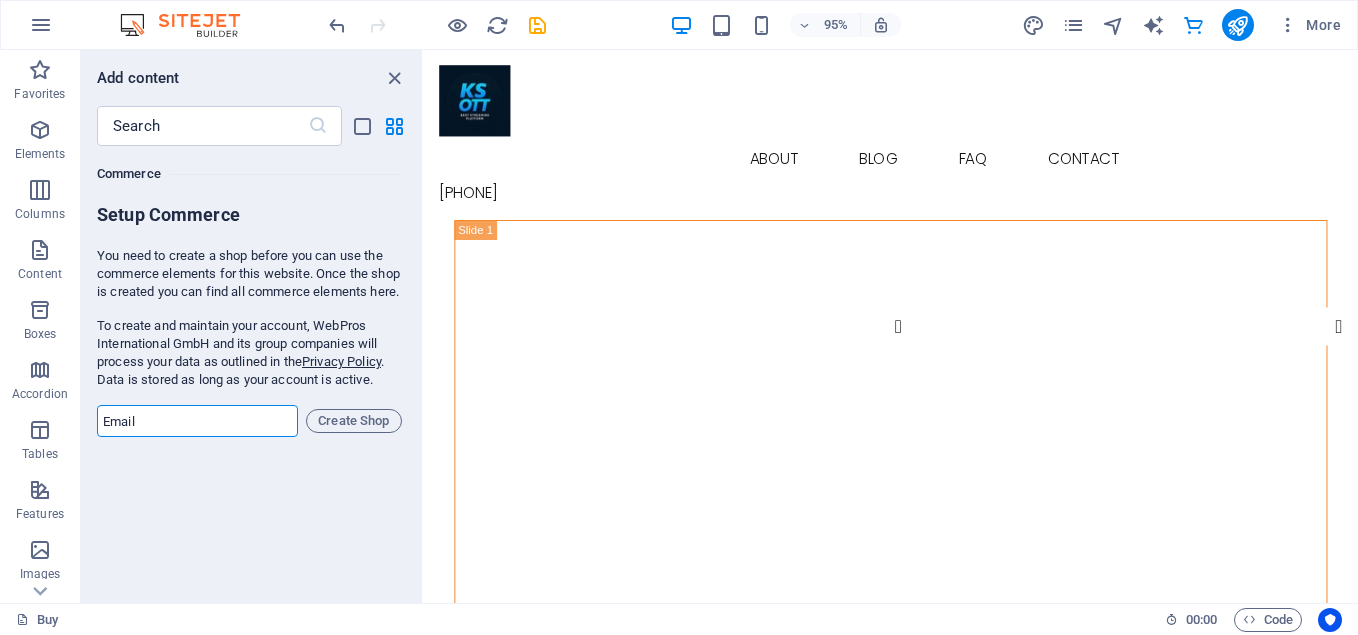 click at bounding box center [197, 421] 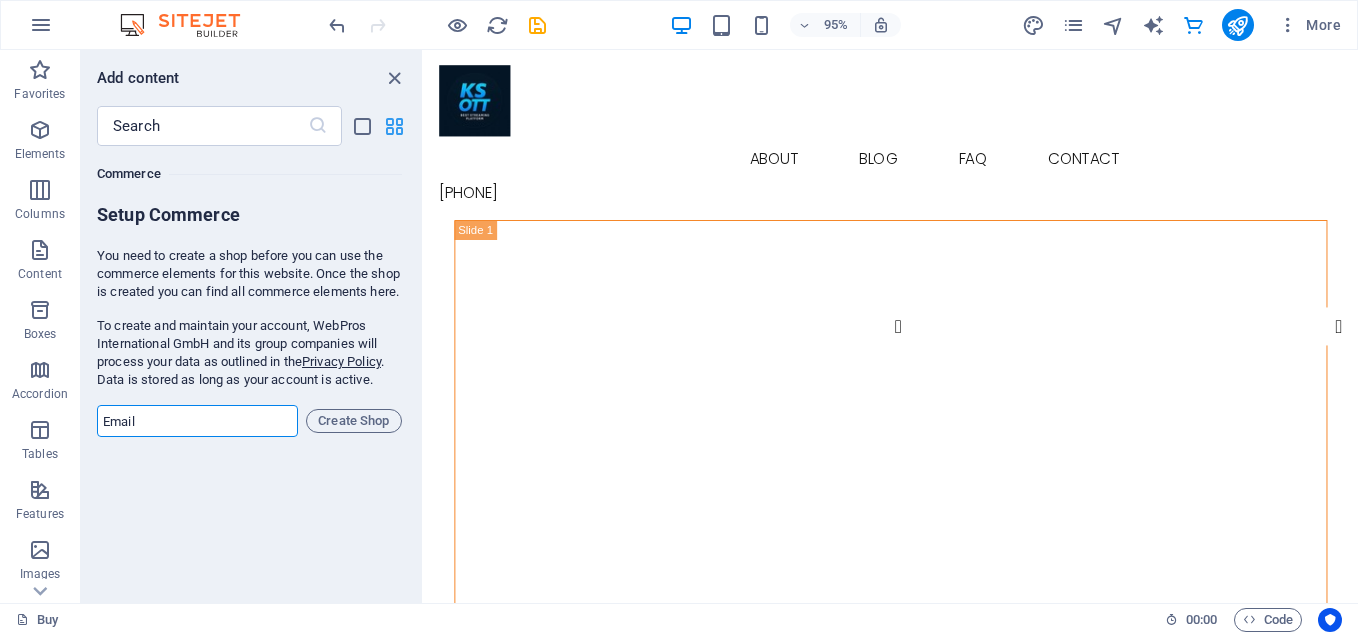 click at bounding box center [394, 126] 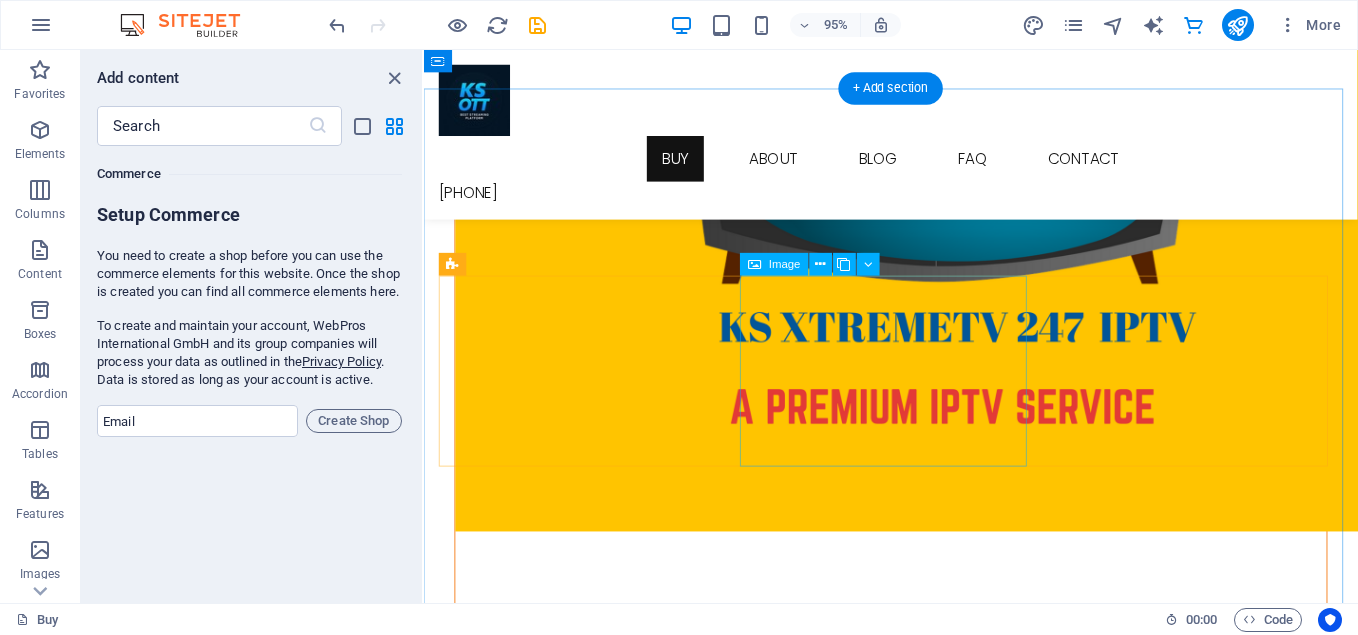scroll, scrollTop: 1500, scrollLeft: 0, axis: vertical 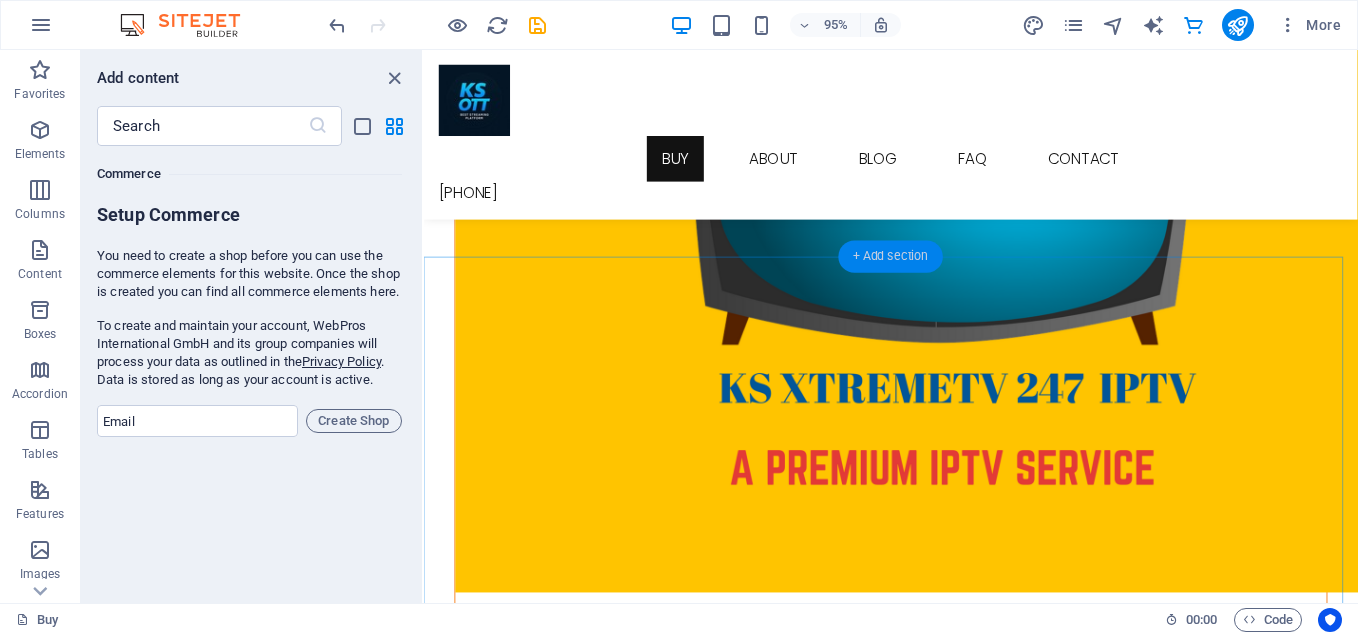 click on "+ Add section" at bounding box center (890, 257) 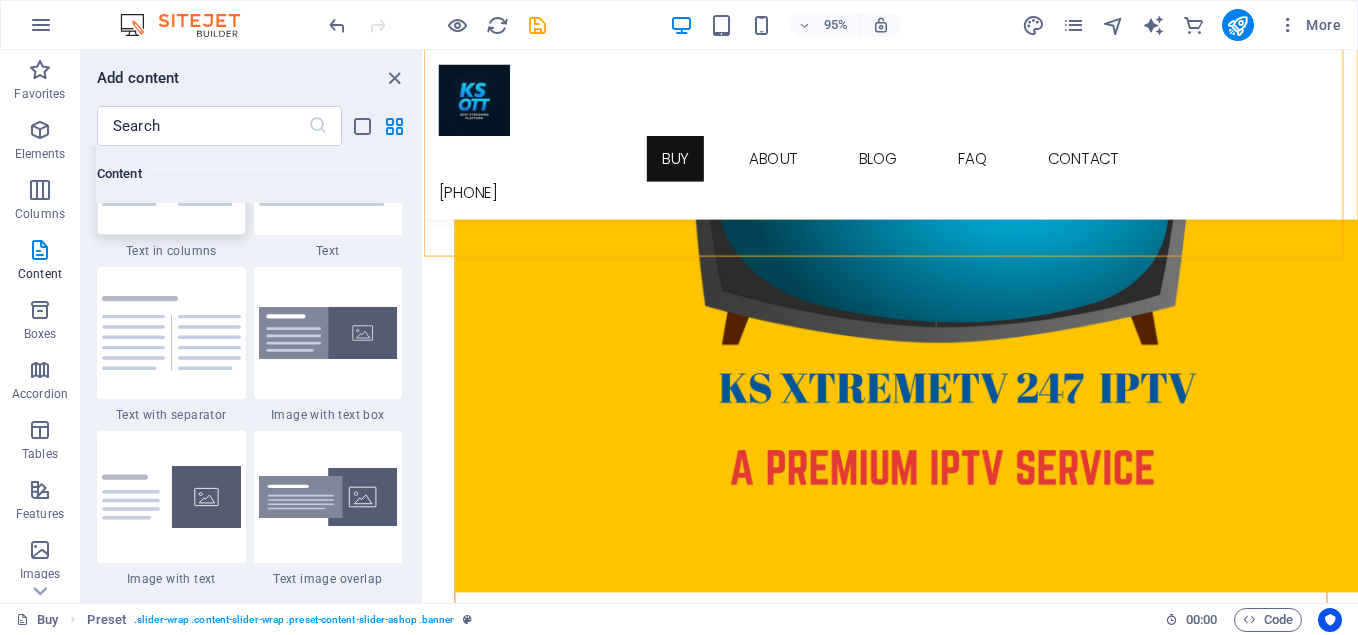 scroll, scrollTop: 3699, scrollLeft: 0, axis: vertical 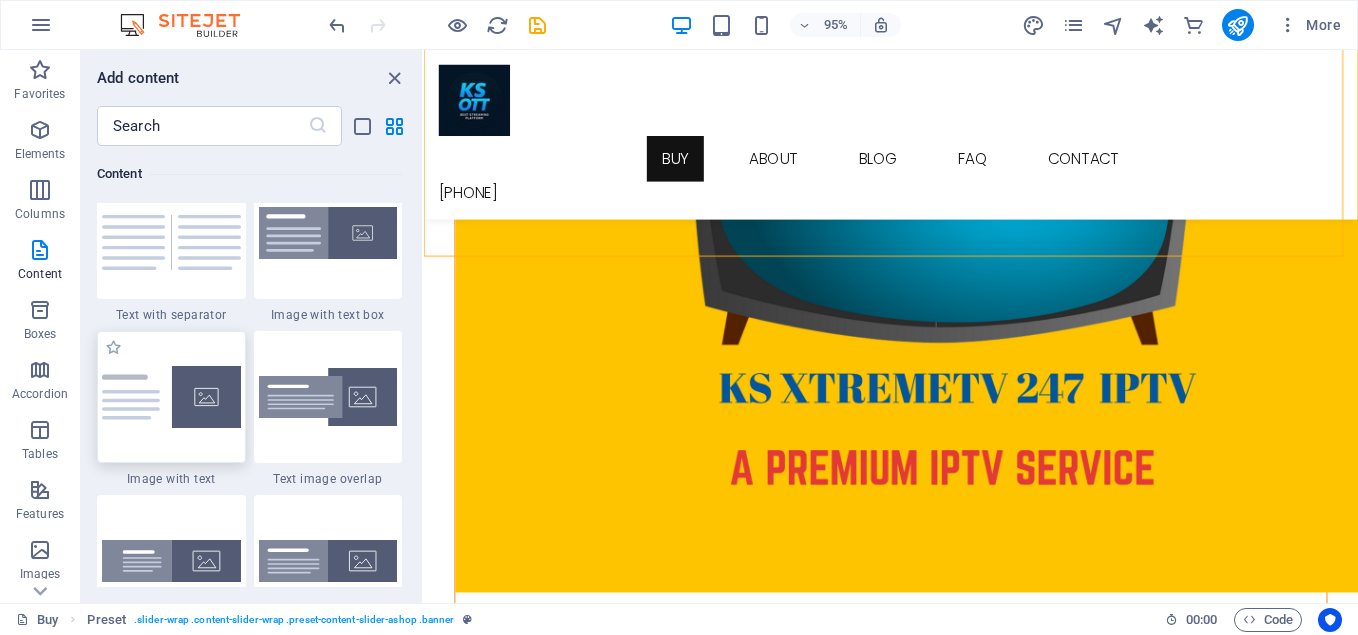 click at bounding box center (171, 397) 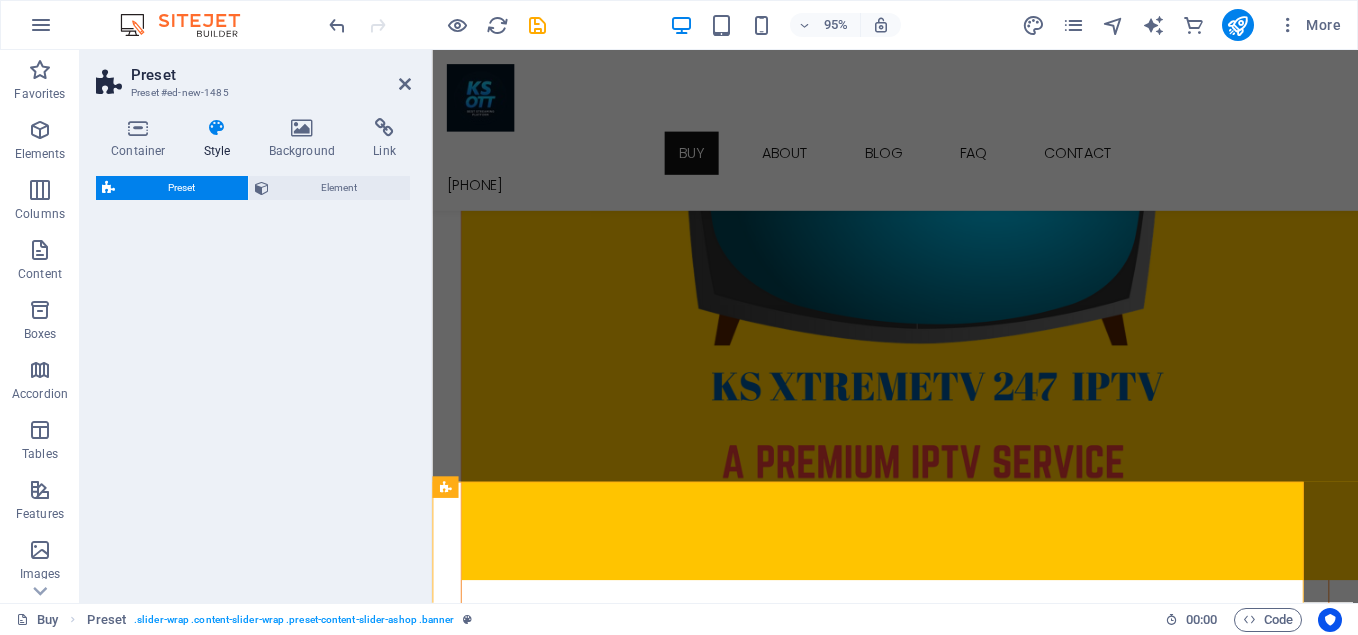 scroll, scrollTop: 1238, scrollLeft: 0, axis: vertical 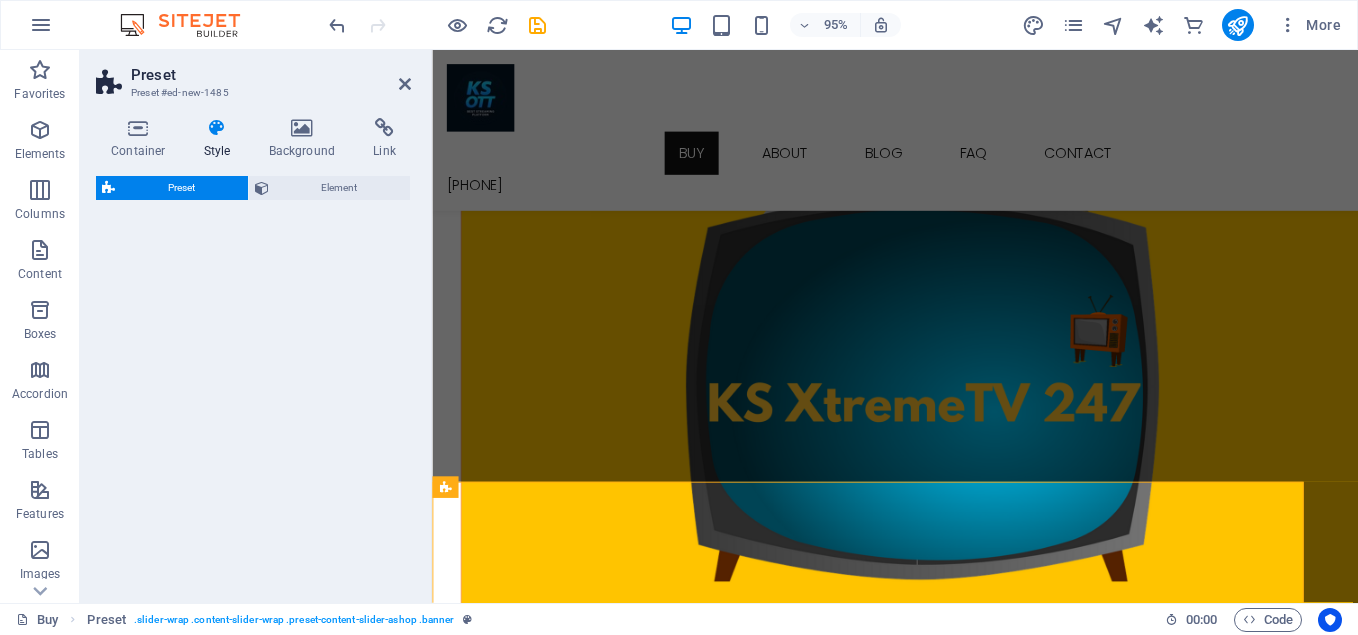 select on "rem" 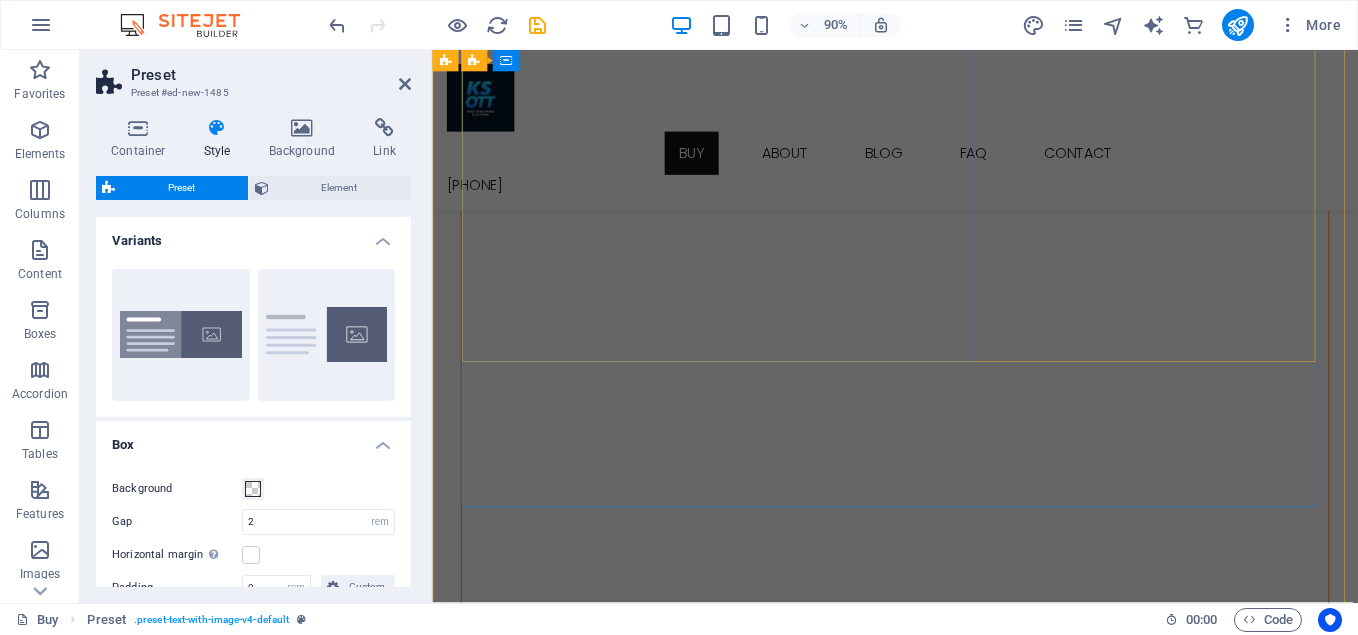 scroll, scrollTop: 300, scrollLeft: 0, axis: vertical 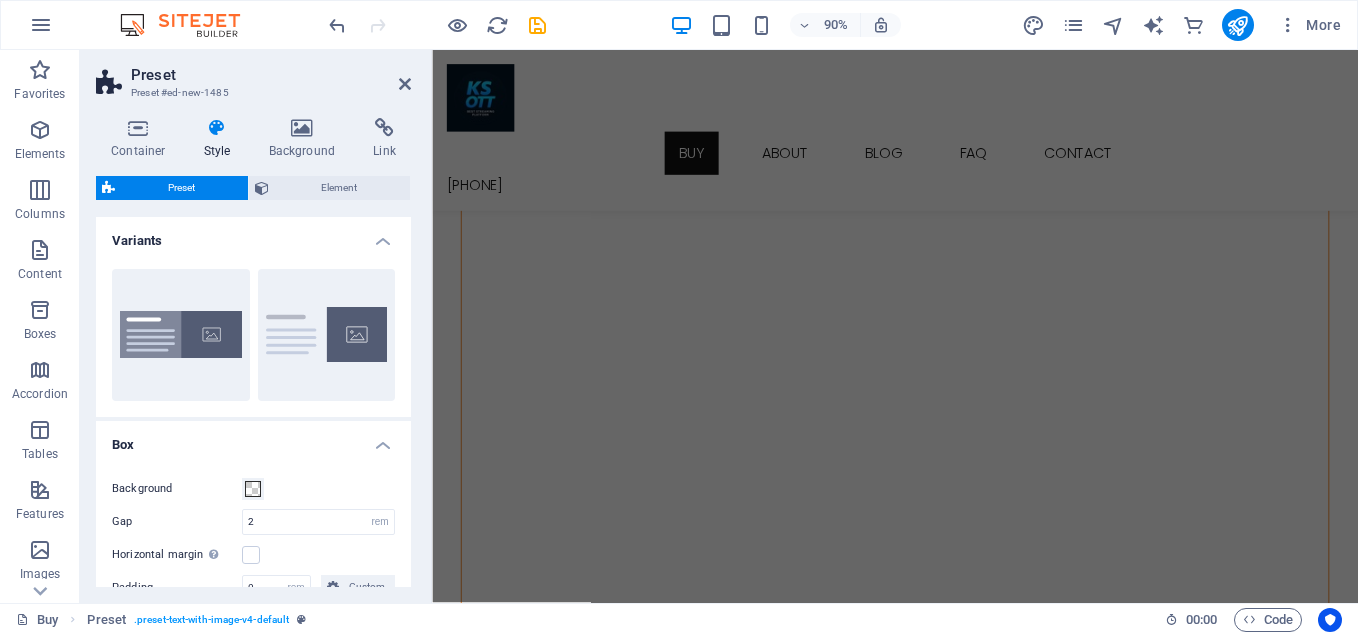 click at bounding box center (946, 2233) 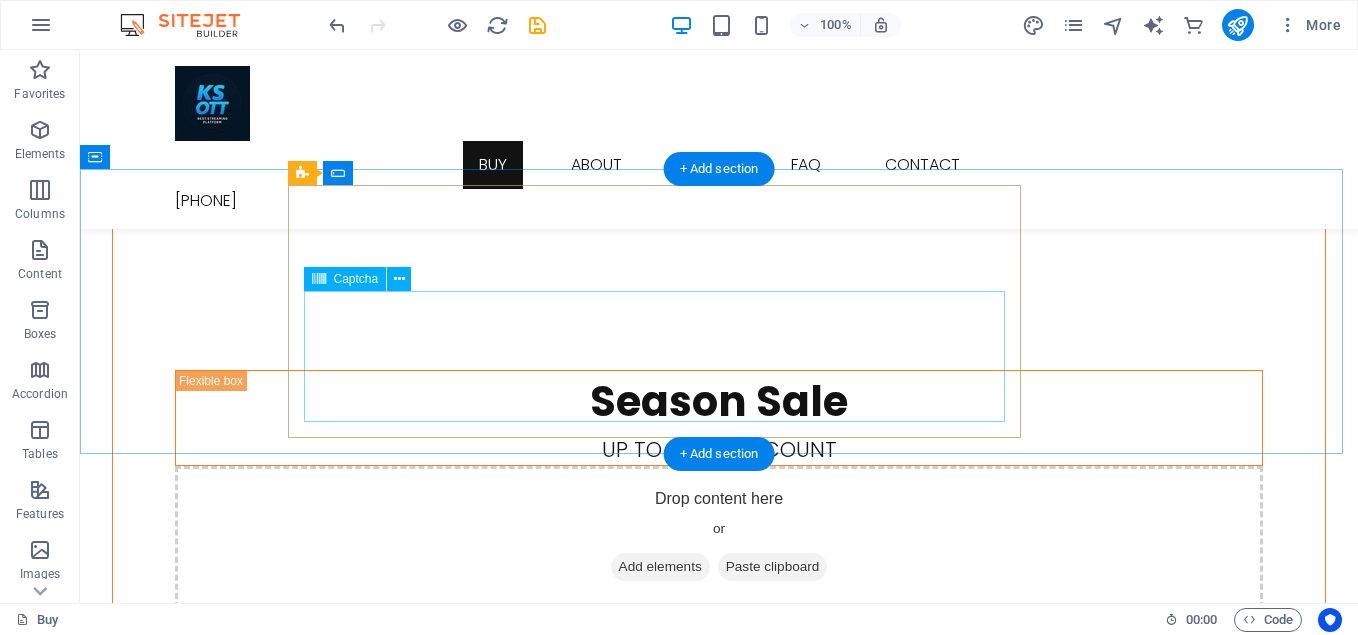 scroll, scrollTop: 3920, scrollLeft: 0, axis: vertical 